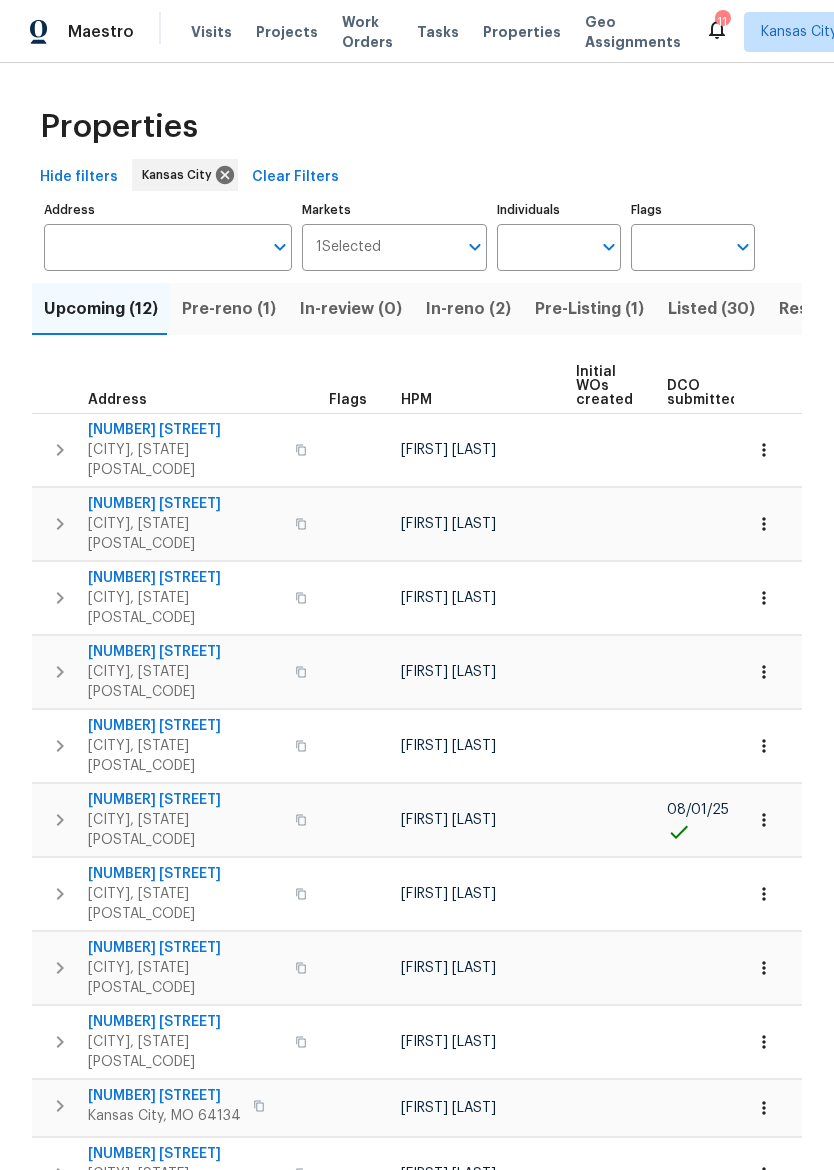 click on "In-reno (2)" at bounding box center [468, 309] 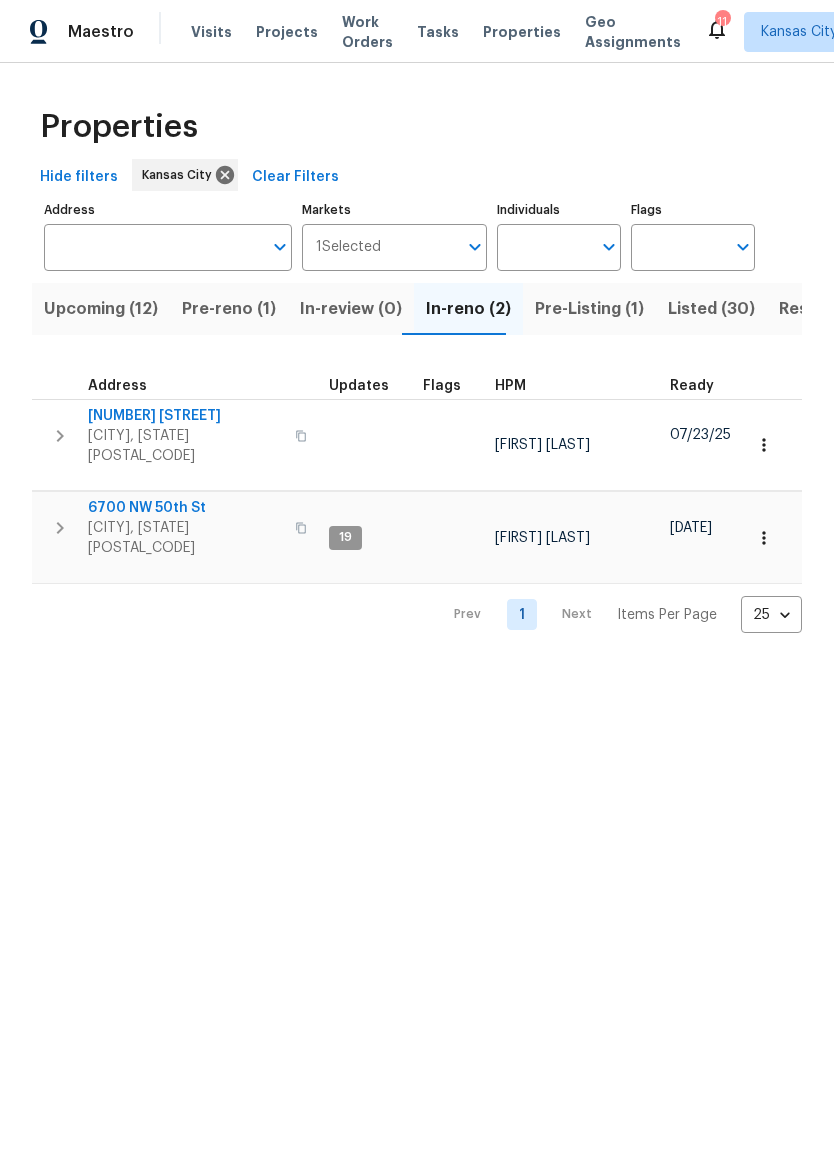 click on "6700 NW 50th St" at bounding box center [185, 508] 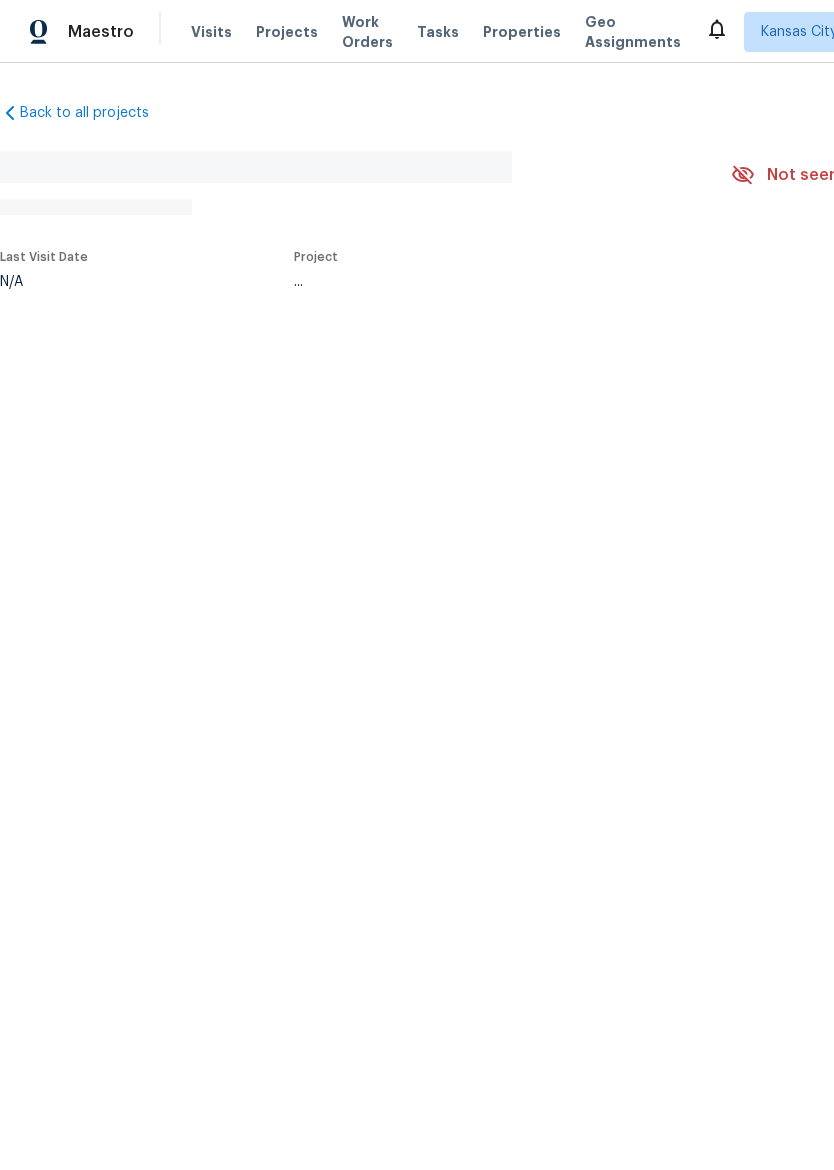 scroll, scrollTop: 0, scrollLeft: 0, axis: both 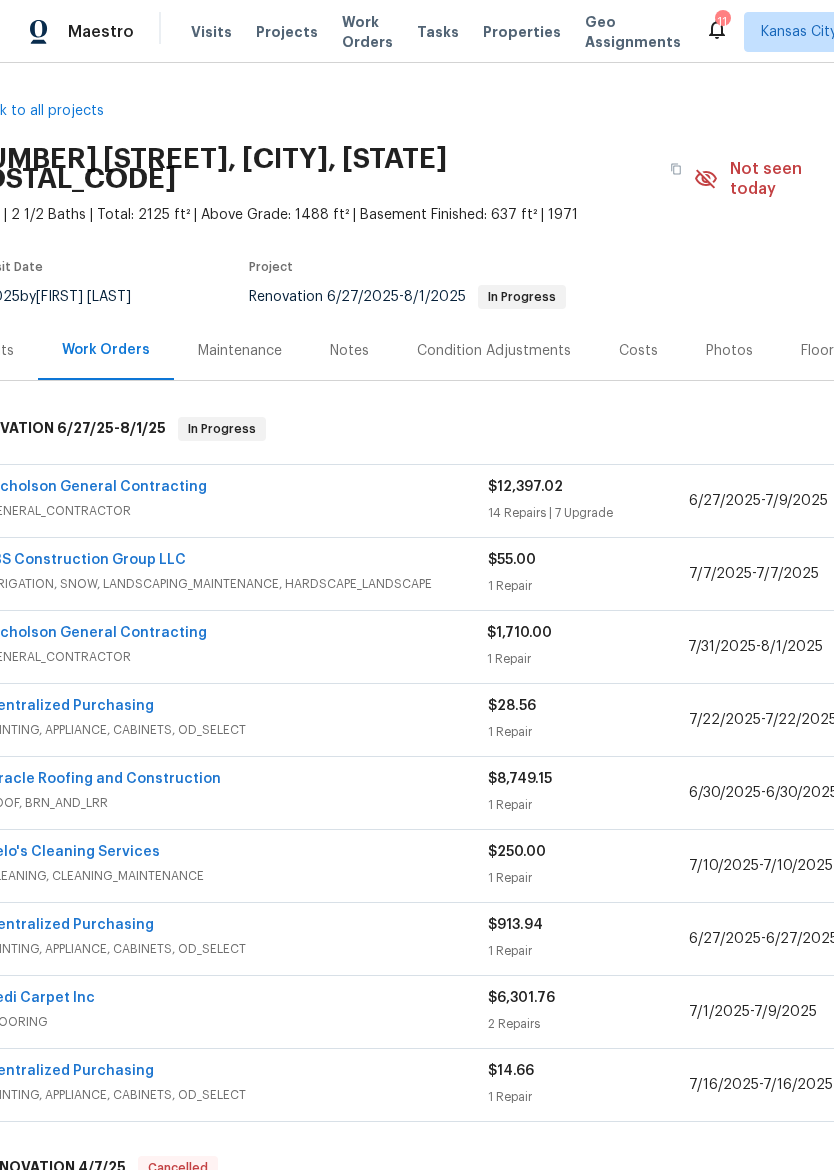 click on "Nicholson General Contracting" at bounding box center [96, 487] 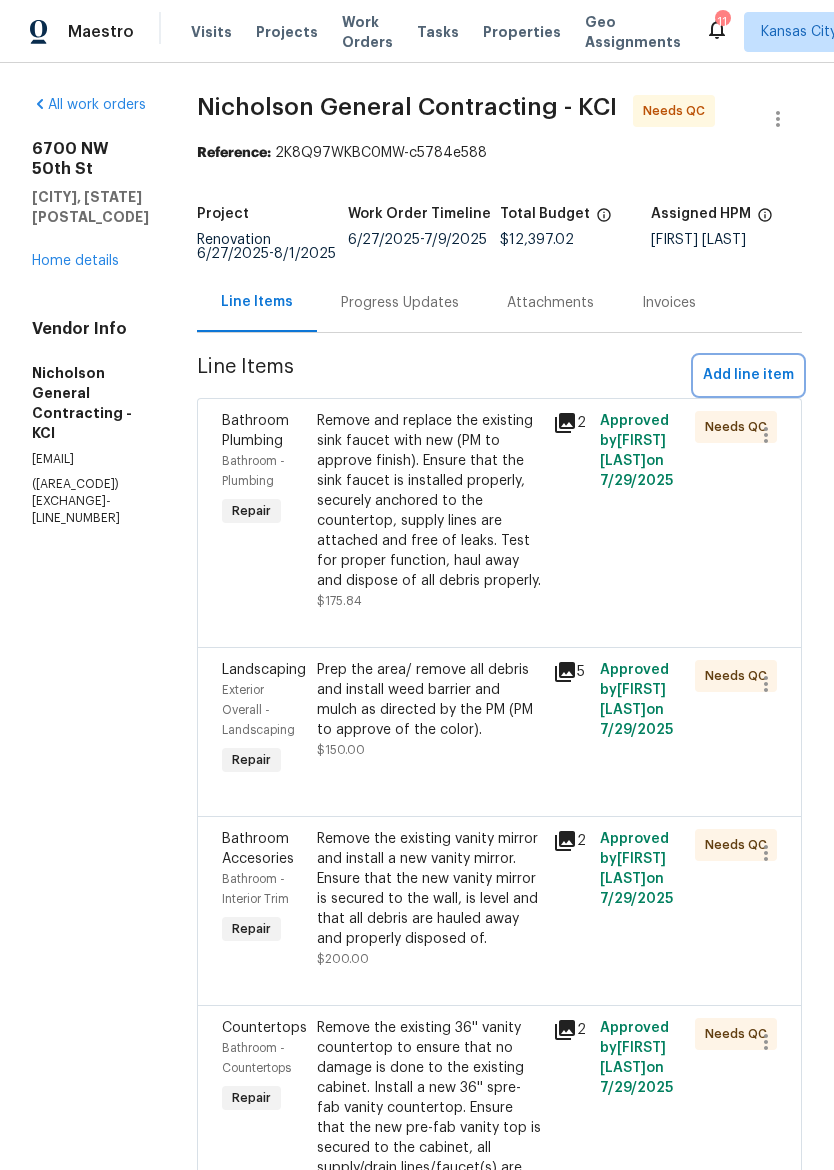 click on "Add line item" at bounding box center [748, 375] 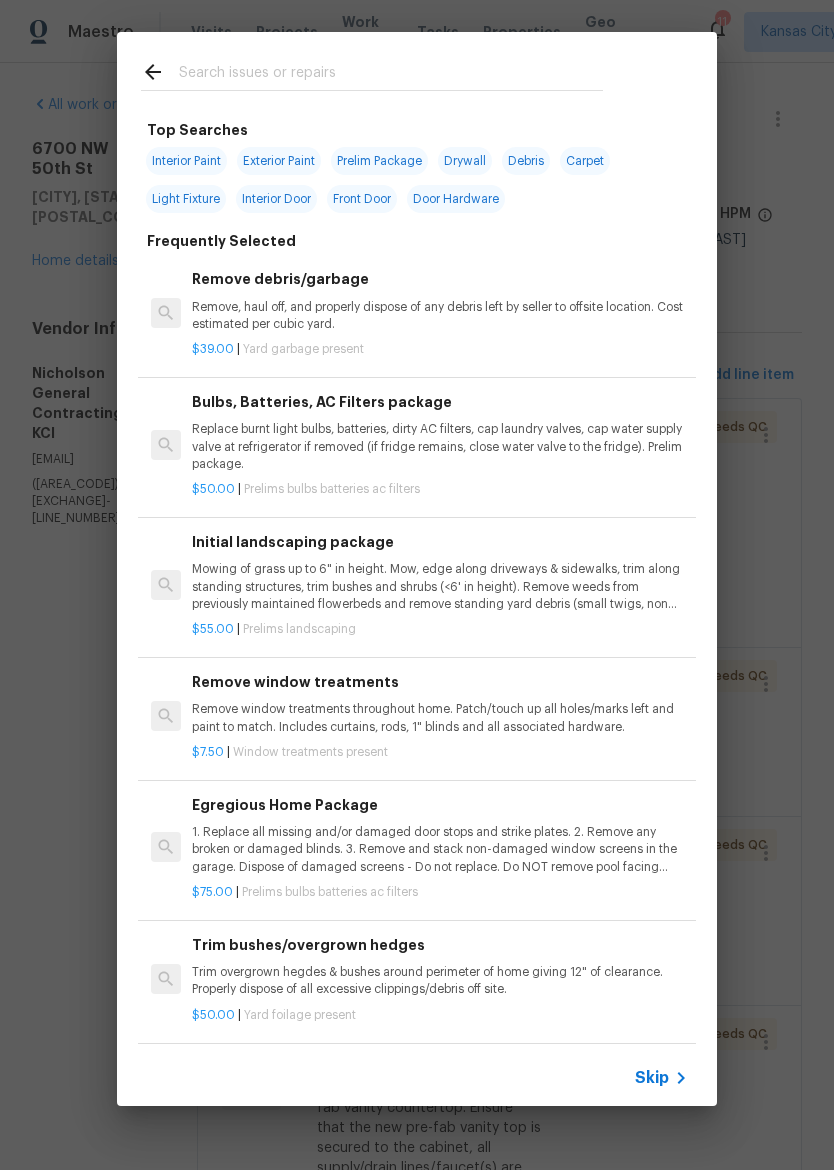 click at bounding box center (391, 75) 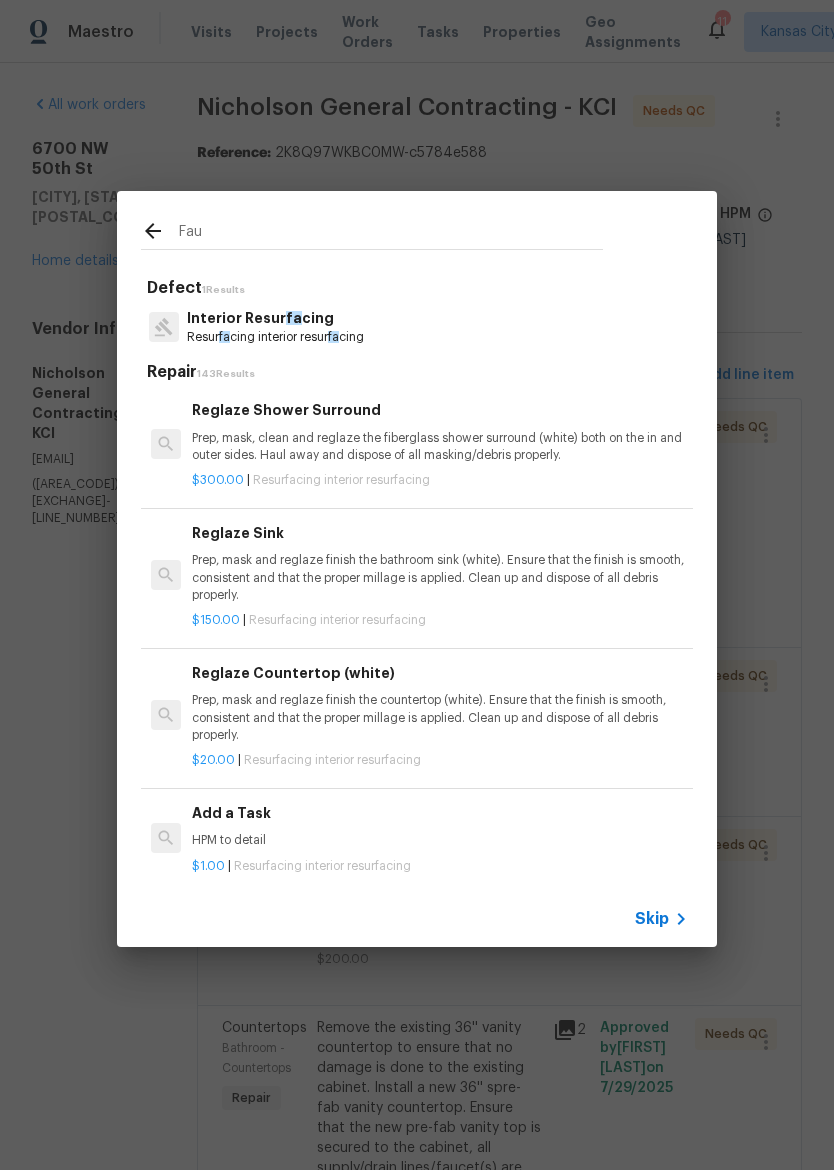 type on "Fauc" 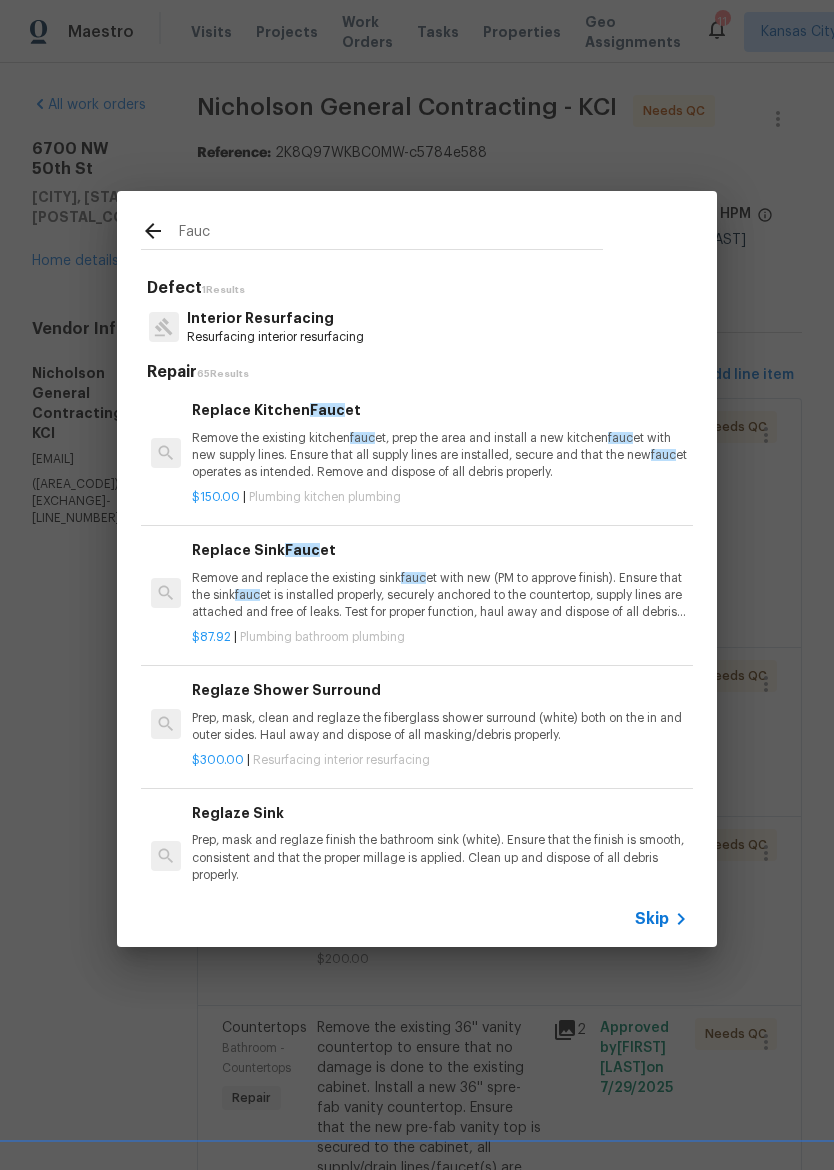 click on "Remove the existing kitchen  fauc et, prep the area and install a new kitchen  fauc et with new supply lines. Ensure that all supply lines are installed, secure and that the new  fauc et operates as intended. Remove and dispose of all debris properly." at bounding box center (440, 455) 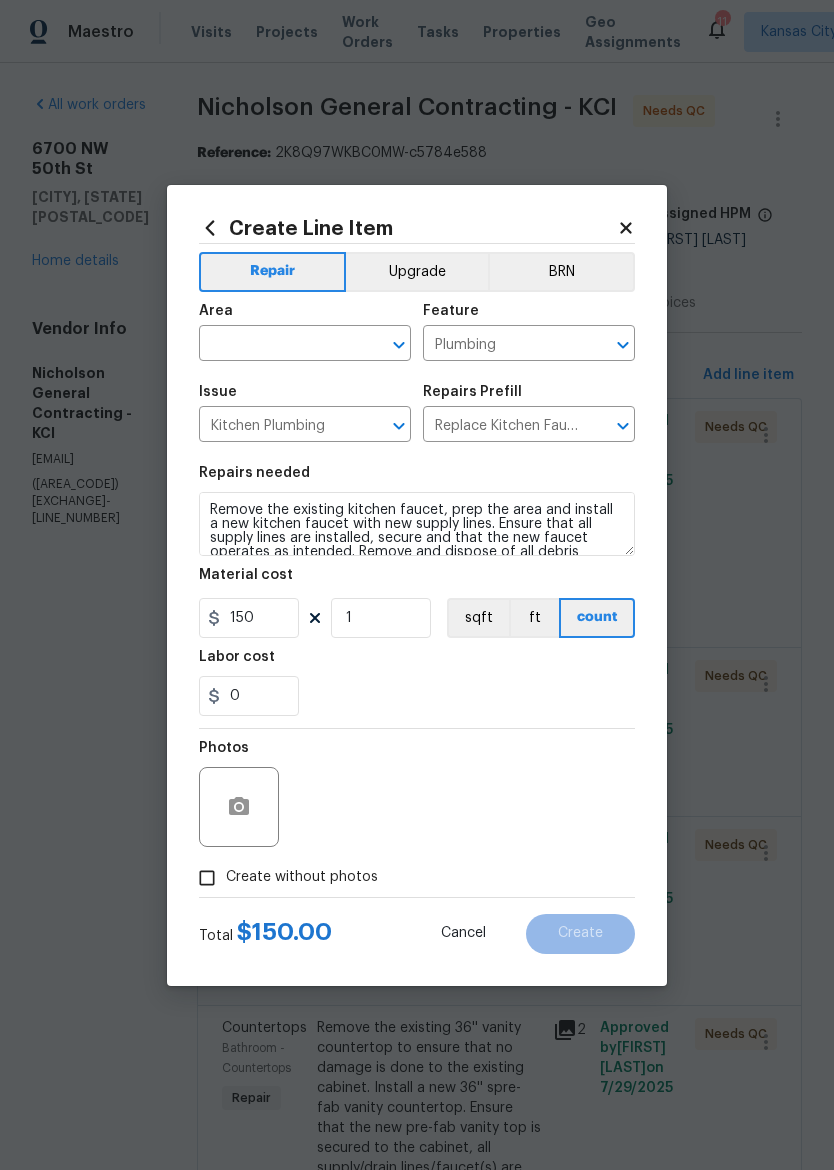 click at bounding box center (277, 345) 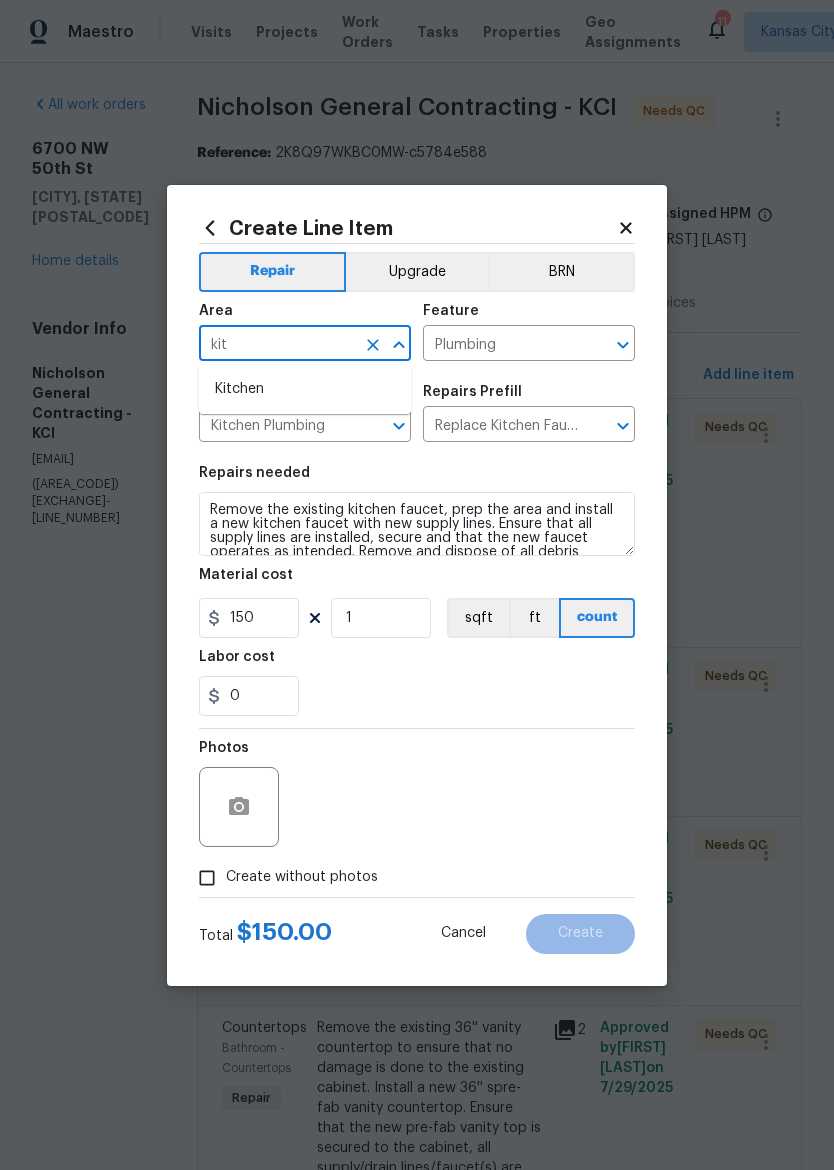 click on "Kitchen" at bounding box center [305, 389] 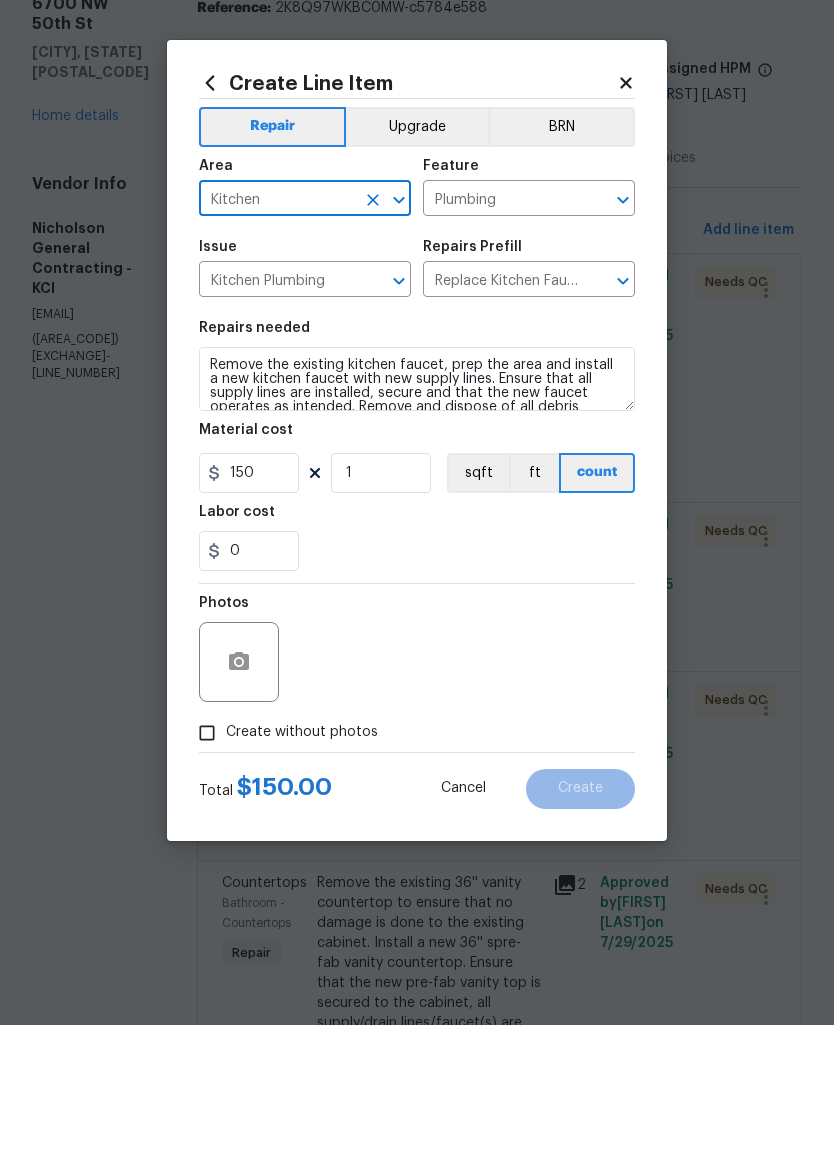 click on "Create without photos" at bounding box center [302, 877] 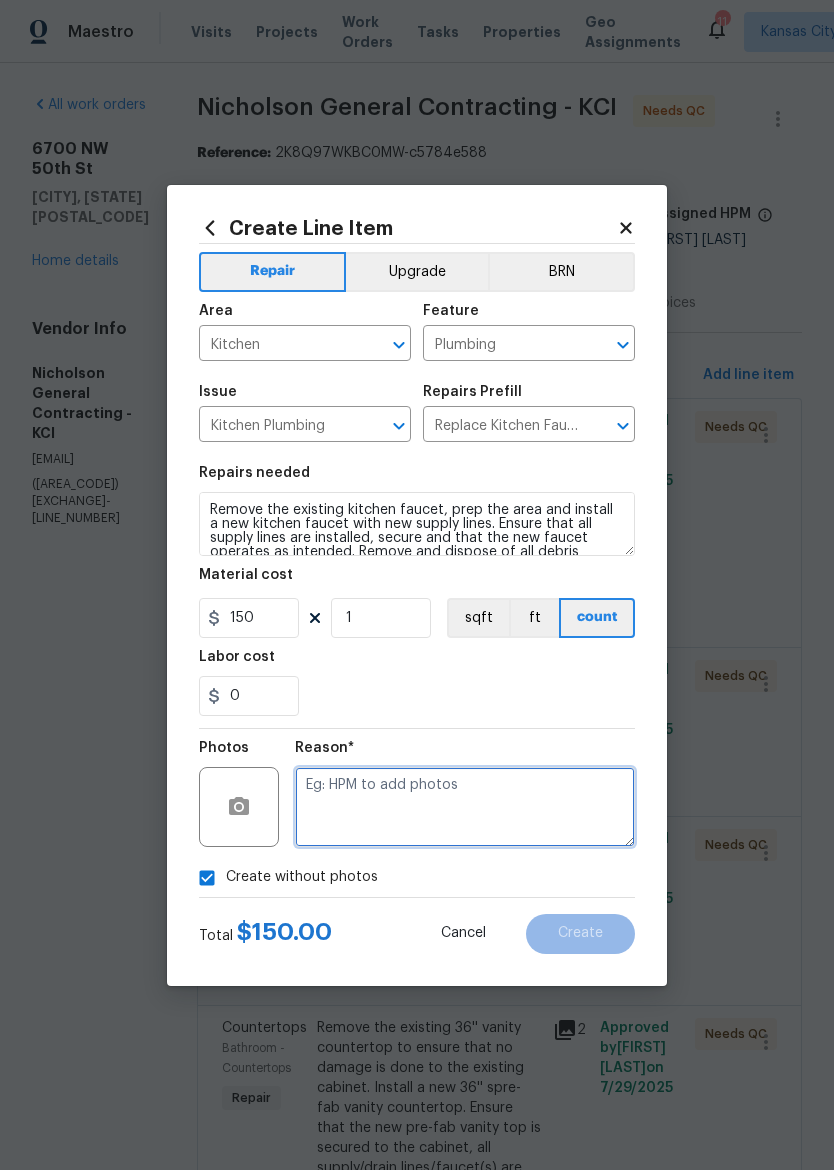 click at bounding box center [465, 807] 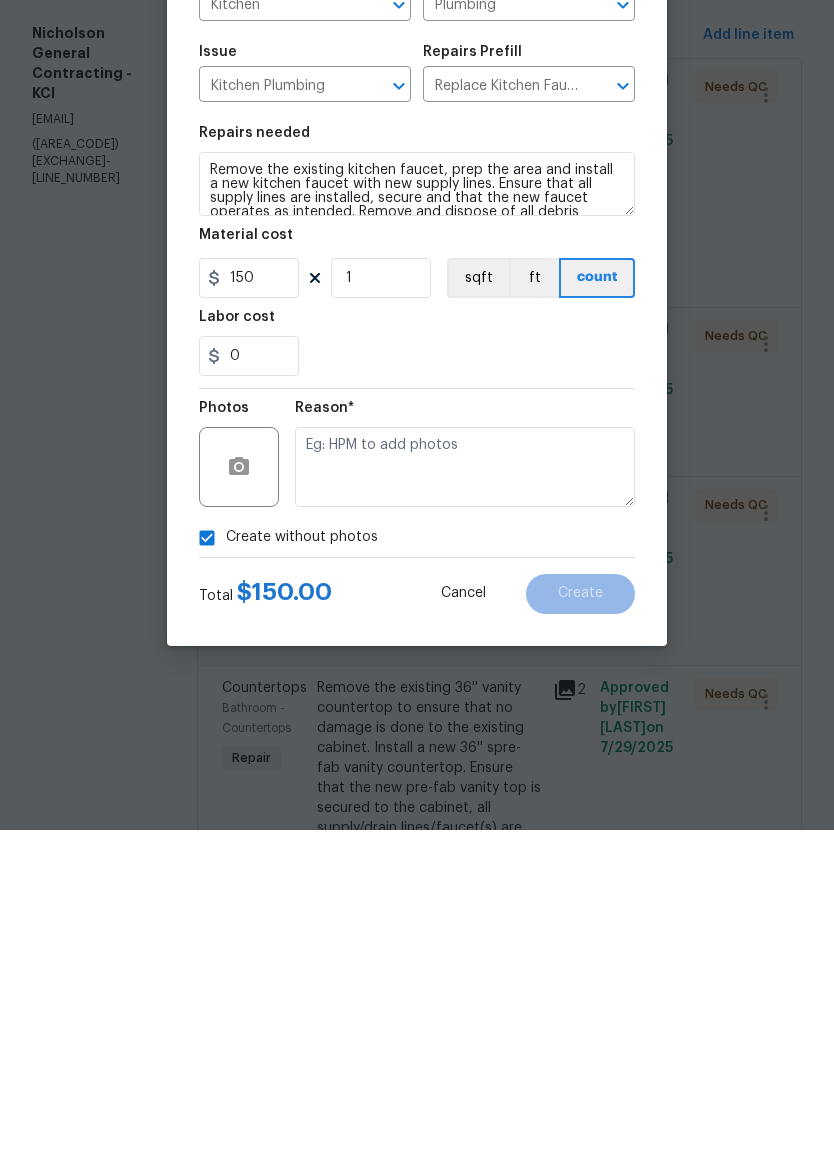 click on "Create without photos" at bounding box center [207, 878] 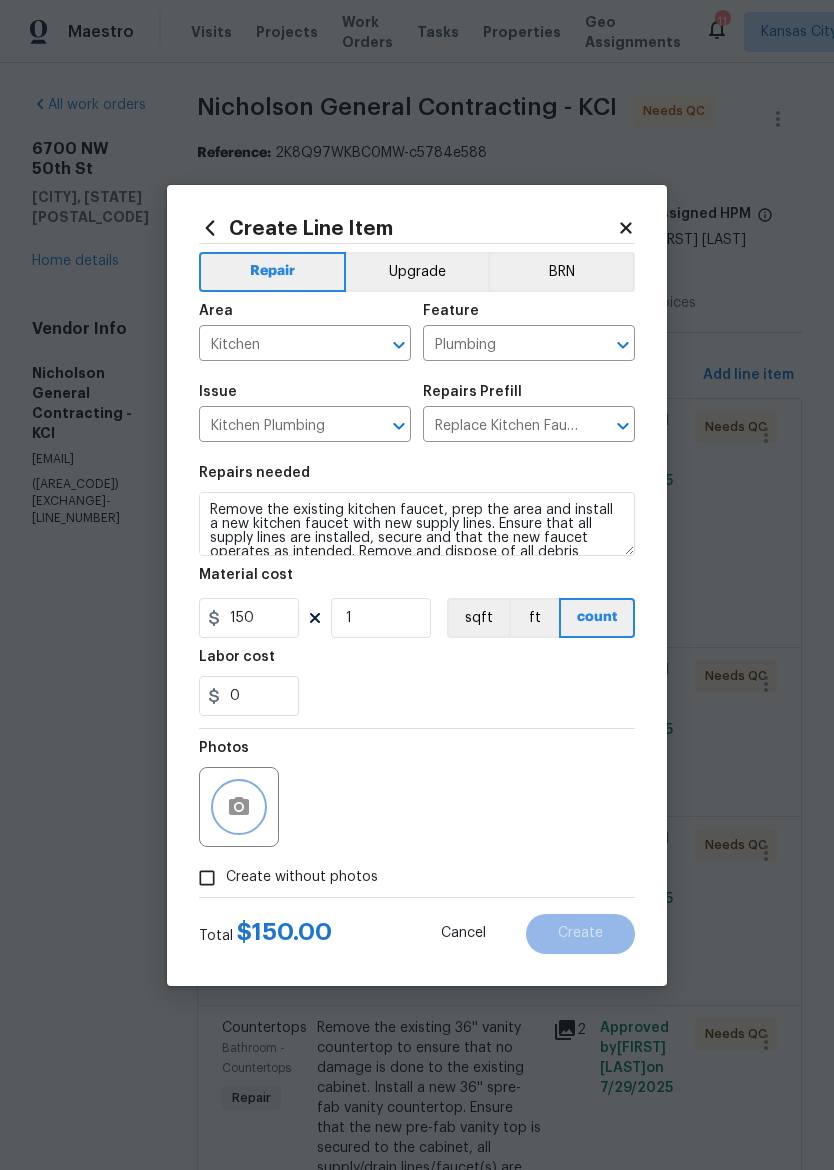 click at bounding box center (239, 807) 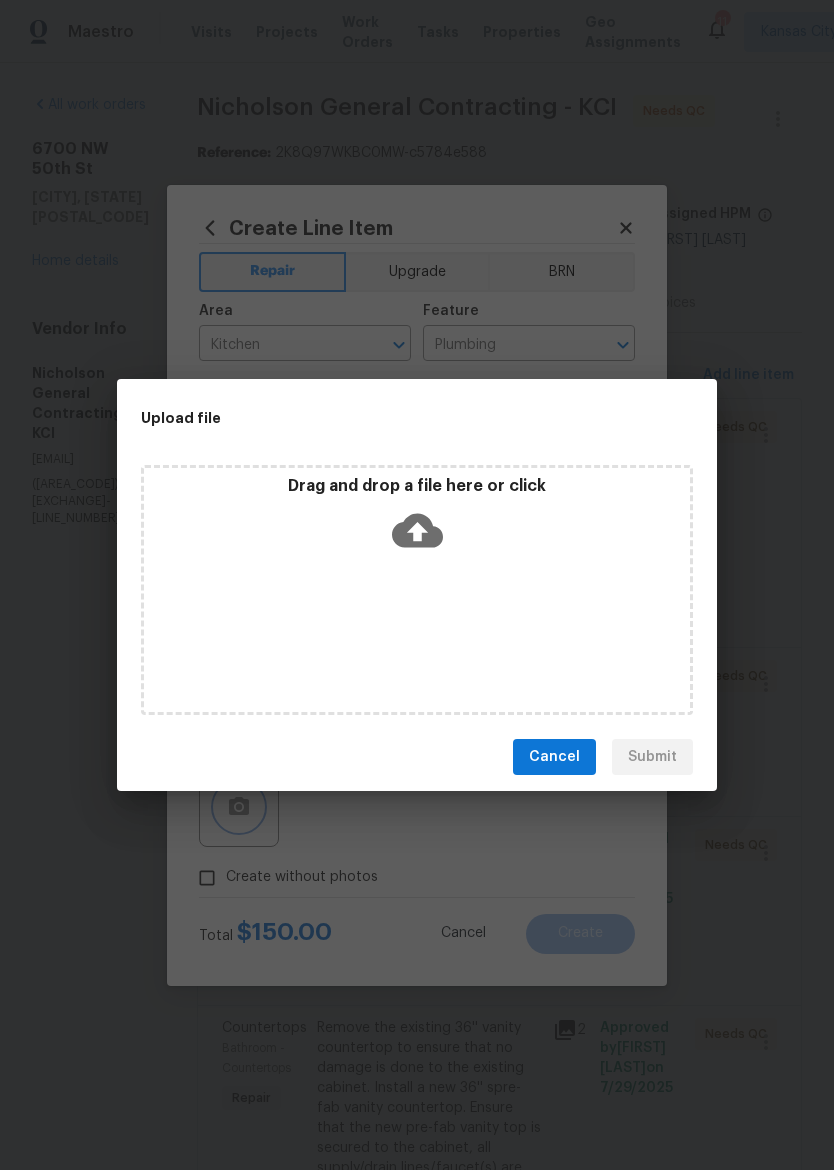 click on "Upload file Drag and drop a file here or click Cancel Submit" at bounding box center (417, 585) 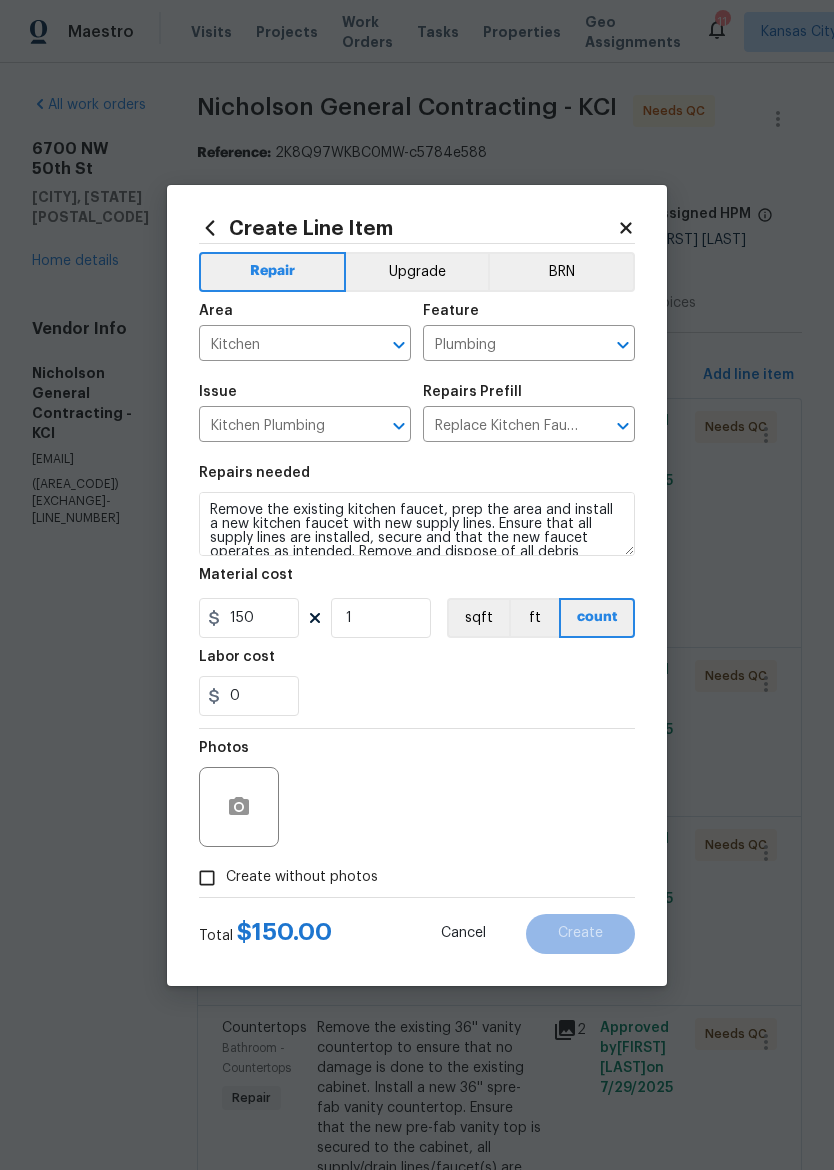 click on "Create without photos" at bounding box center (207, 878) 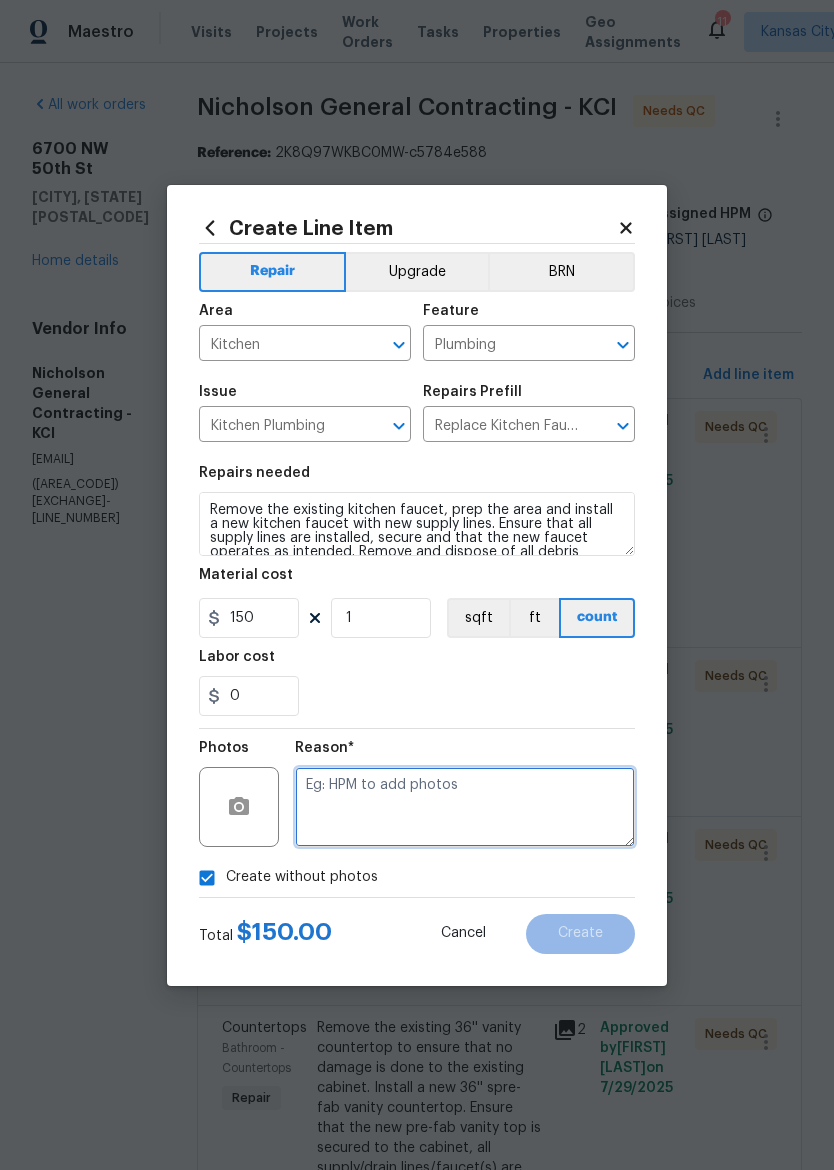 click at bounding box center [465, 807] 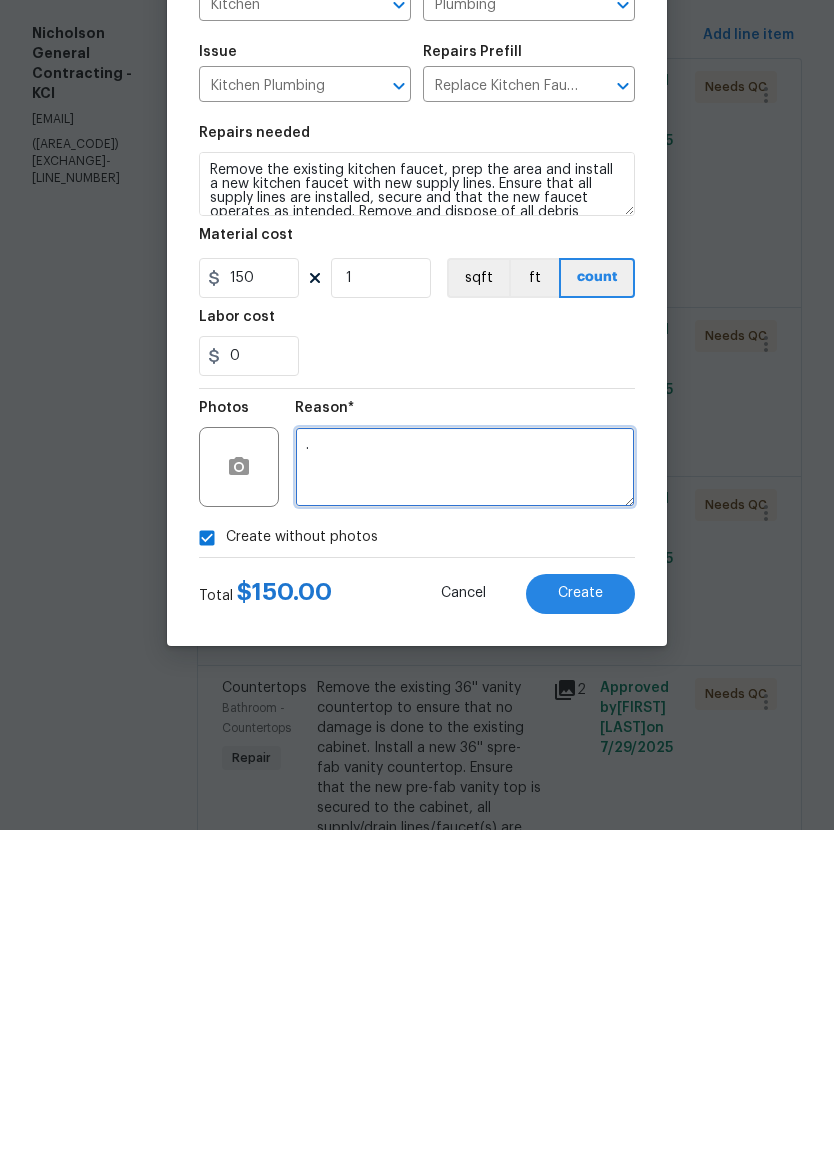 type on "." 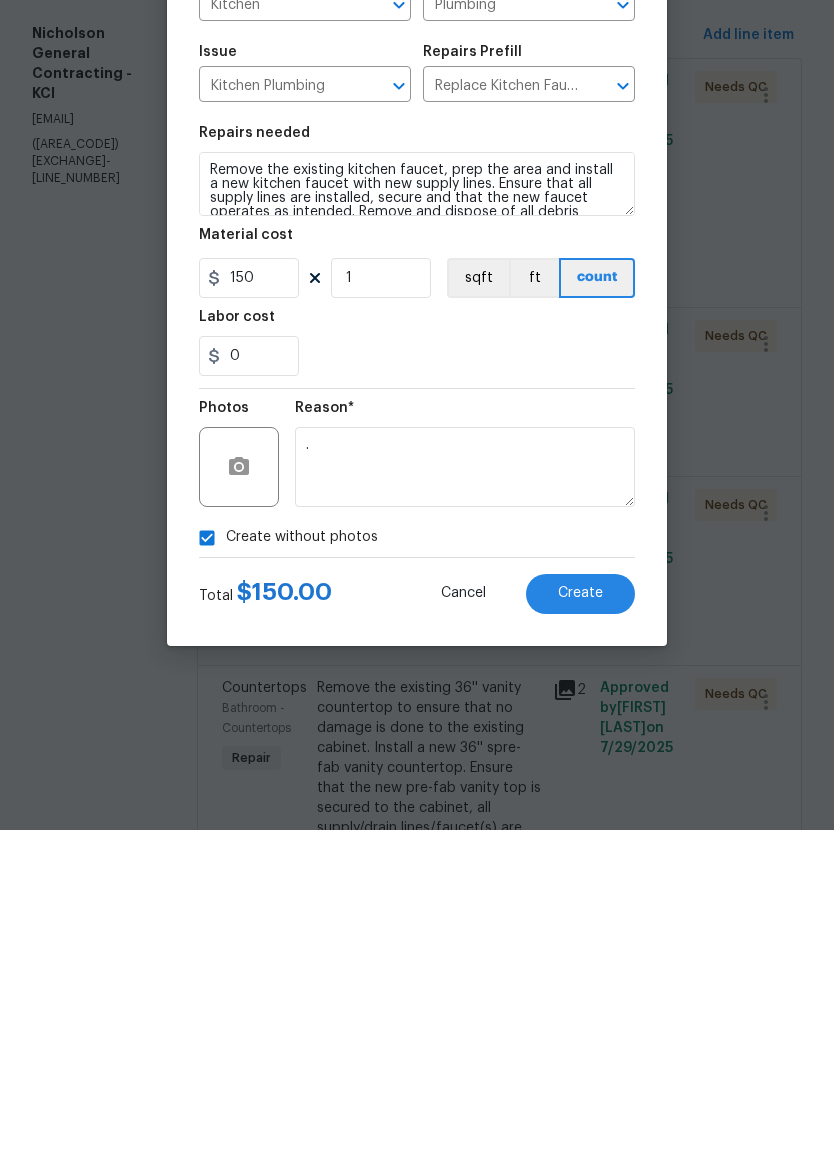 click on "Create" at bounding box center (580, 934) 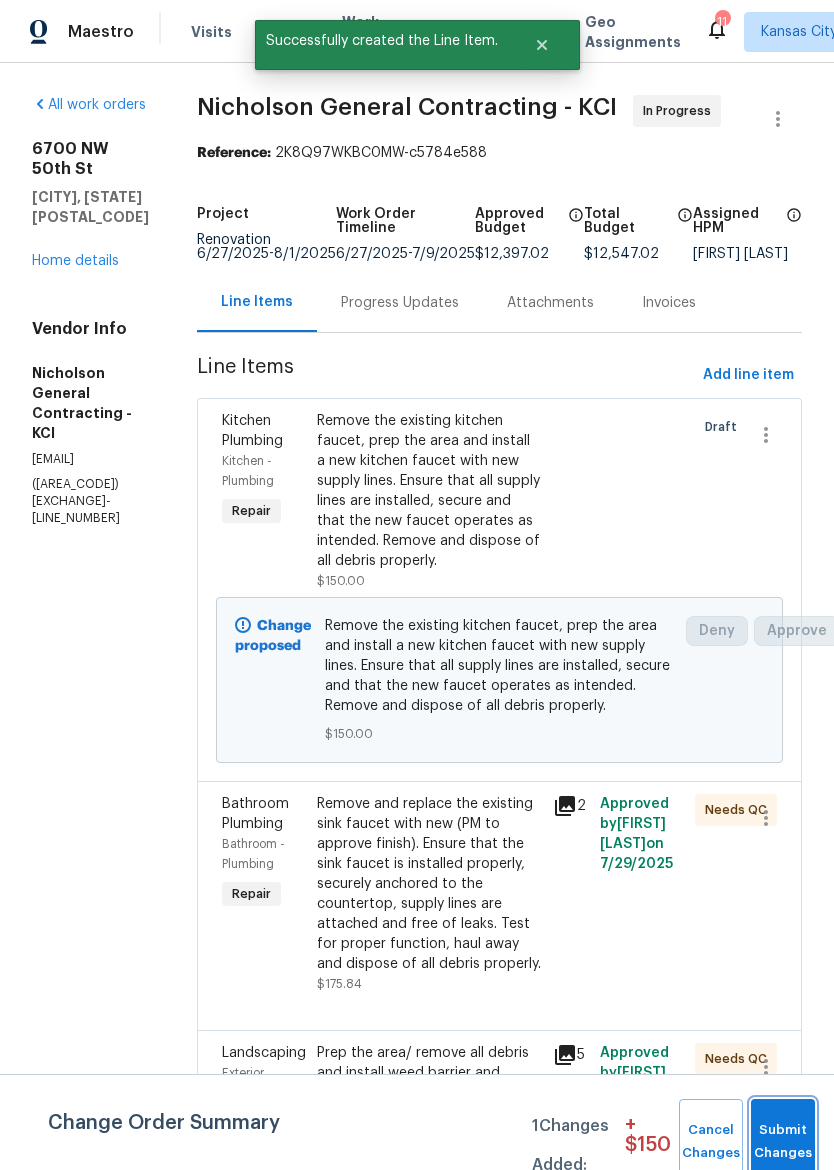 click on "Submit Changes" at bounding box center (783, 1142) 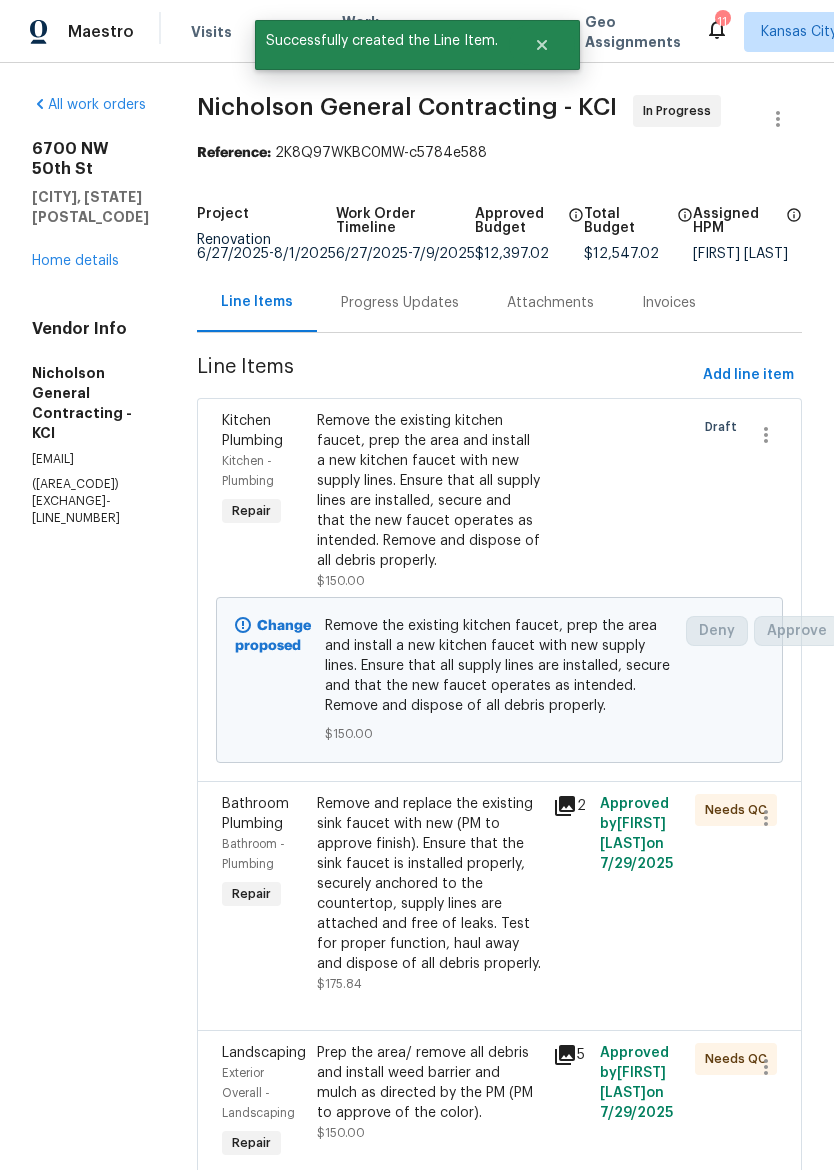 click on "Remove and replace the existing sink faucet with new (PM to approve finish). Ensure that the sink faucet is installed properly, securely anchored to the countertop, supply lines are attached and free of leaks. Test for proper function, haul away and dispose of all debris properly." at bounding box center [429, 884] 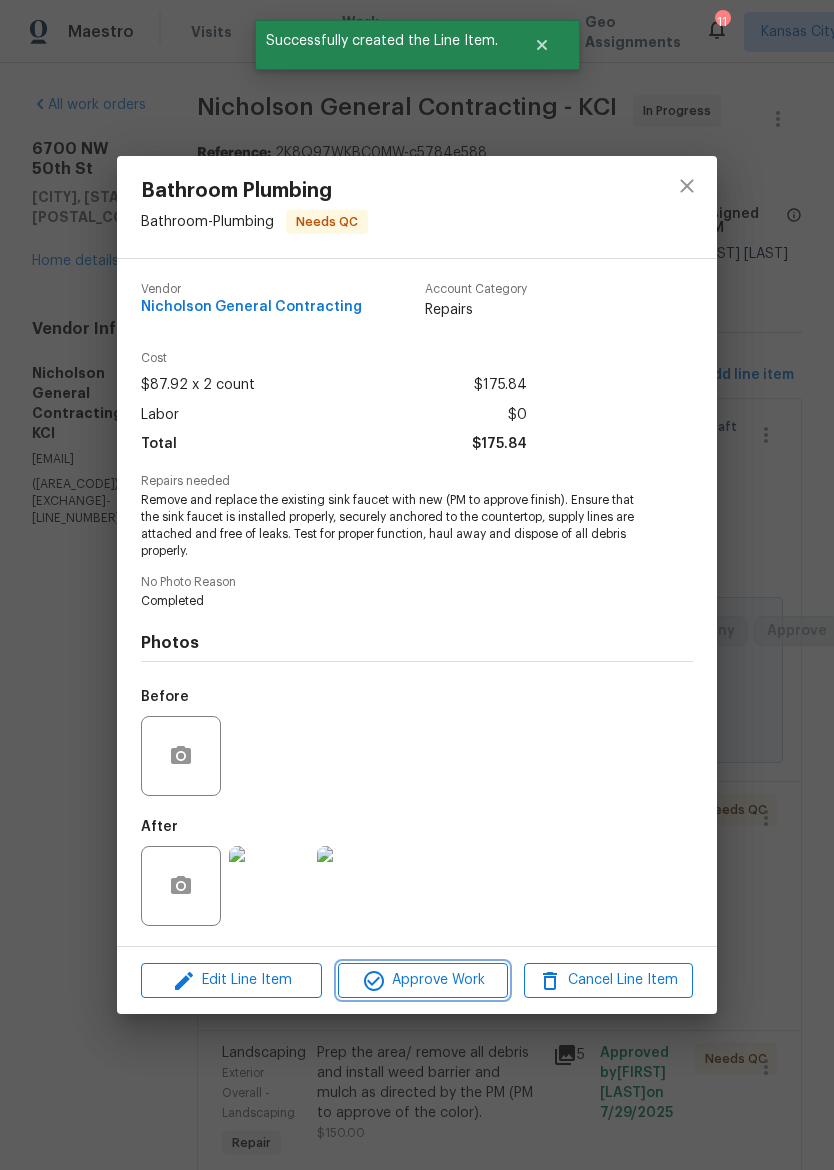 click on "Approve Work" at bounding box center (422, 980) 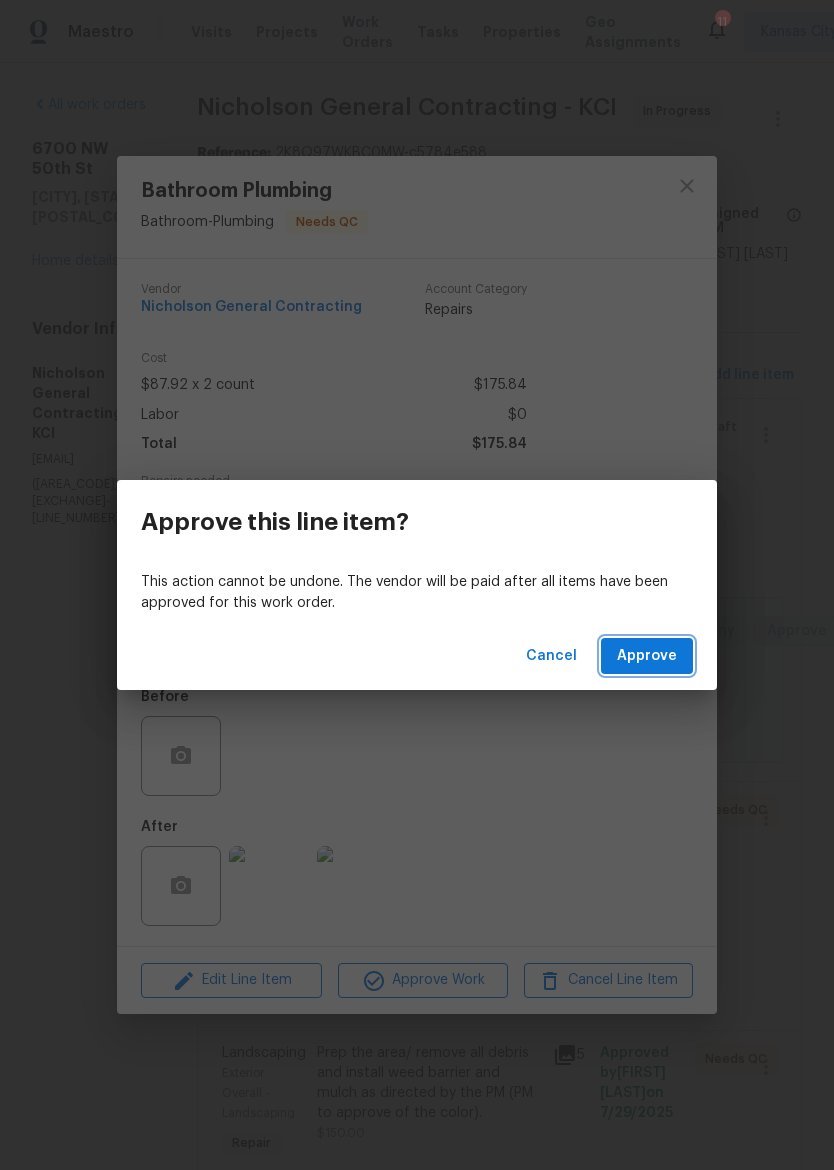 click on "Approve" at bounding box center (647, 656) 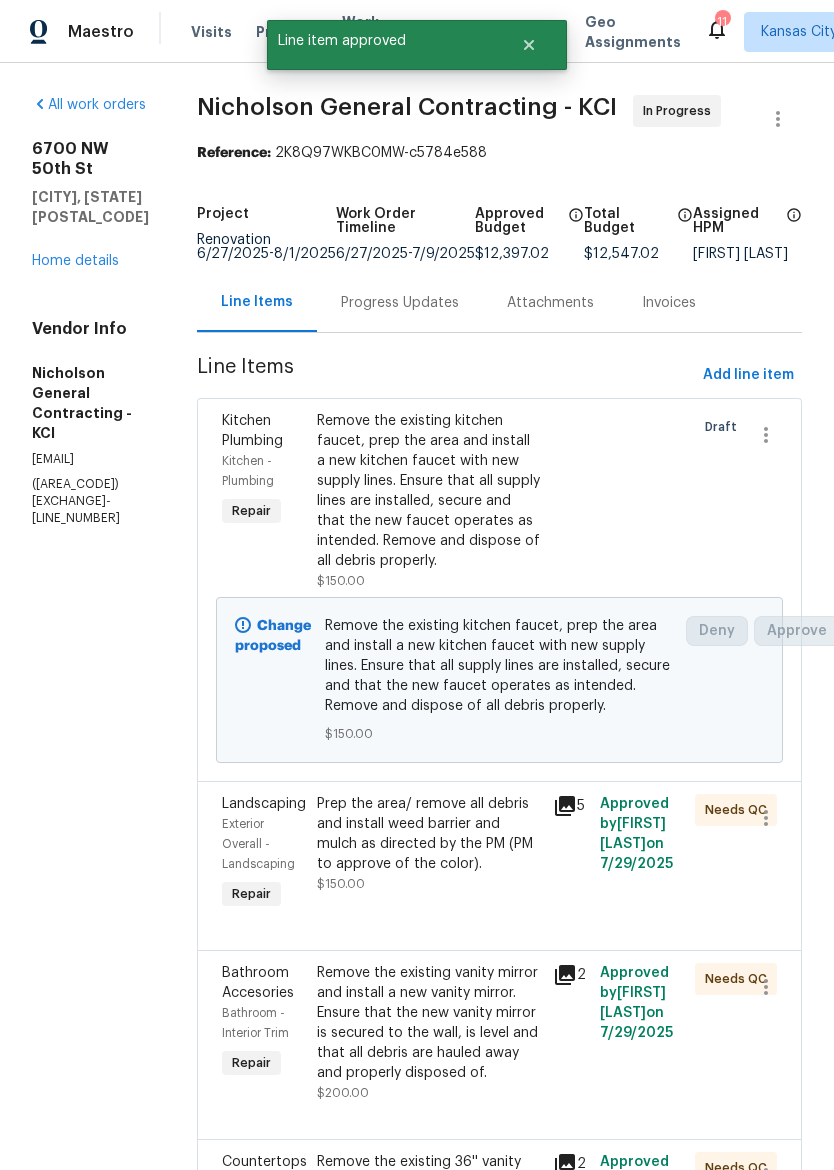 click on "Prep the area/ remove all debris and install weed barrier and mulch as directed by the PM (PM to approve of the color)." at bounding box center [429, 834] 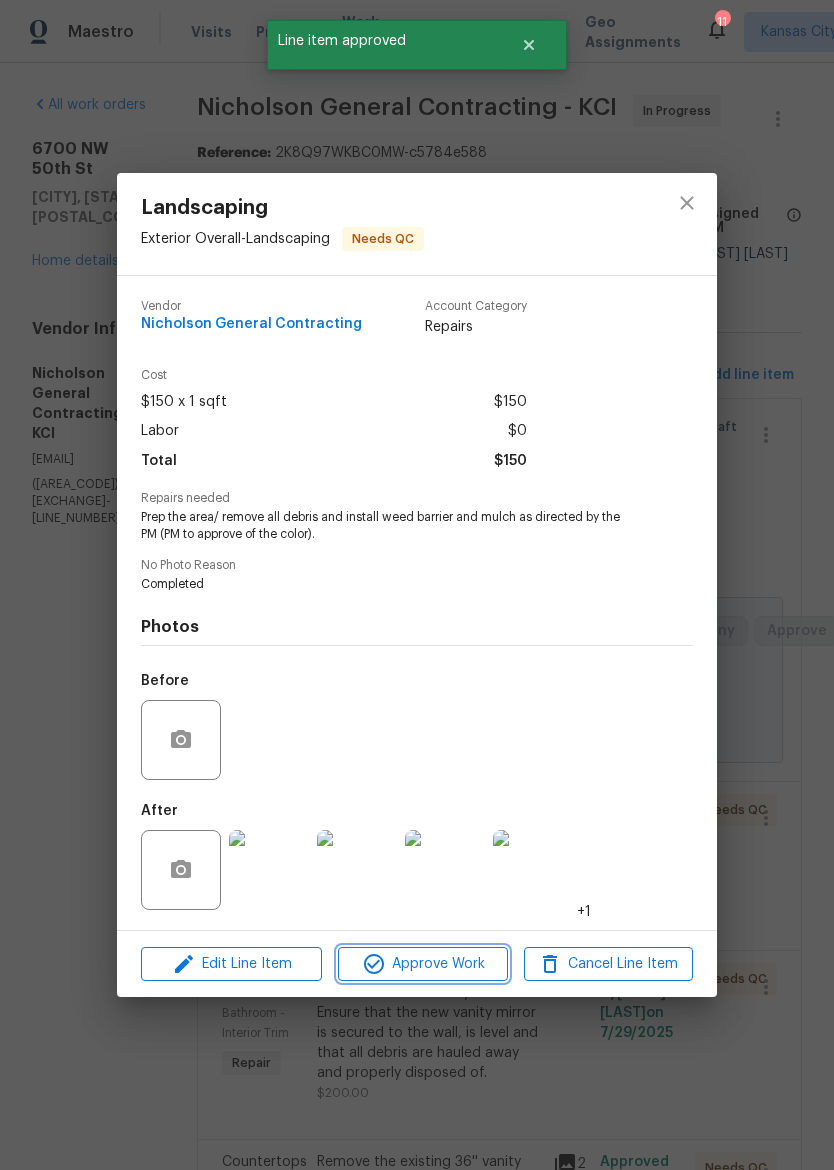 click on "Approve Work" at bounding box center [422, 964] 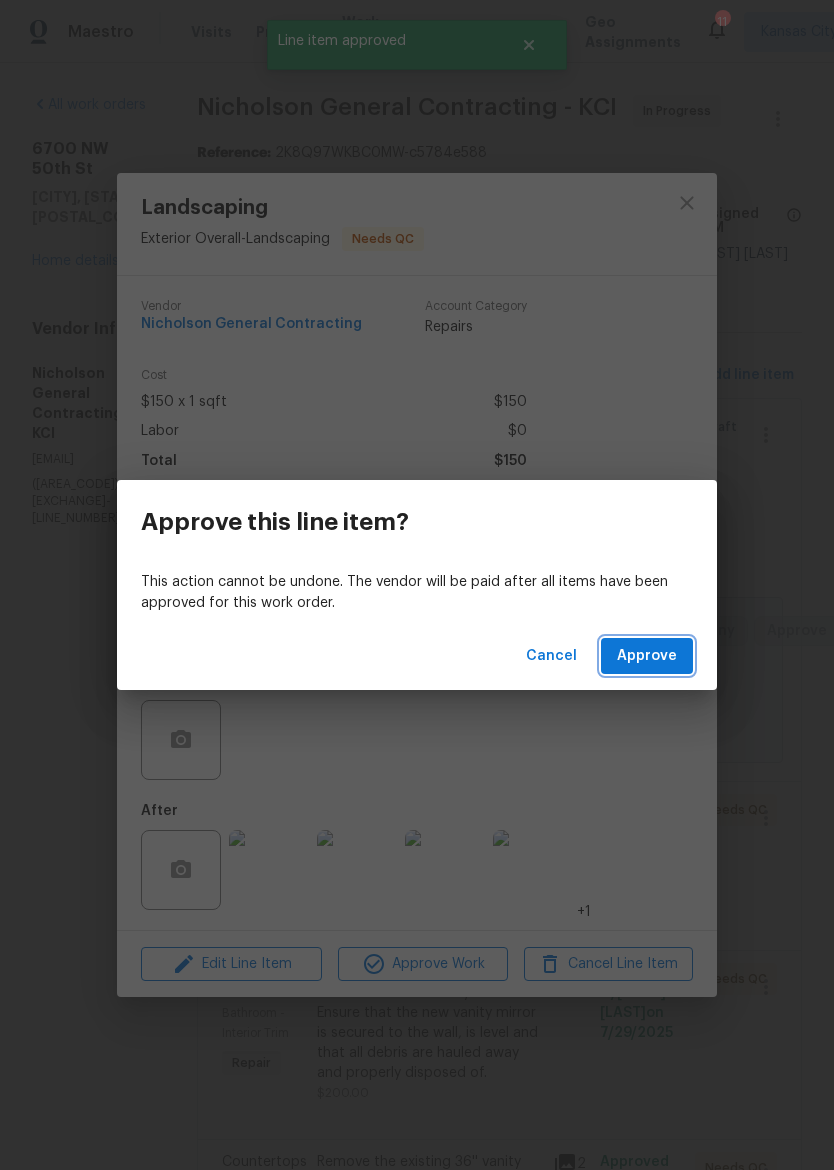 click on "Approve" at bounding box center (647, 656) 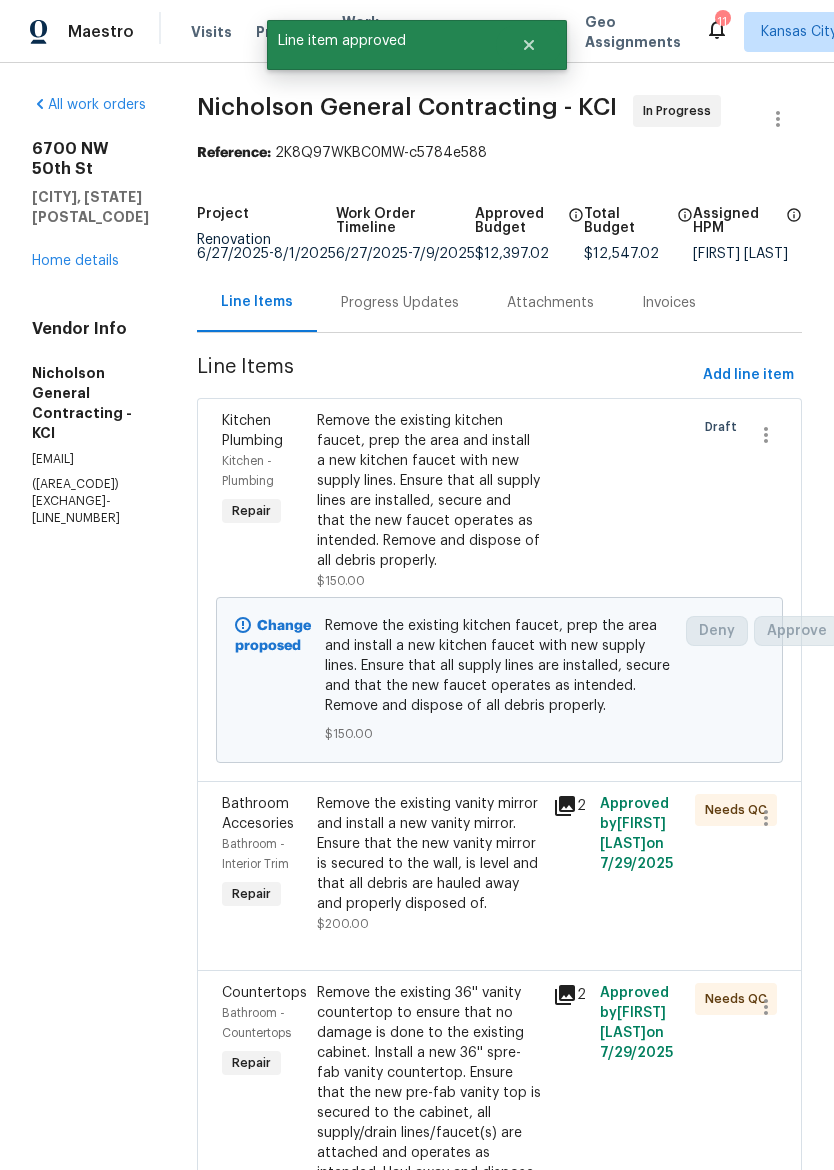 click on "Remove the existing vanity mirror and install a new vanity mirror. Ensure that the new vanity mirror is secured to the wall, is level and that all debris are hauled away and properly disposed of." at bounding box center [429, 854] 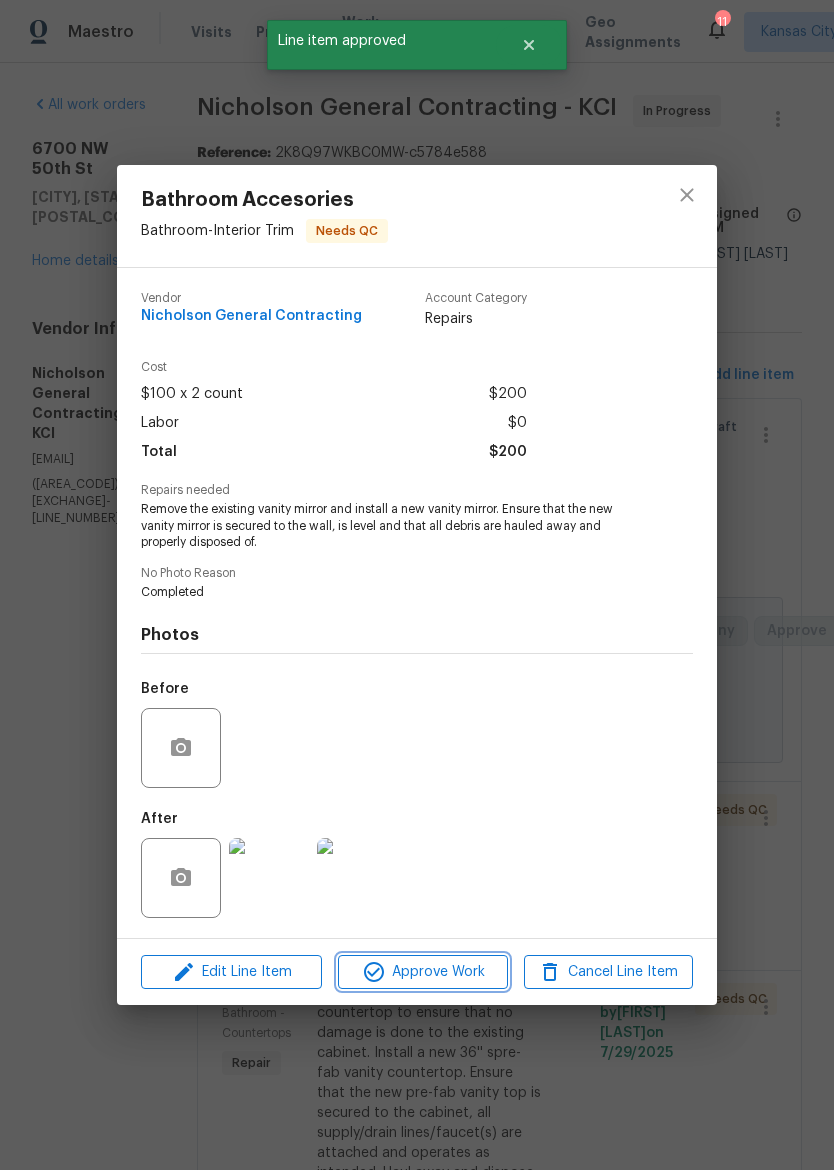 click on "Approve Work" at bounding box center [422, 972] 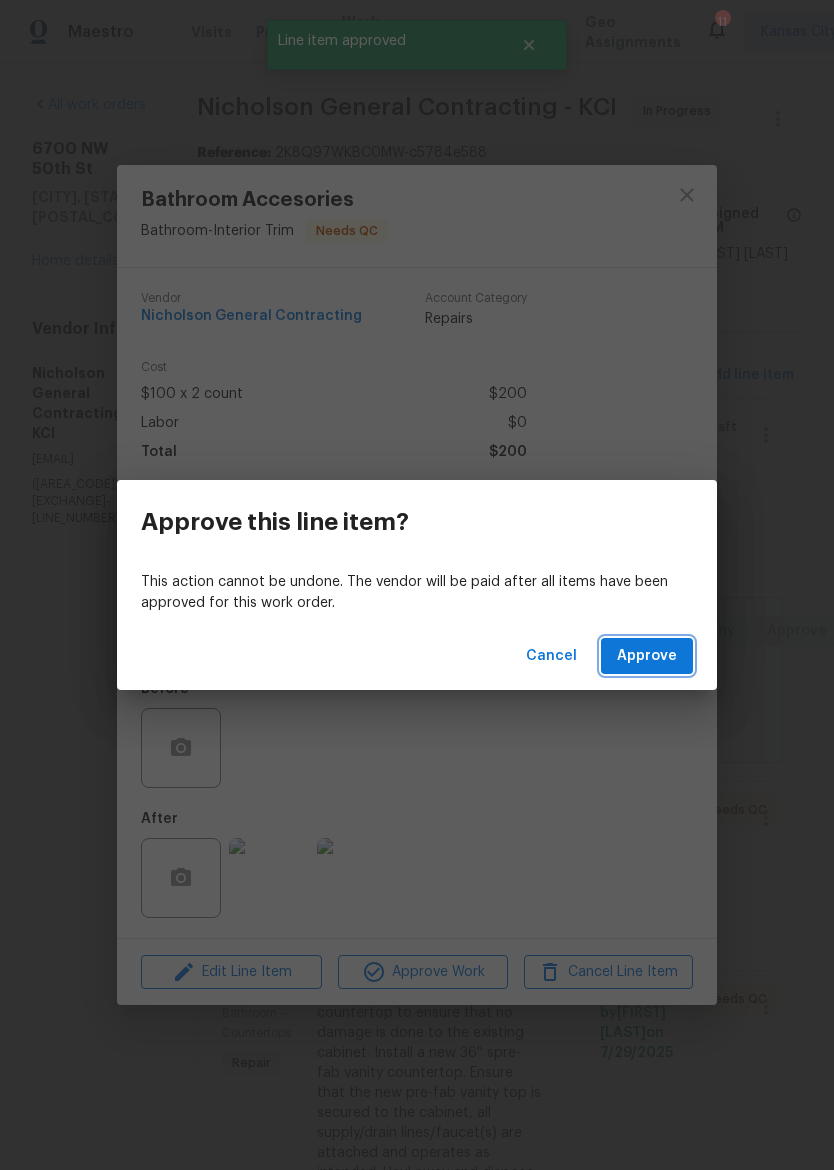 click on "Approve" at bounding box center (647, 656) 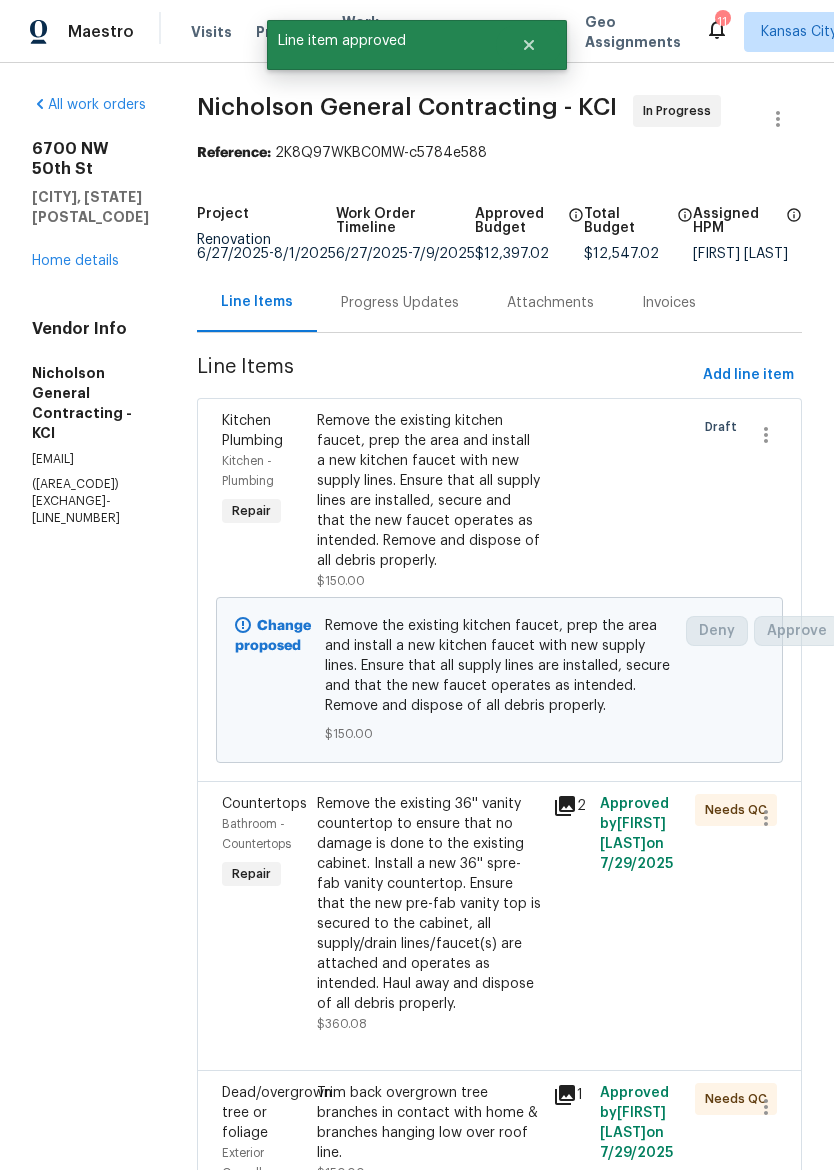 click on "Remove the existing 36'' vanity countertop to ensure that no damage is done to the existing cabinet. Install a new 36'' spre-fab vanity countertop. Ensure that the new pre-fab vanity top is secured to the cabinet, all supply/drain lines/faucet(s) are attached and operates as intended. Haul away and dispose of all debris properly." at bounding box center (429, 904) 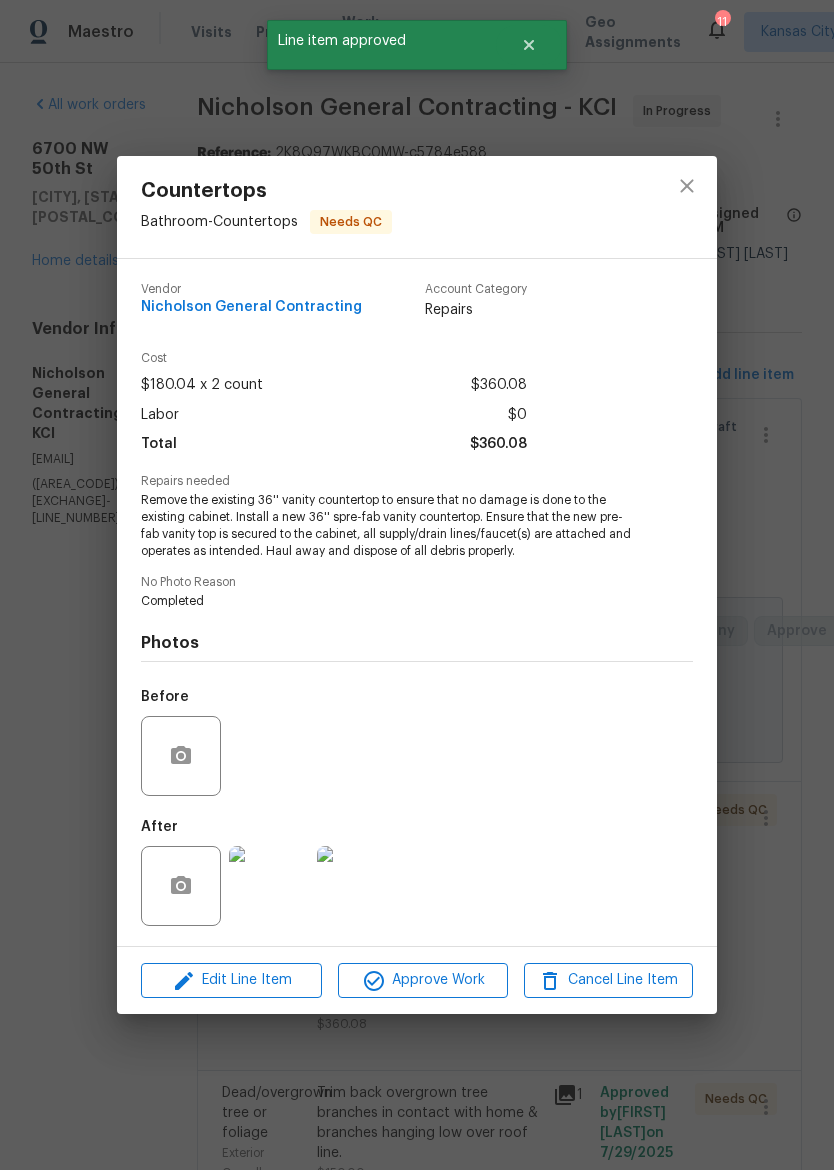 click on "Edit Line Item  Approve Work  Cancel Line Item" at bounding box center (417, 980) 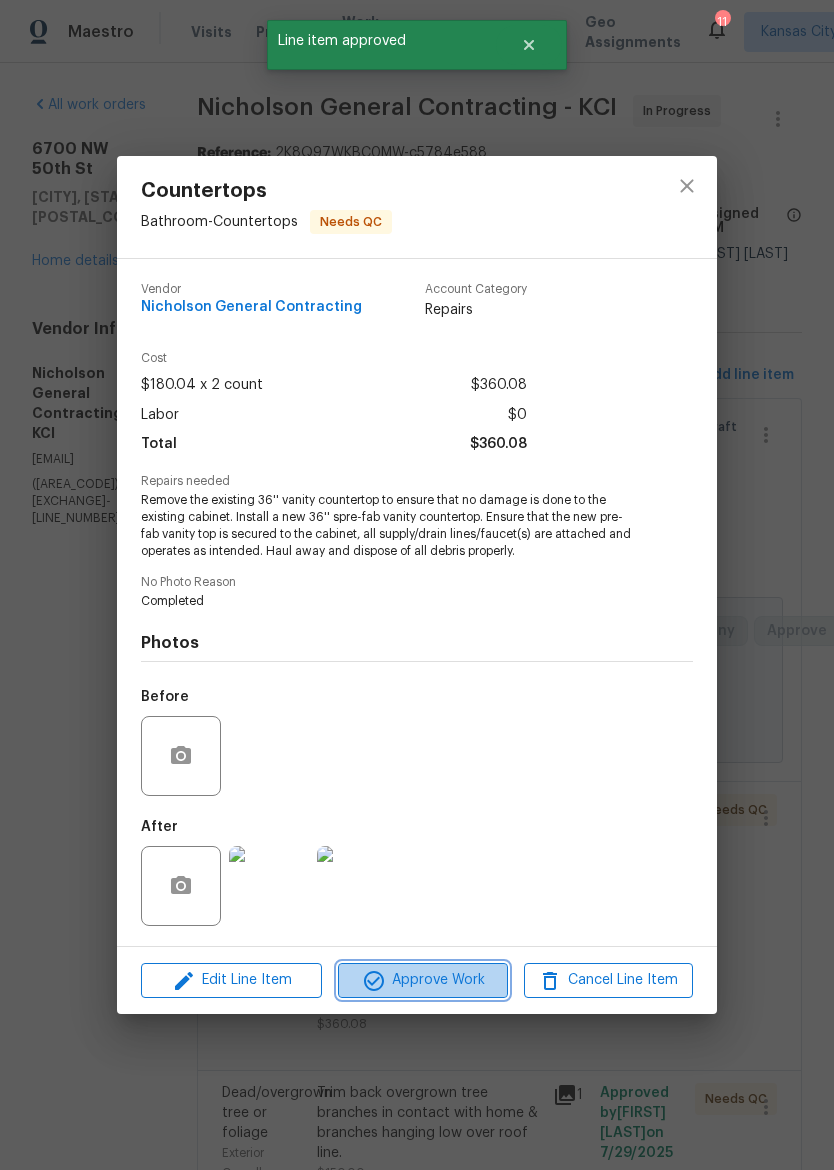 click on "Approve Work" at bounding box center (422, 980) 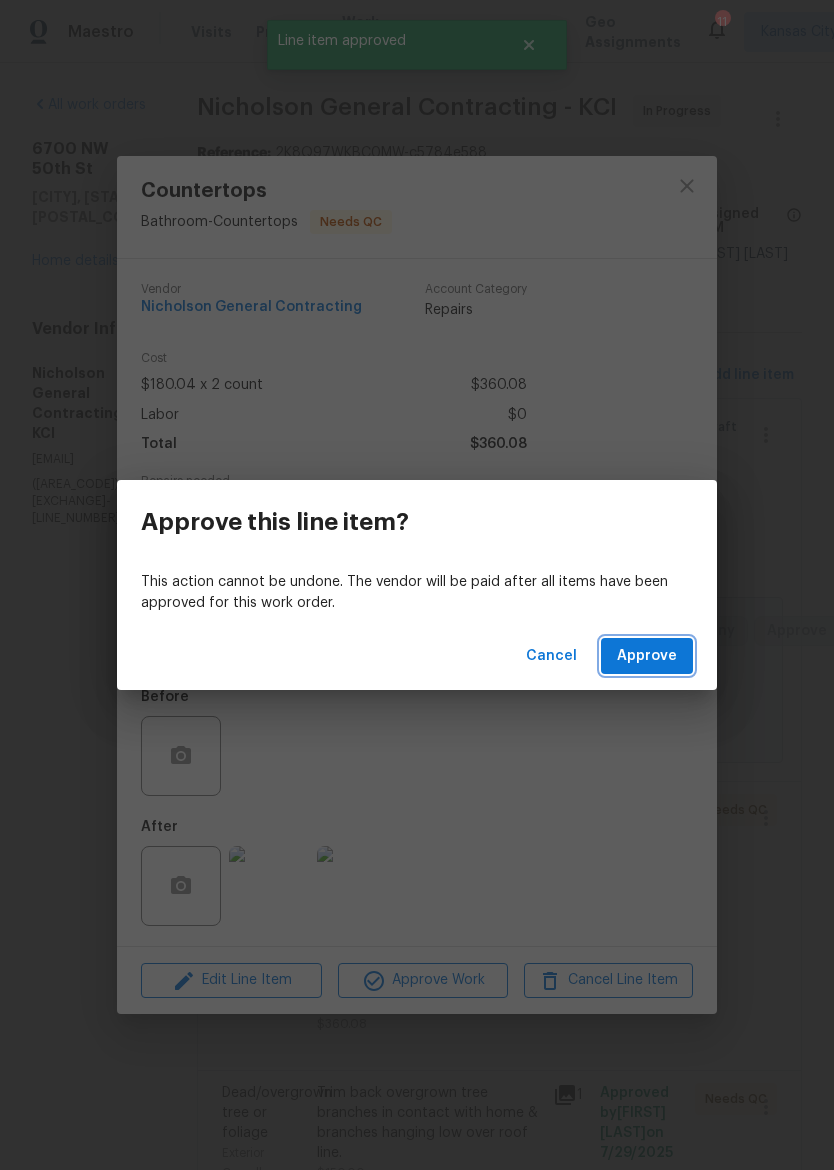 click on "Approve" at bounding box center (647, 656) 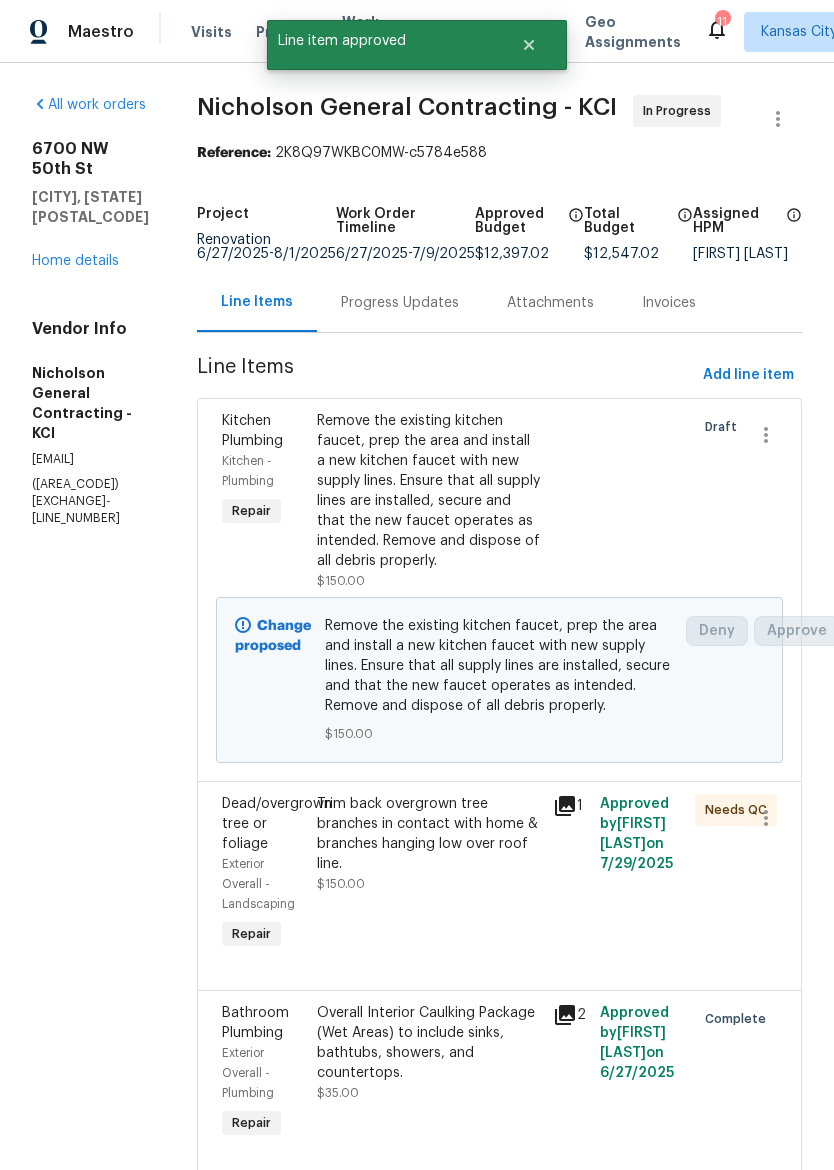 click on "Trim back overgrown tree branches in contact with home & branches hanging low over roof line." at bounding box center (429, 834) 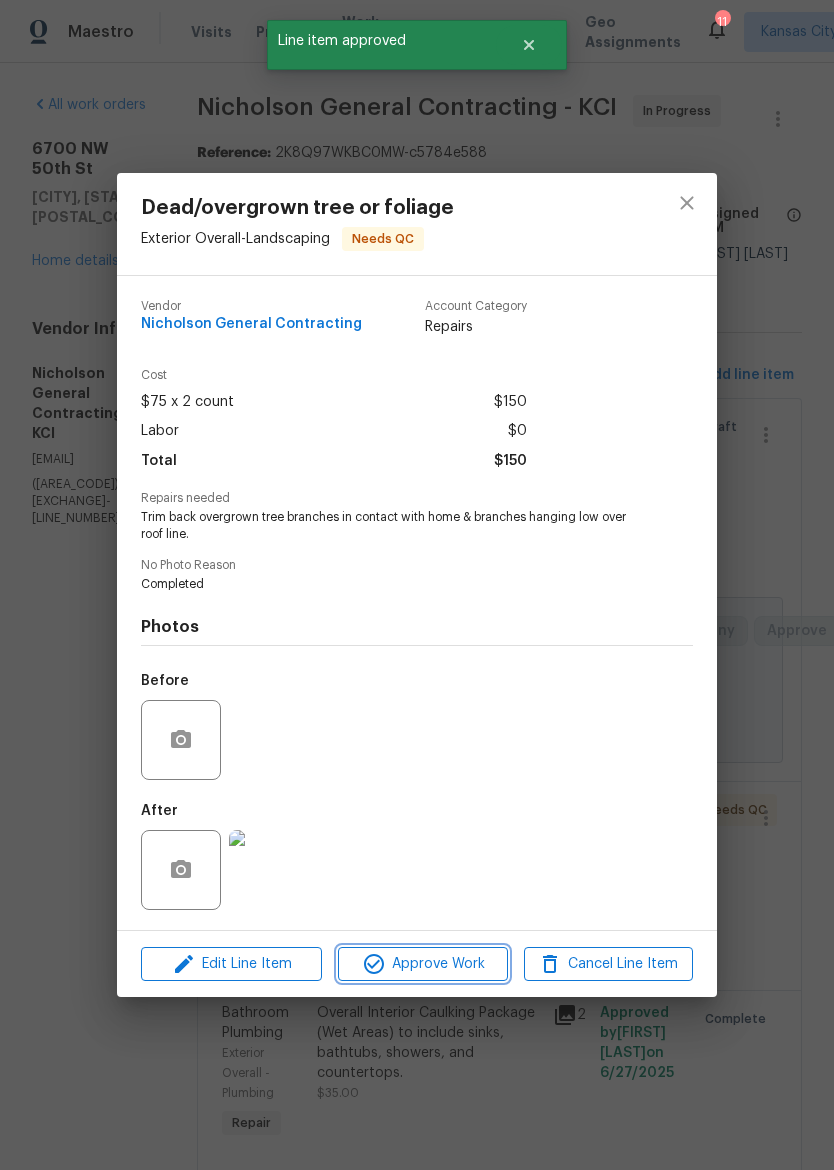 click on "Approve Work" at bounding box center (422, 964) 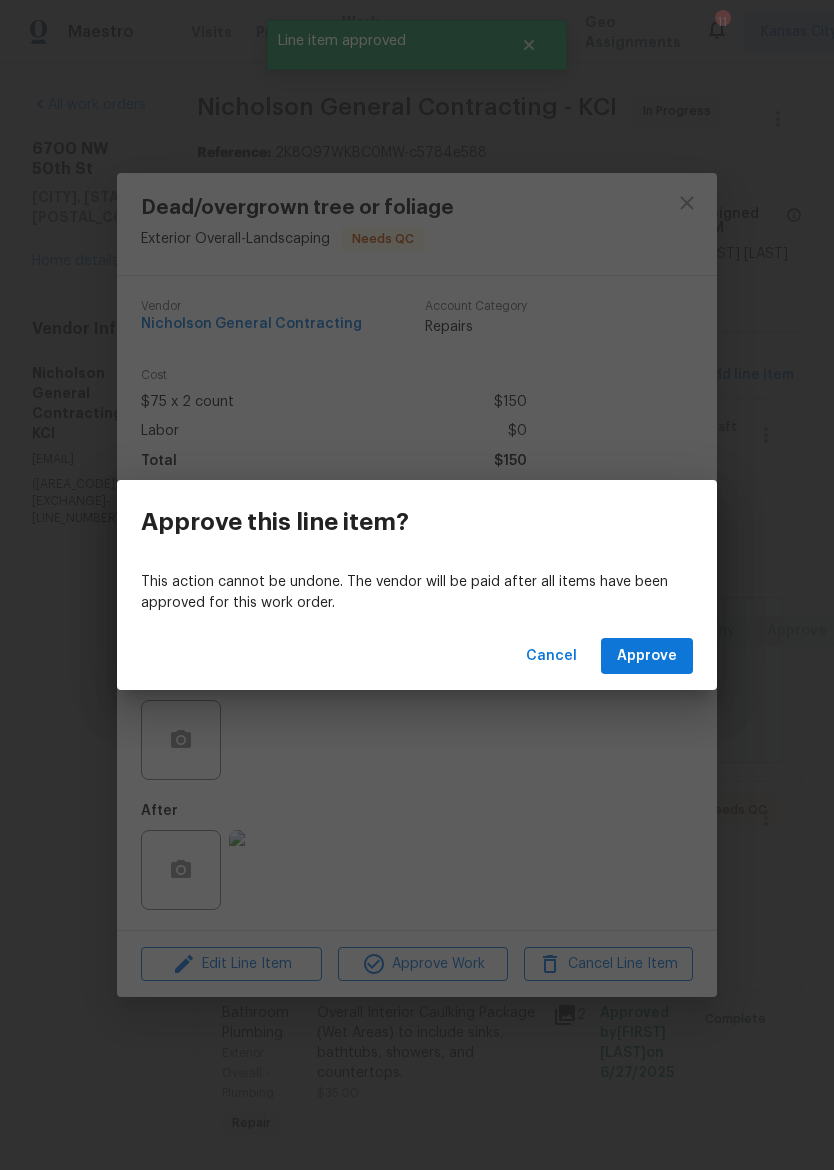 click on "Approve" at bounding box center [647, 656] 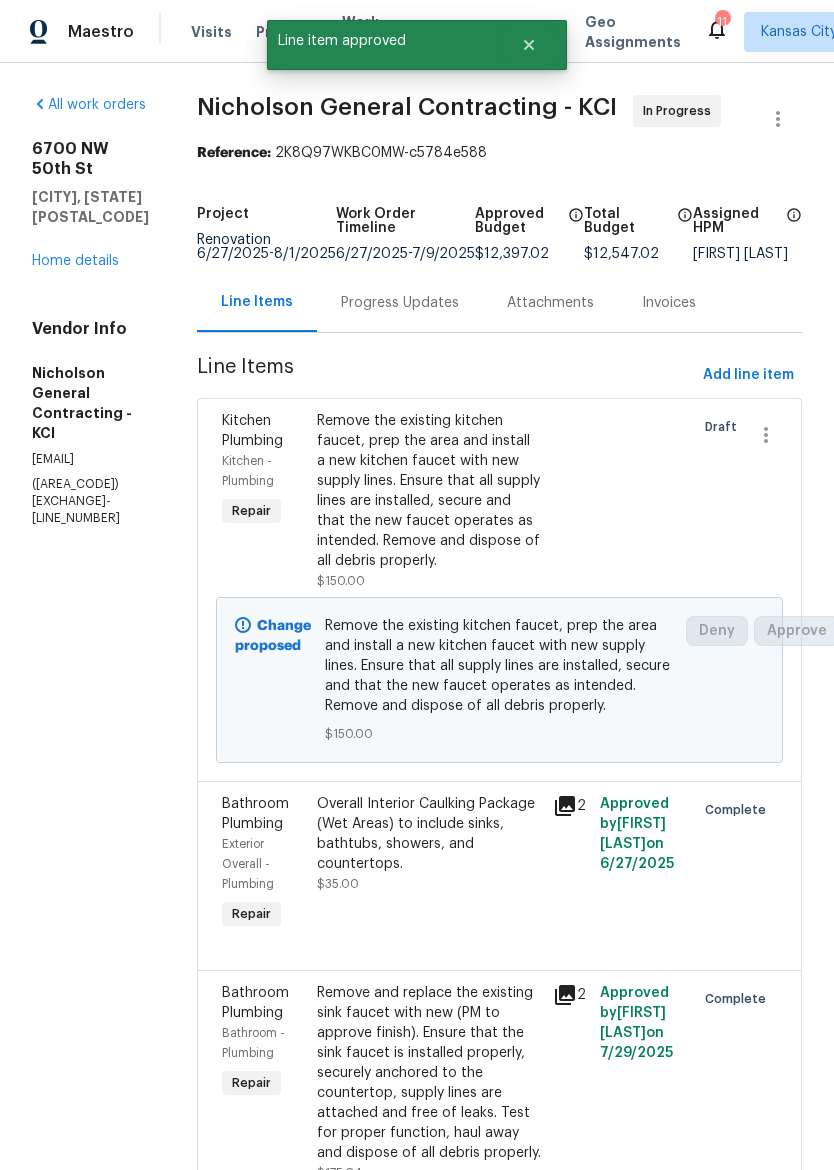 click on "6700 NW 50th St Kansas City, MO 64151 Home details" at bounding box center (90, 205) 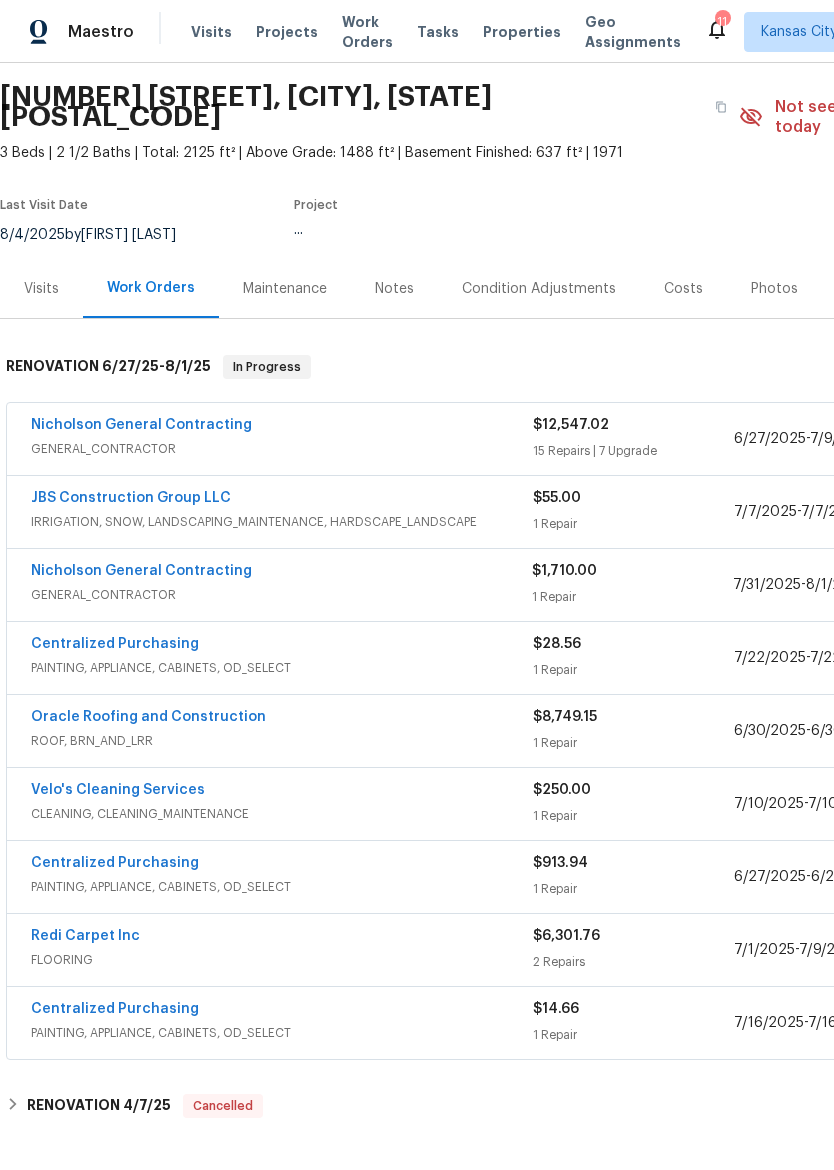 scroll, scrollTop: 64, scrollLeft: 0, axis: vertical 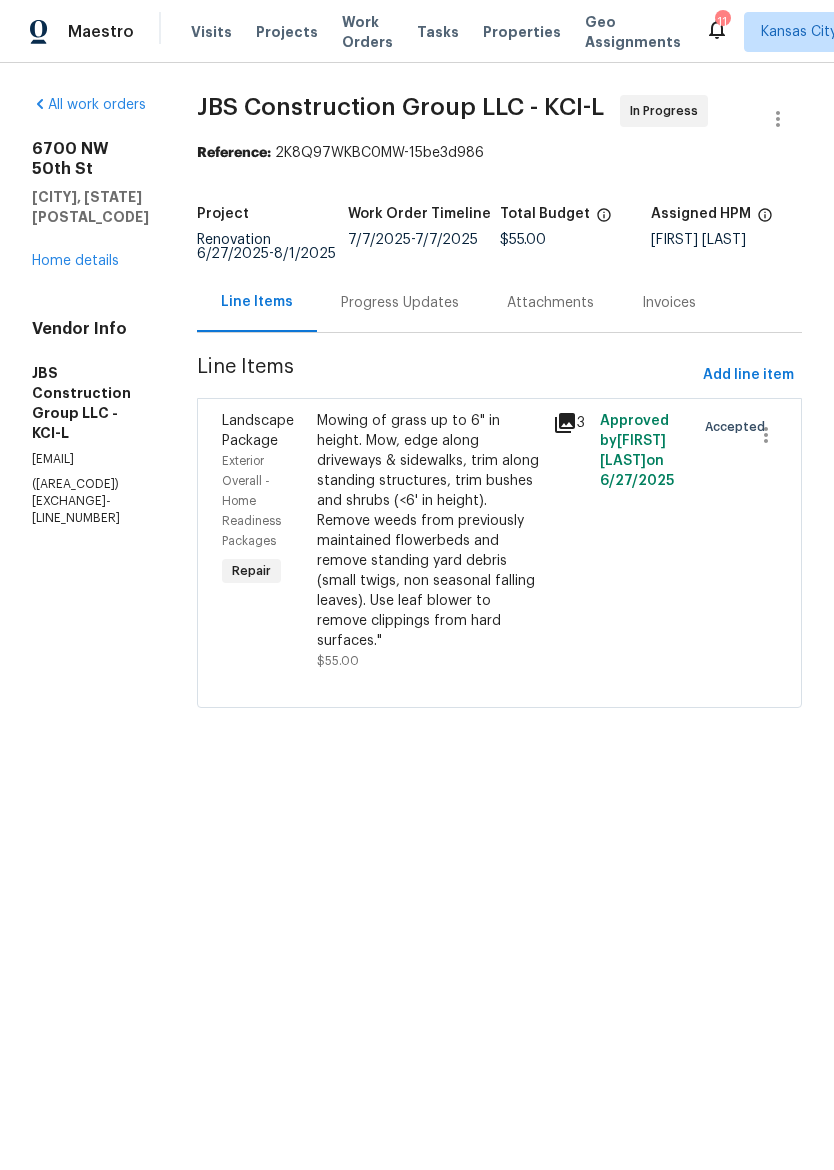 click on "Progress Updates" at bounding box center (400, 303) 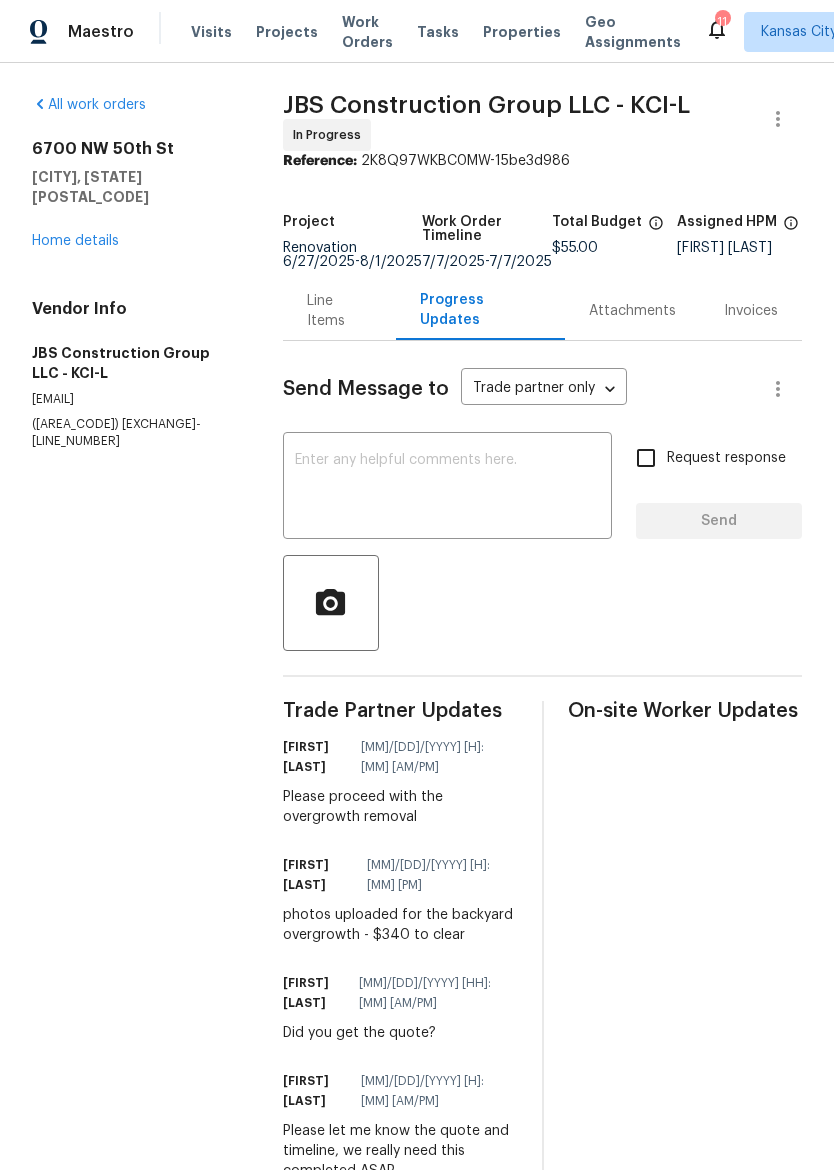 click at bounding box center [447, 488] 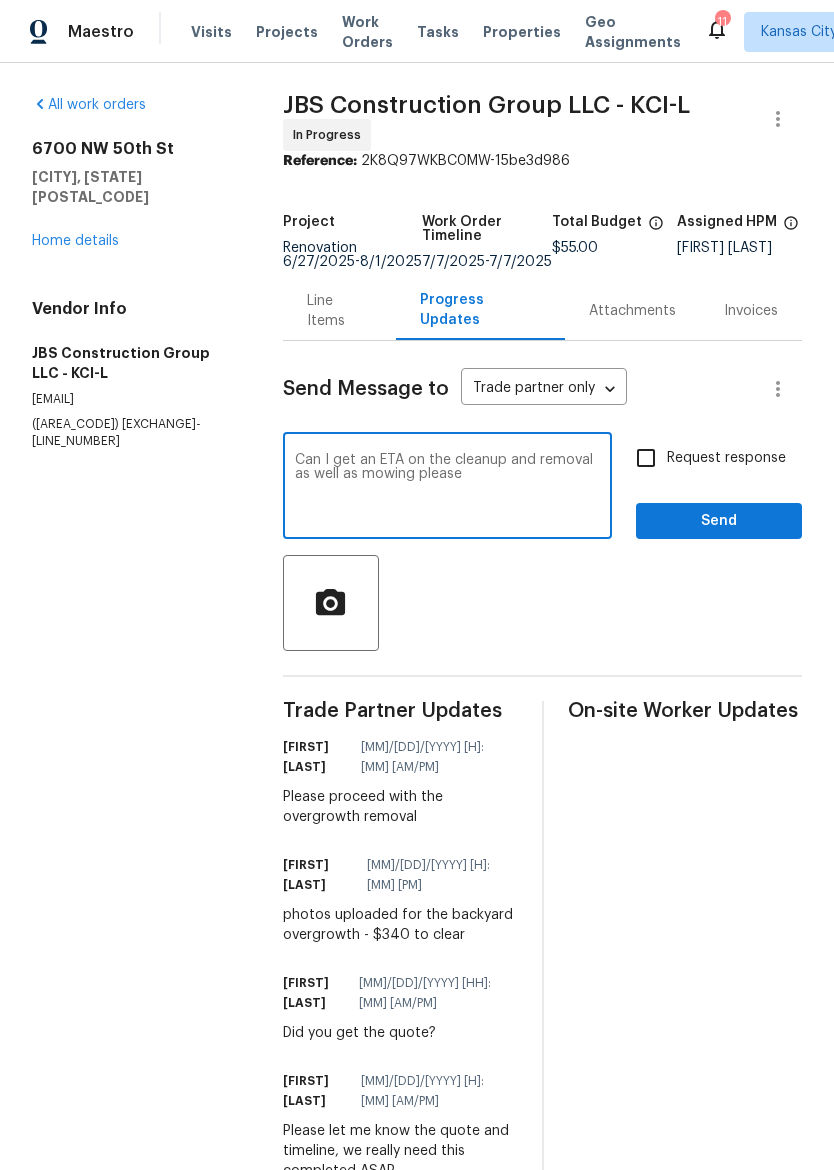 type on "Can I get an ETA on the cleanup and removal as well as mowing please" 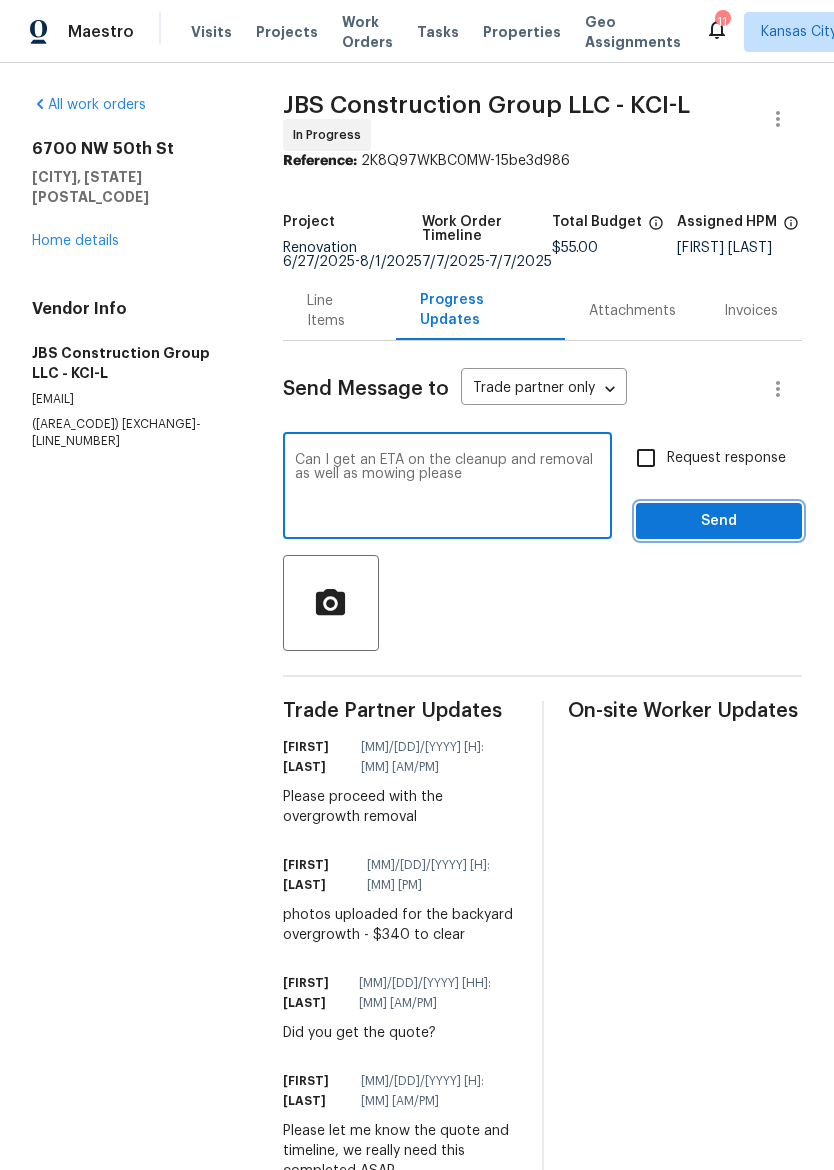 click on "Send" at bounding box center (719, 521) 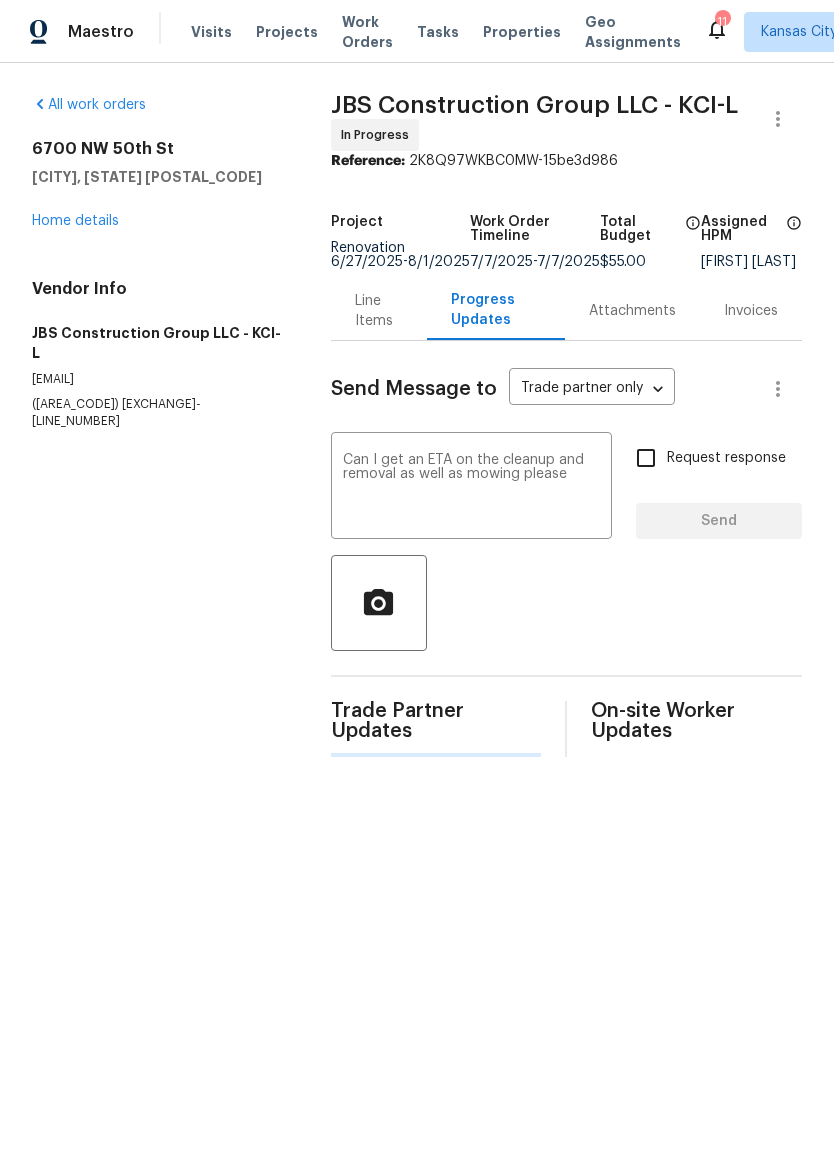 type 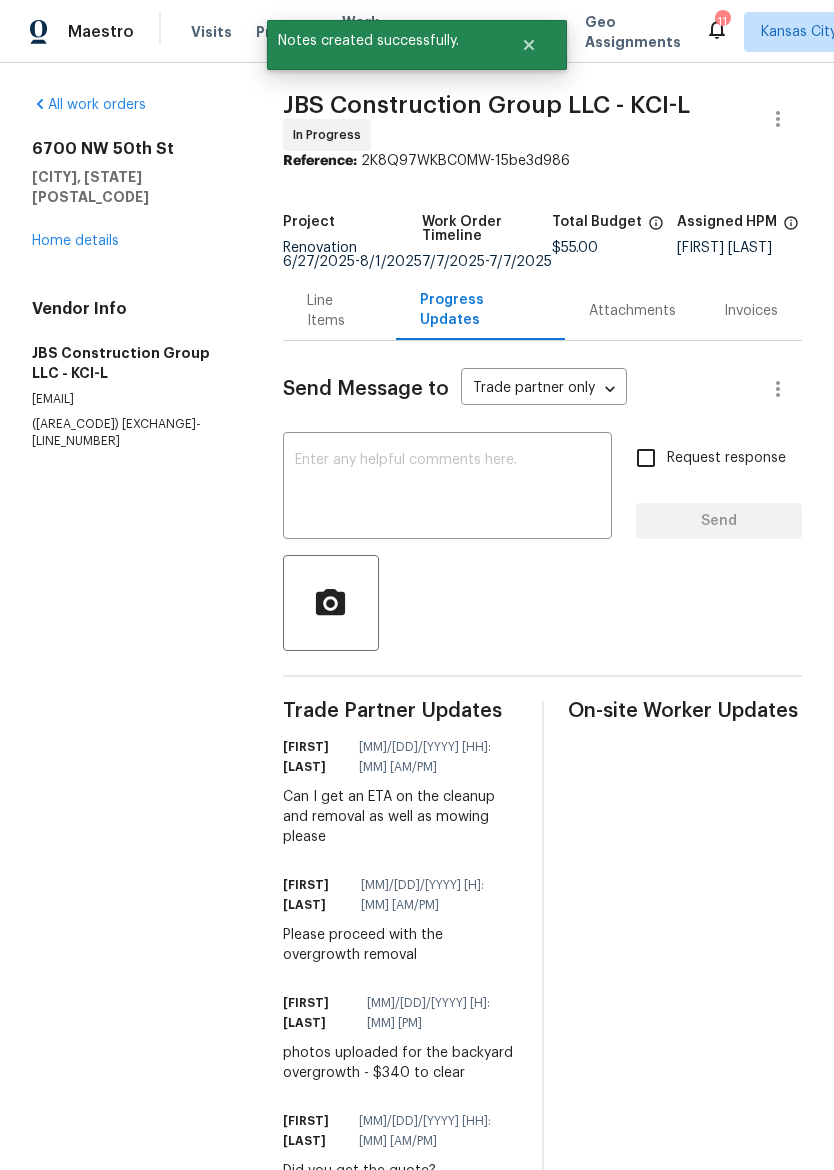 click on "Home details" at bounding box center [75, 241] 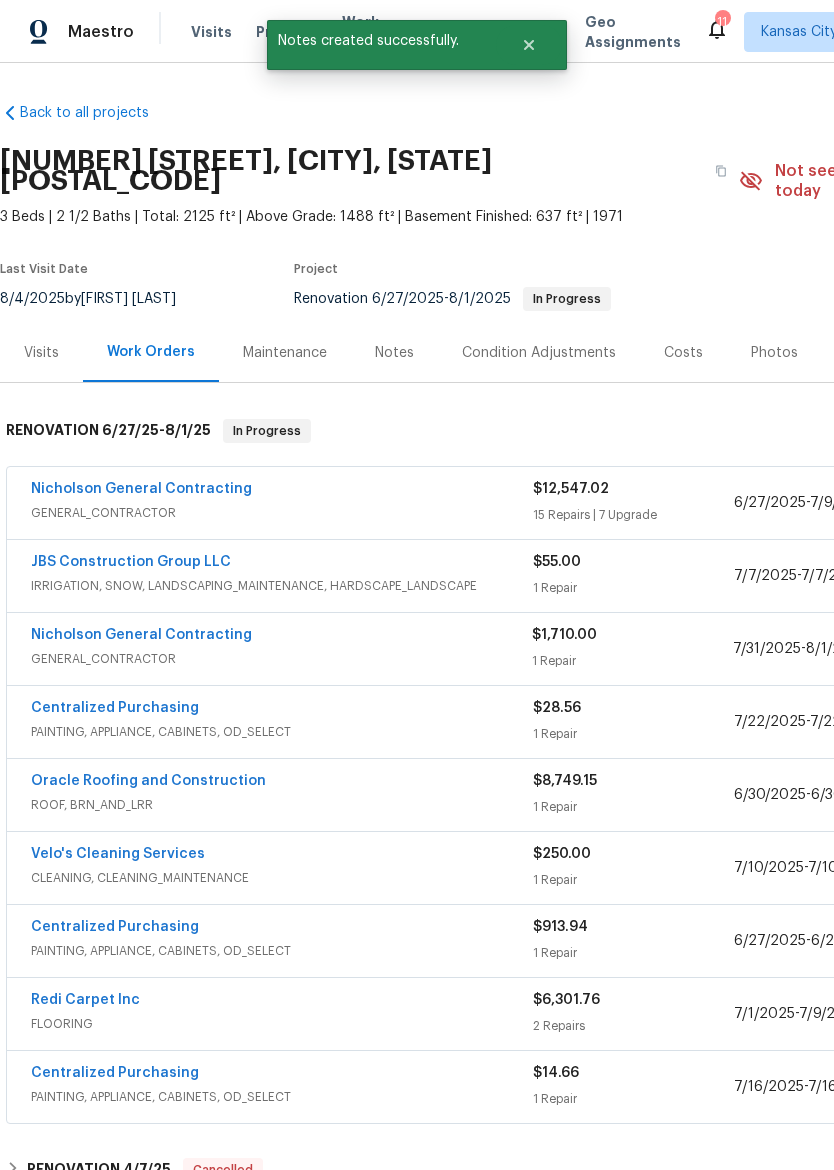 click on "Notes" at bounding box center (394, 352) 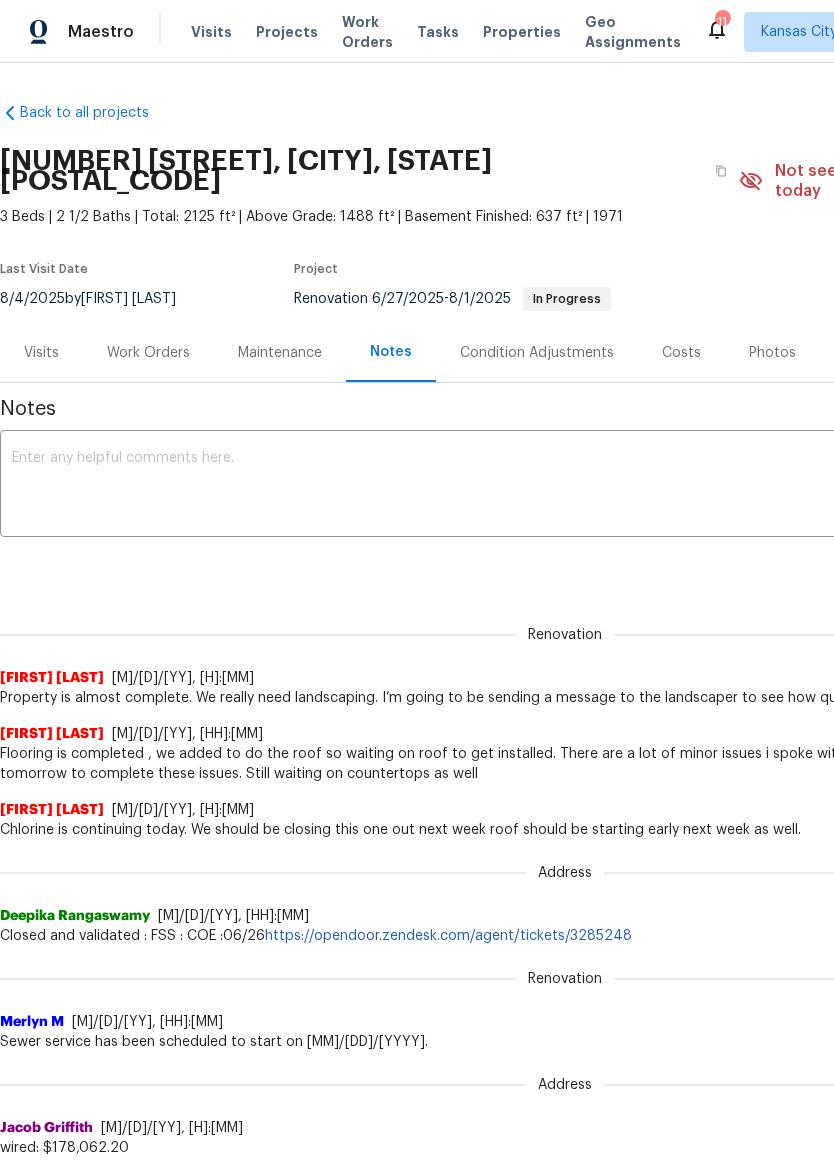 click at bounding box center (565, 486) 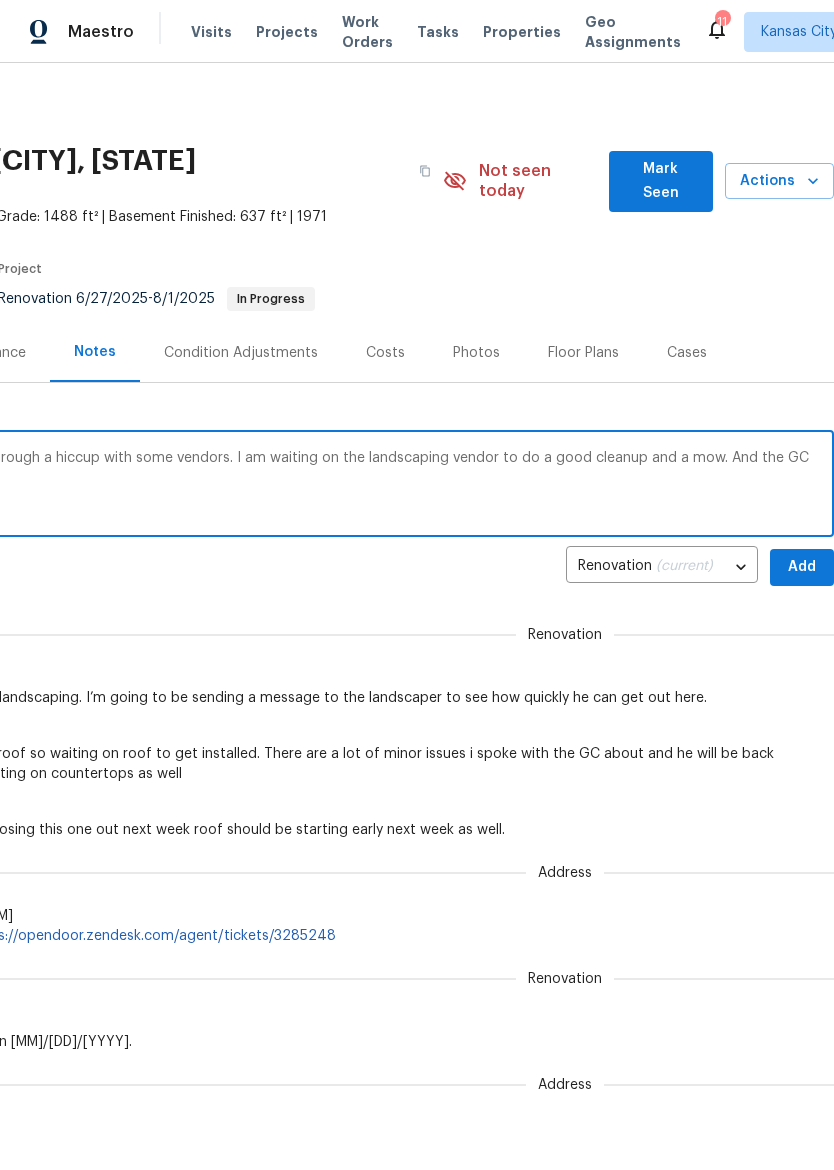 scroll, scrollTop: 0, scrollLeft: 0, axis: both 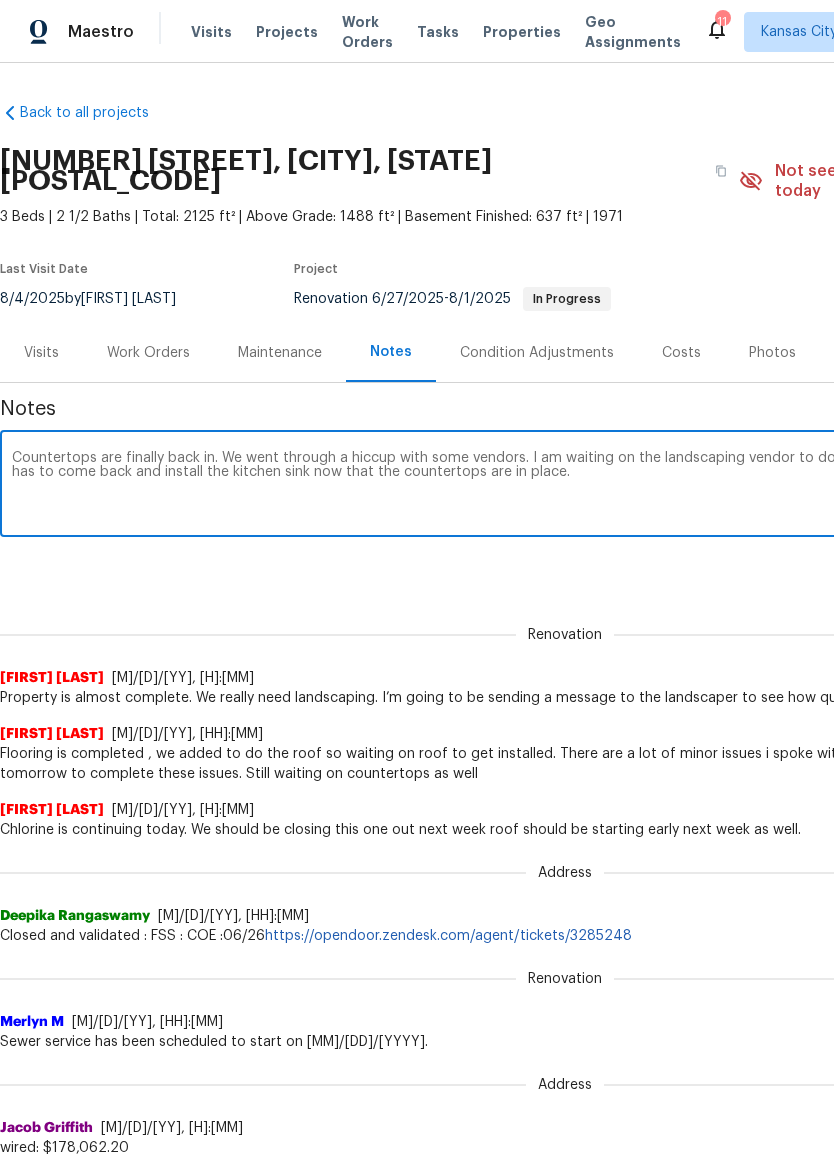 type on "Countertops are finally back in. We went through a hiccup with some vendors. I am waiting on the landscaping vendor to do a good cleanup and a mow. And the GC has to come back and install the kitchen sink now that the countertops are in place." 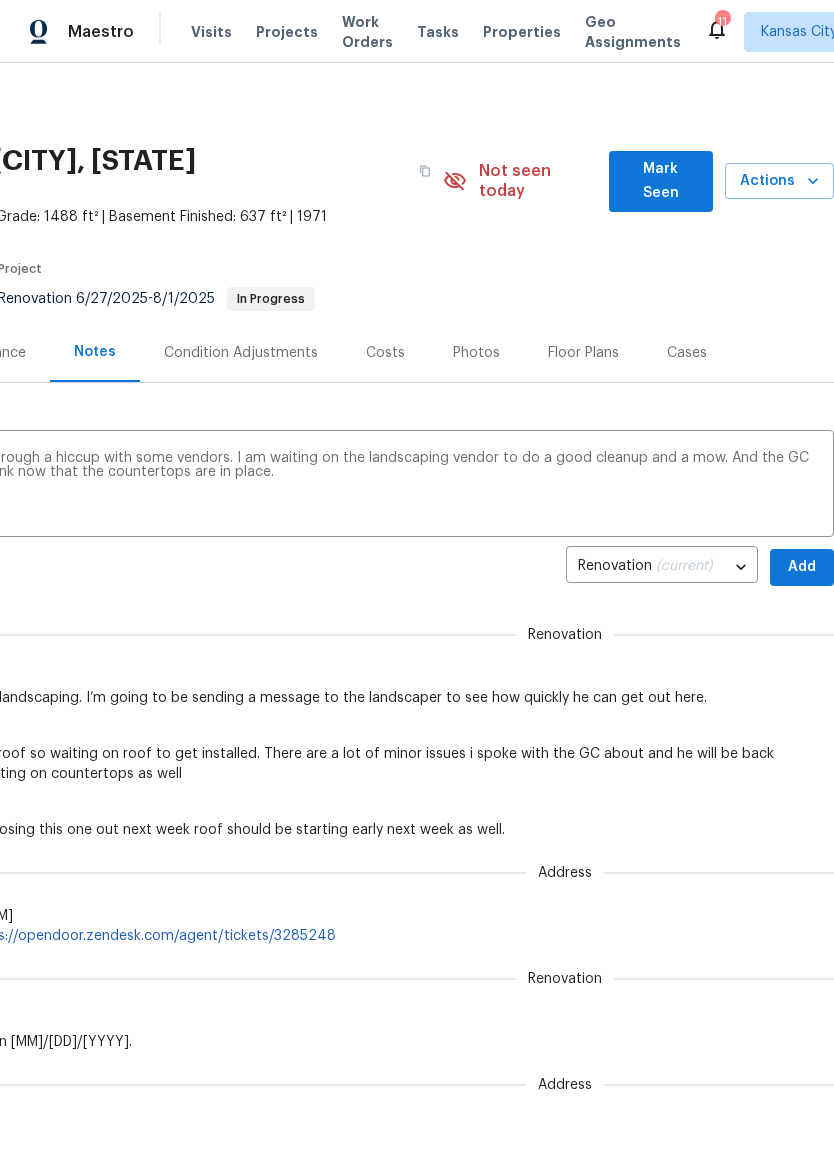 scroll, scrollTop: 0, scrollLeft: 296, axis: horizontal 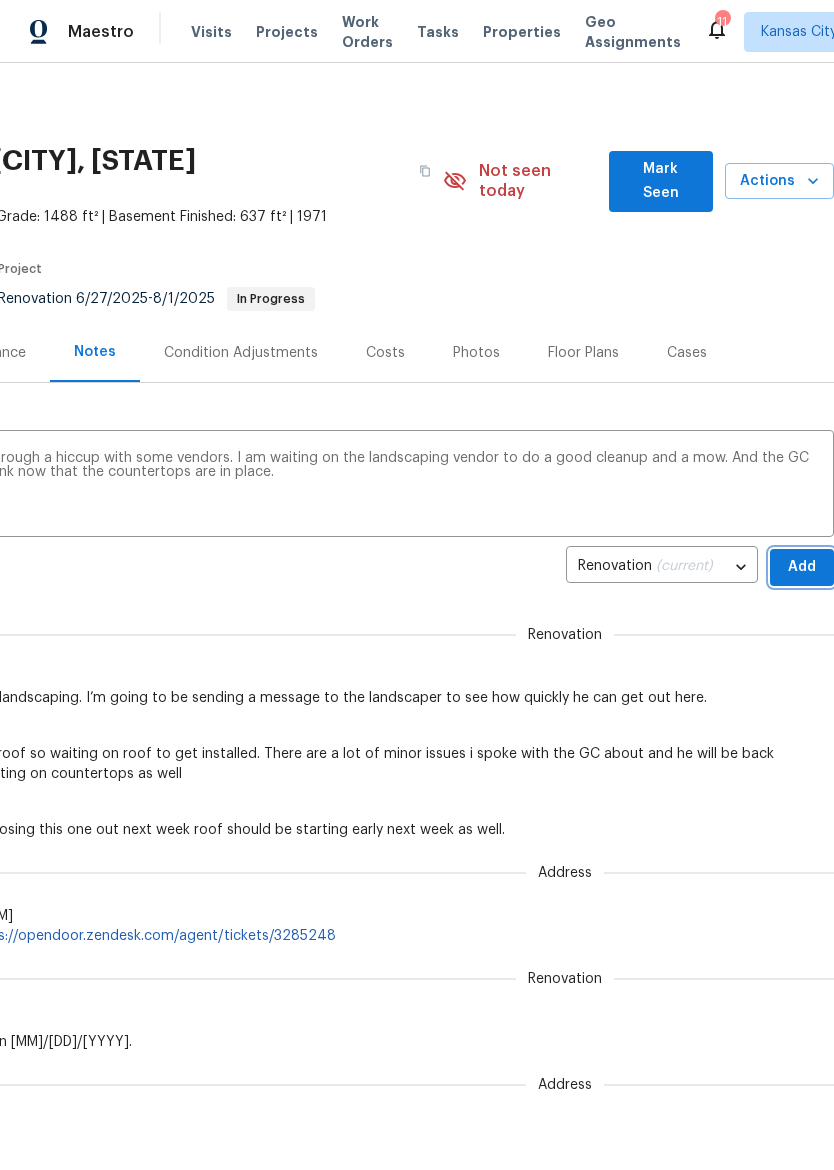 click on "Add" at bounding box center (802, 567) 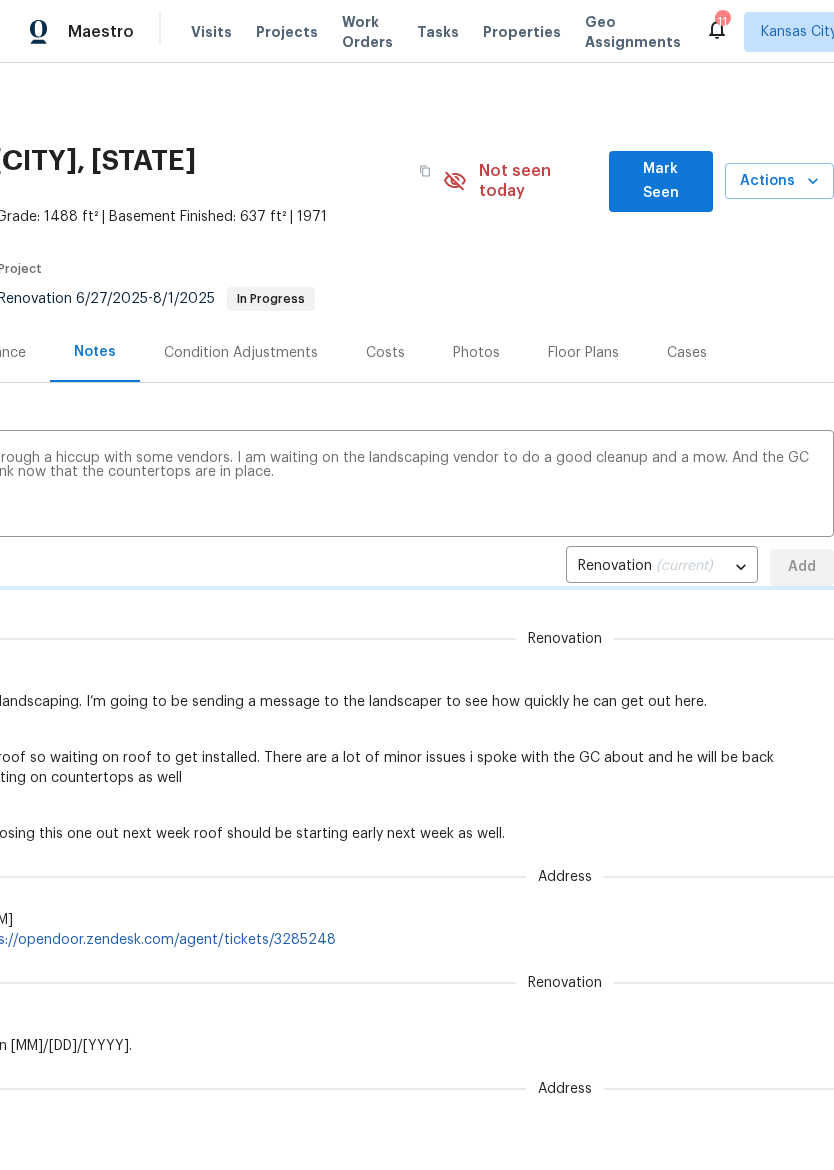 type 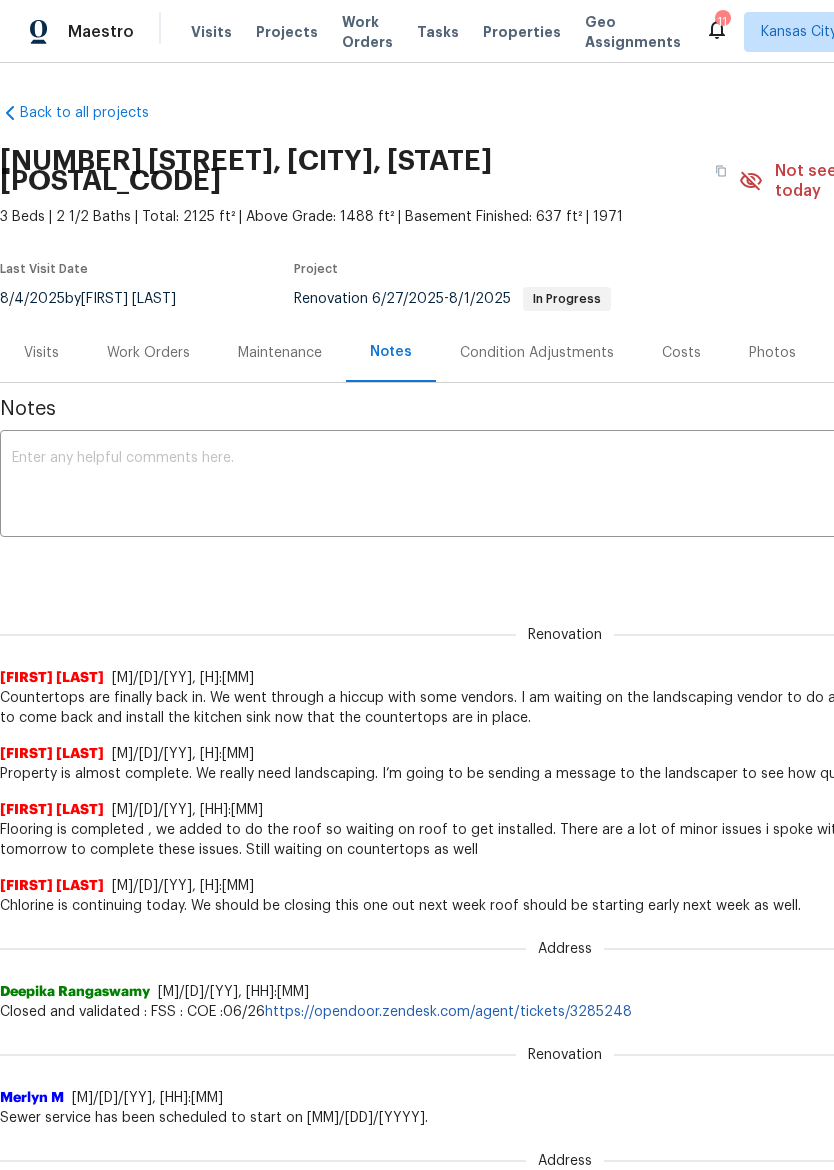 scroll, scrollTop: 0, scrollLeft: 0, axis: both 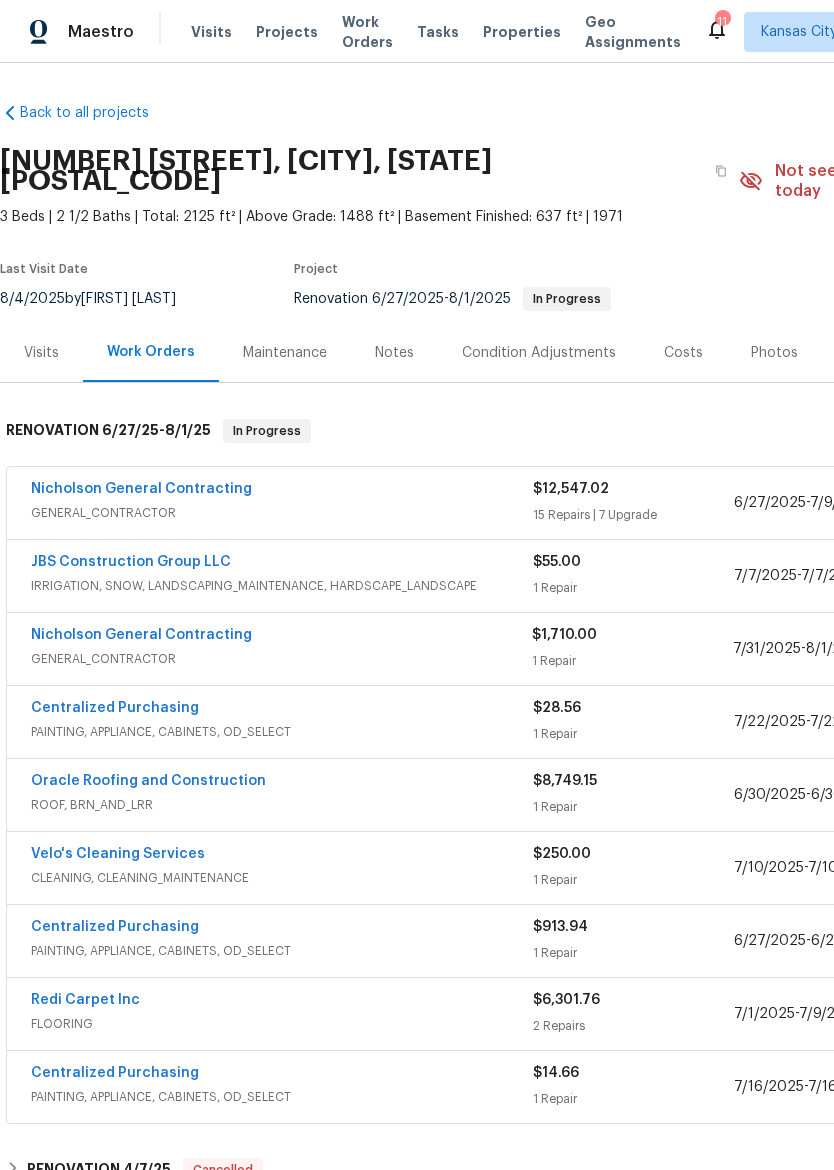 click on "JBS Construction Group LLC" at bounding box center [131, 562] 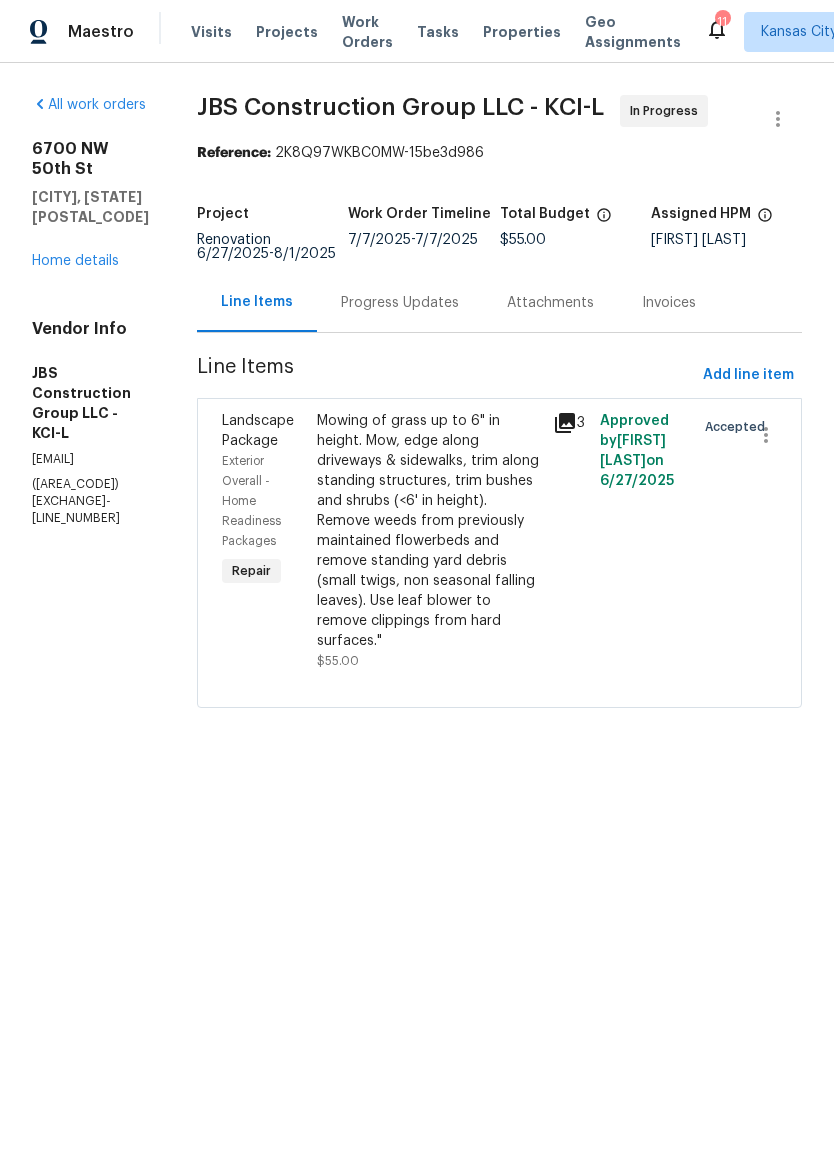 click on "Progress Updates" at bounding box center (400, 303) 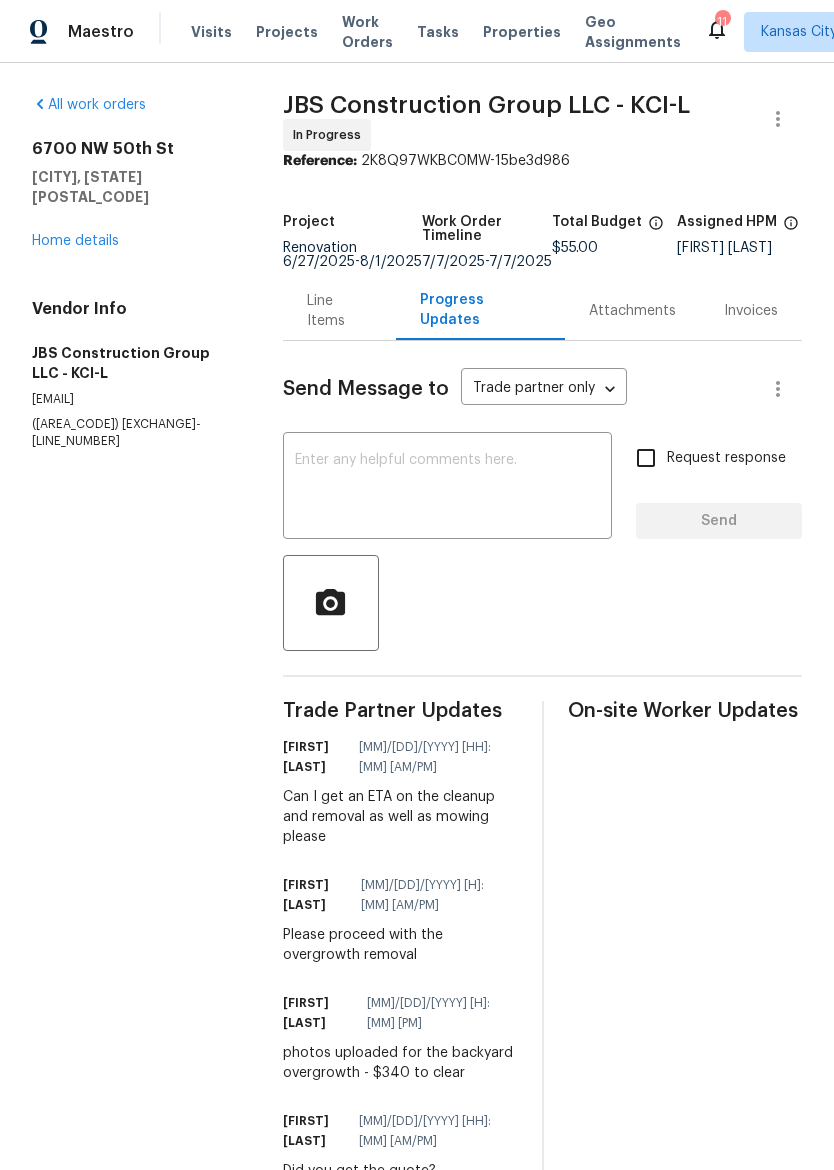 scroll, scrollTop: 0, scrollLeft: 0, axis: both 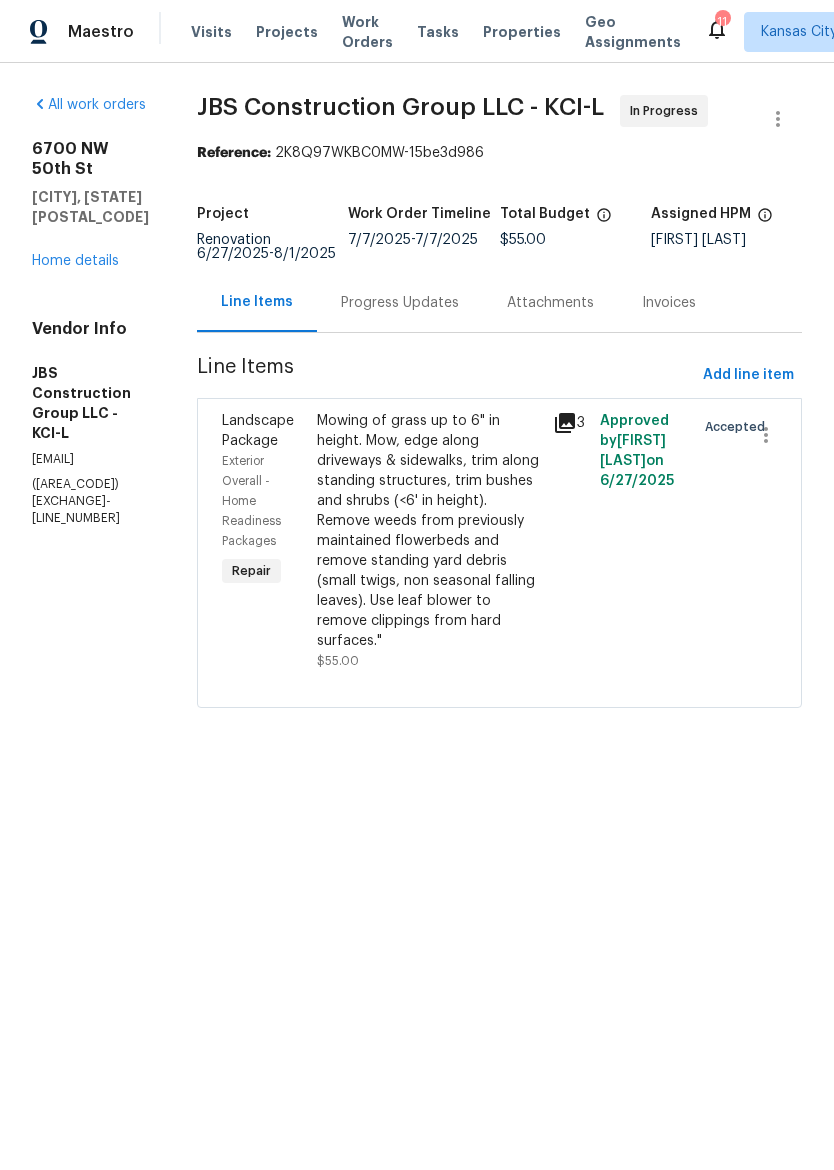 click on "Maestro" at bounding box center [67, 32] 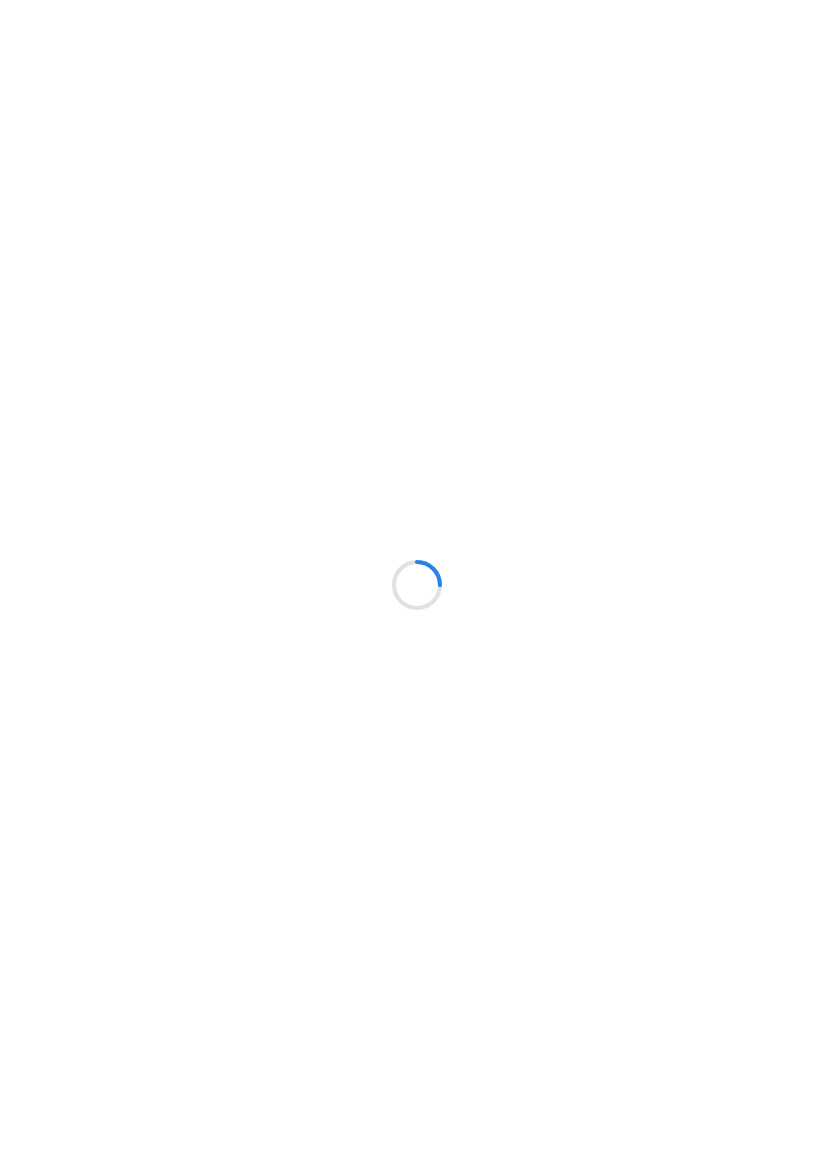 scroll, scrollTop: 0, scrollLeft: 0, axis: both 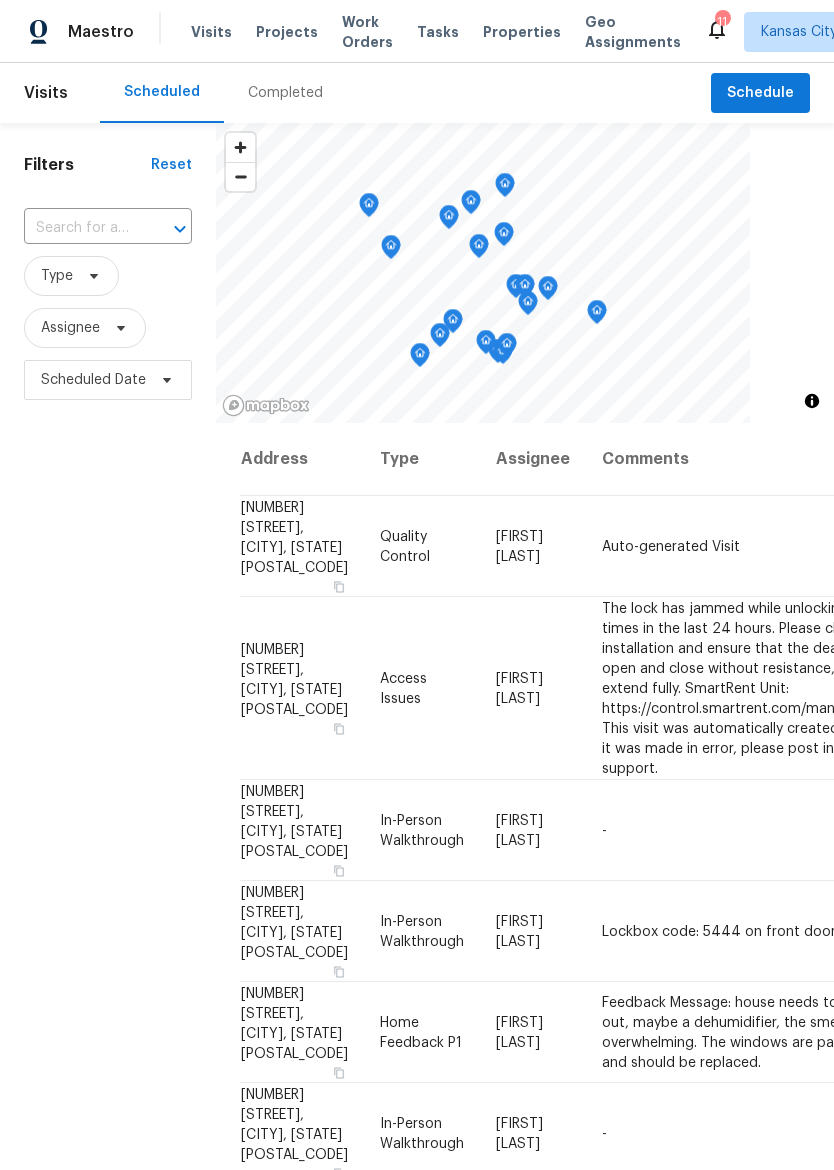 click on "Properties" at bounding box center [522, 32] 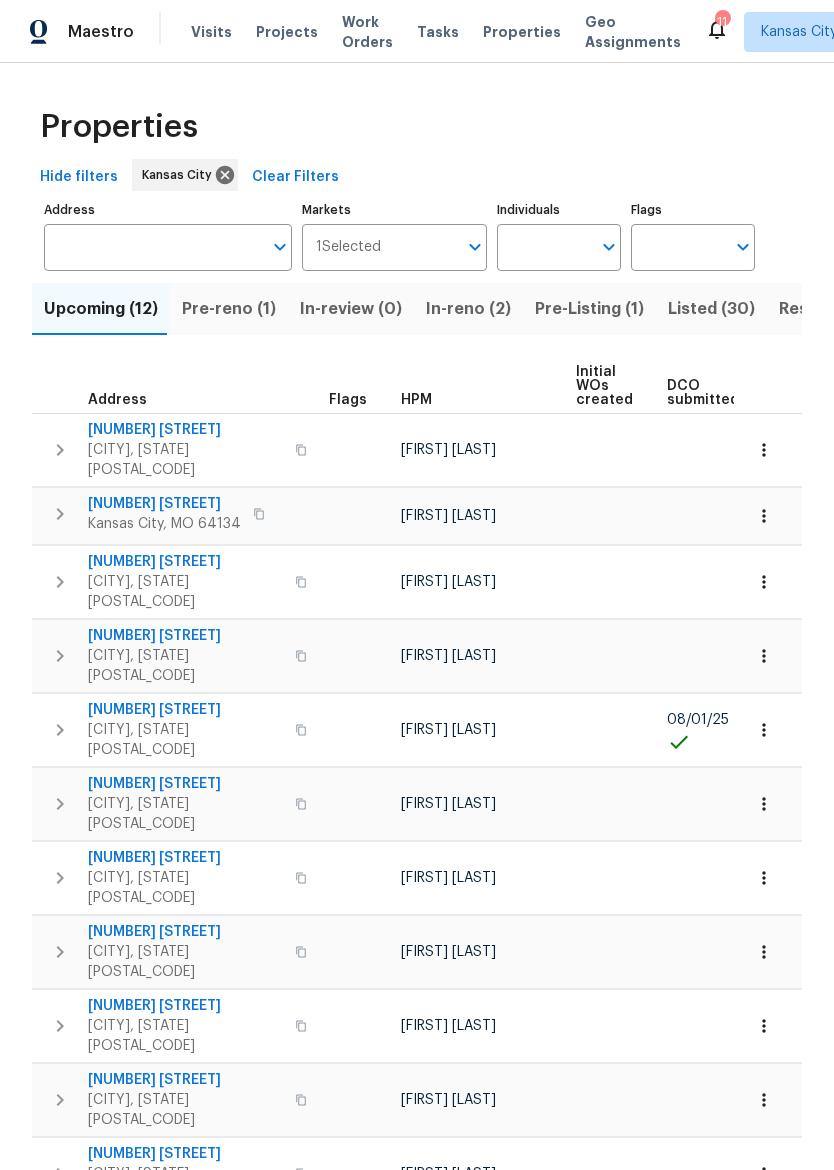 click on "In-reno (2)" at bounding box center [468, 309] 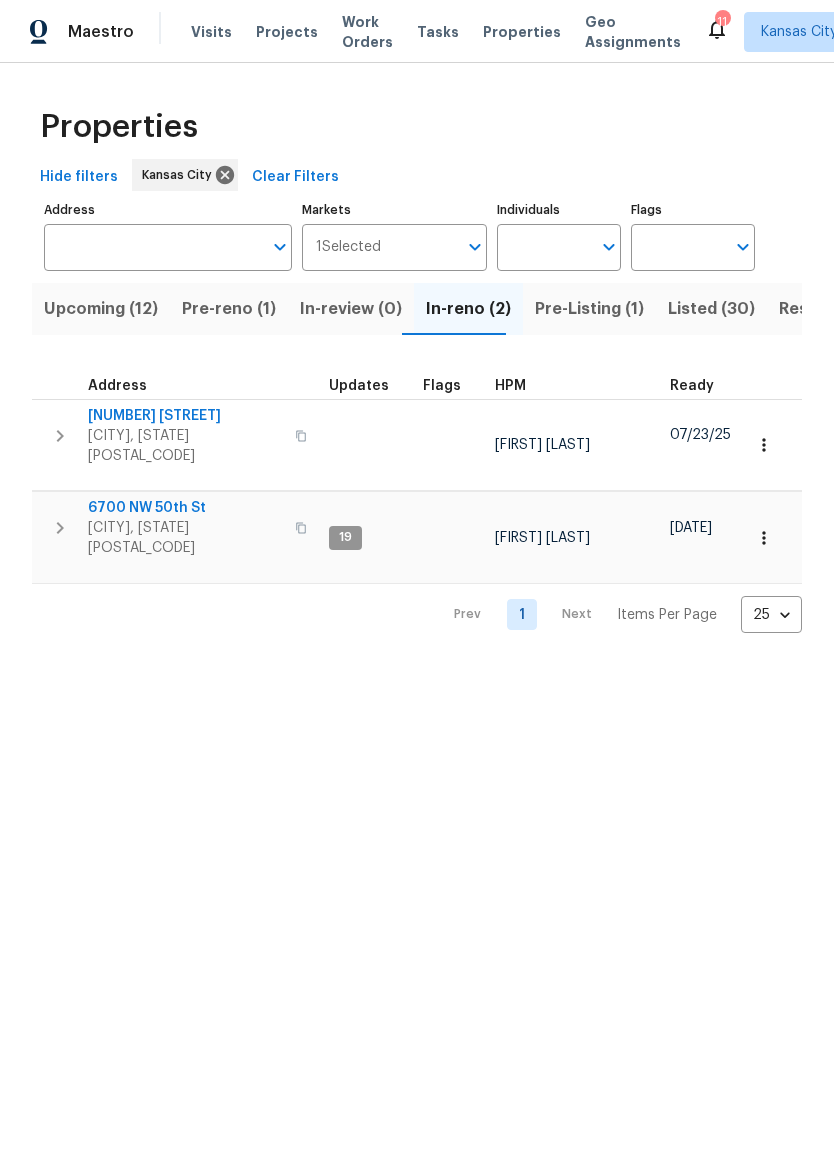 click on "3550 N Kenwood Ave" at bounding box center (185, 416) 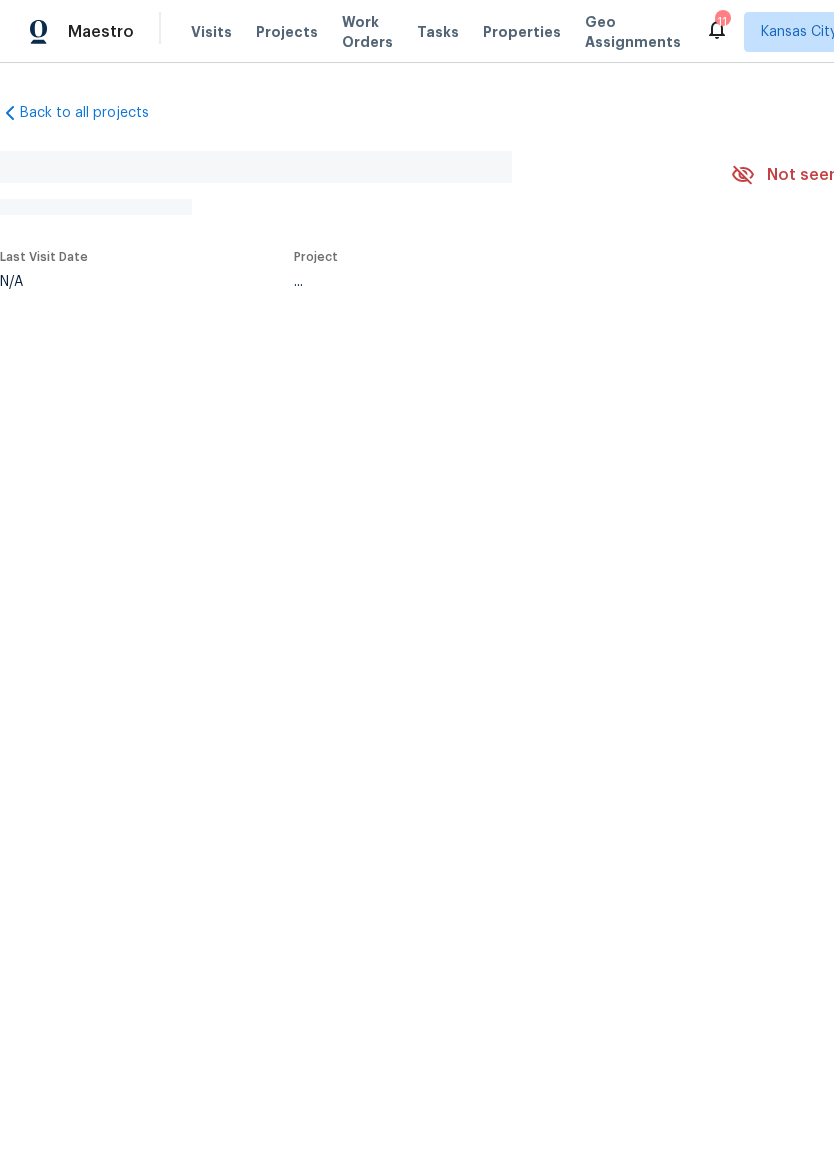 scroll, scrollTop: 0, scrollLeft: 0, axis: both 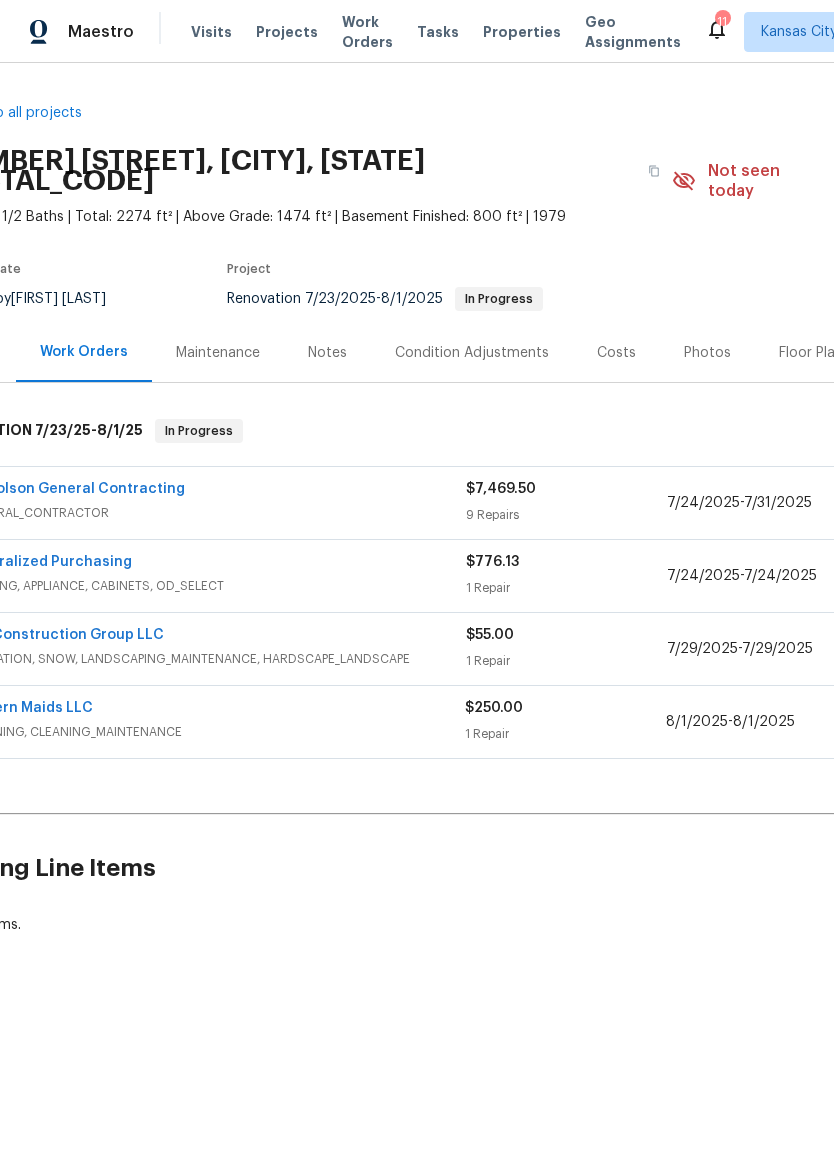 click on "Modern Maids LLC" at bounding box center [28, 708] 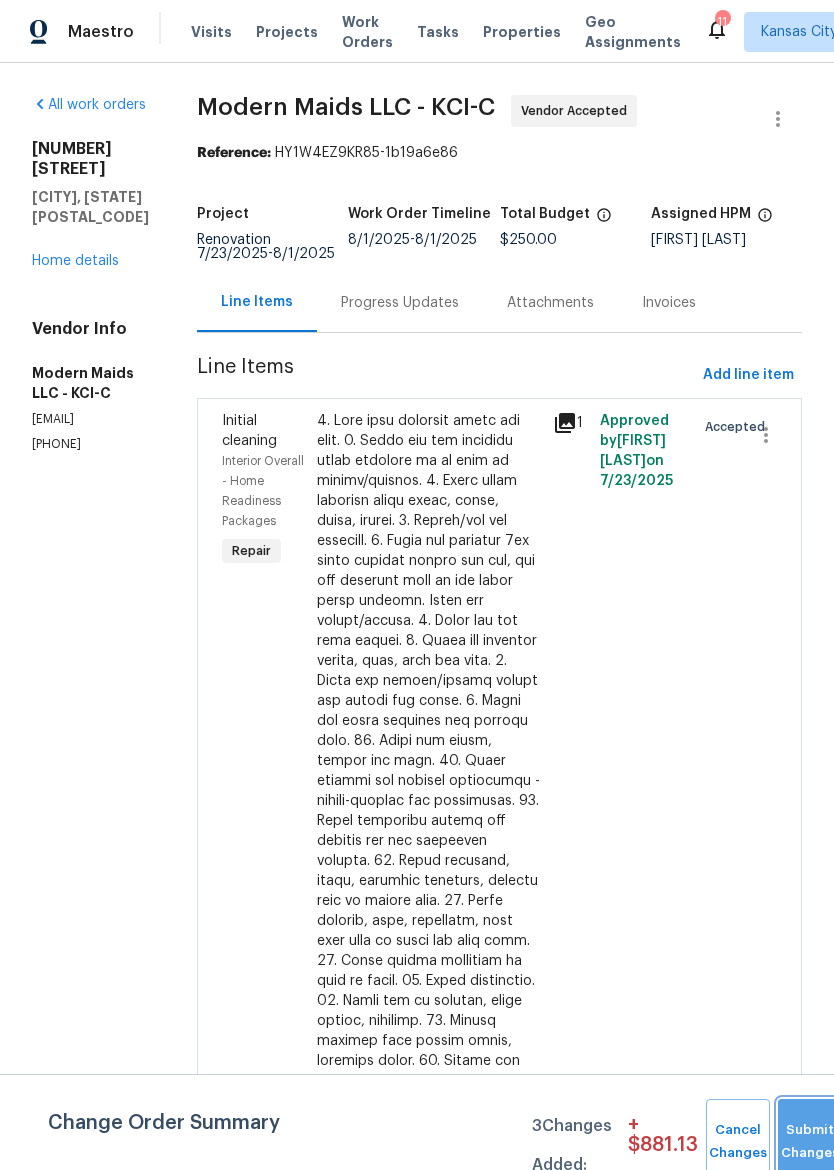 click on "Submit Changes" at bounding box center [810, 1142] 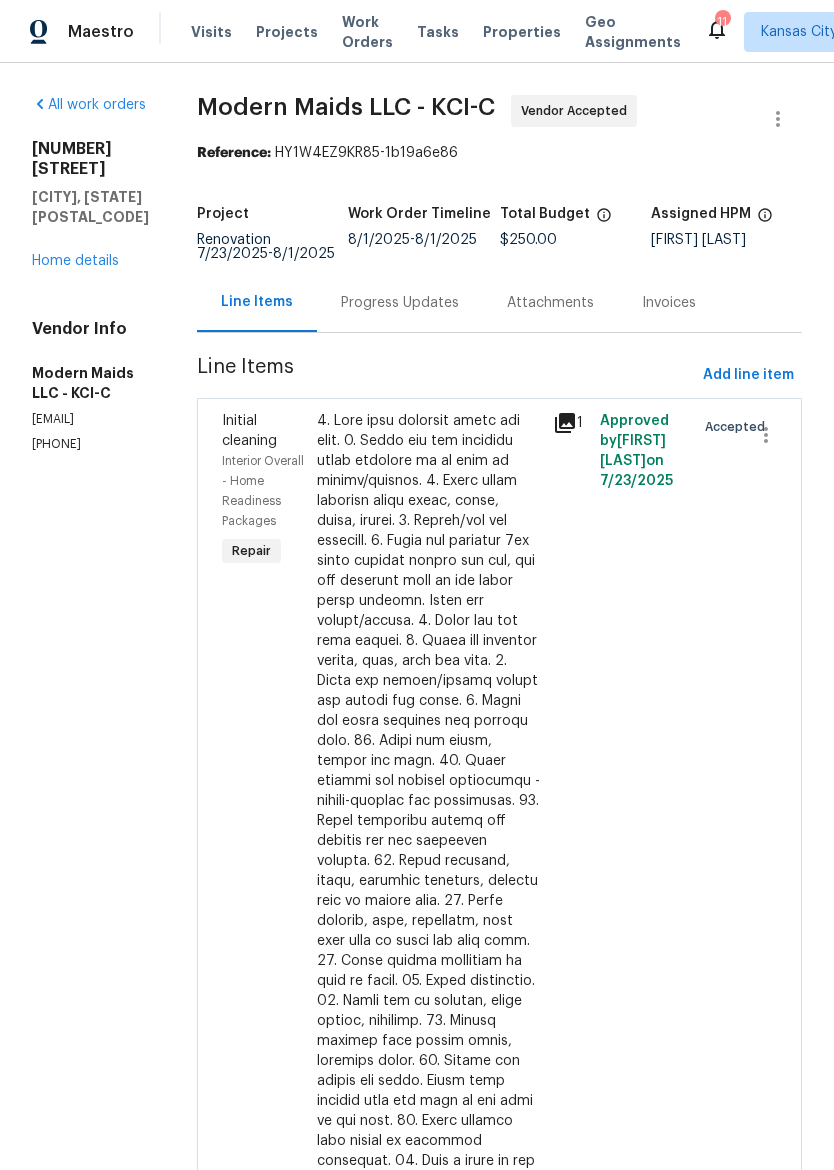click on "Progress Updates" at bounding box center [400, 302] 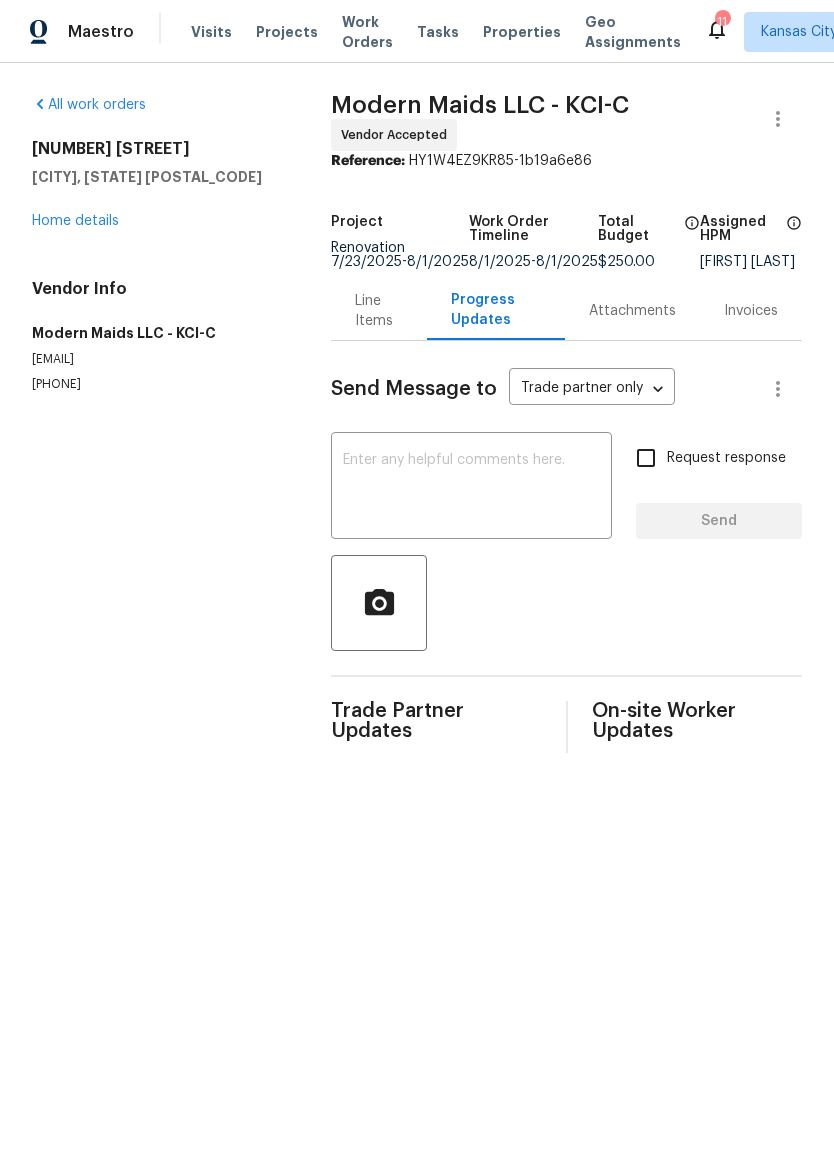 click at bounding box center [471, 488] 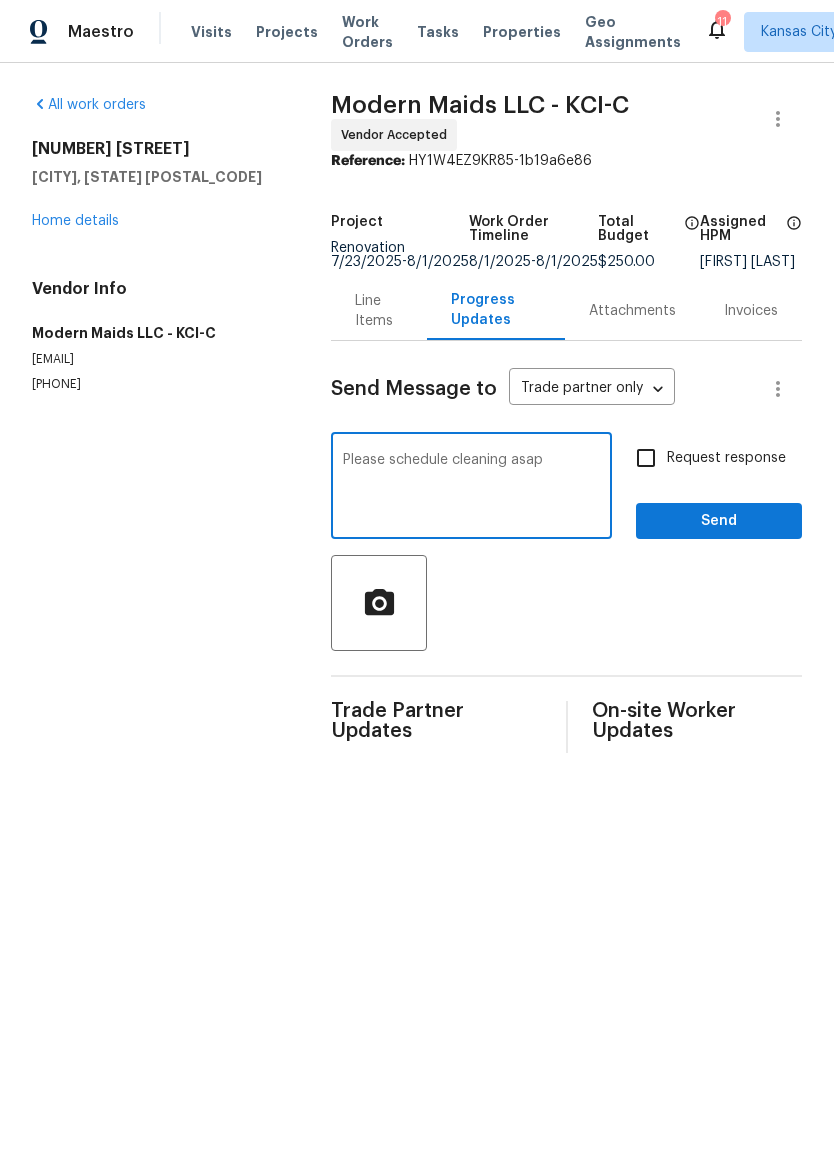 type on "Please schedule cleaning asap" 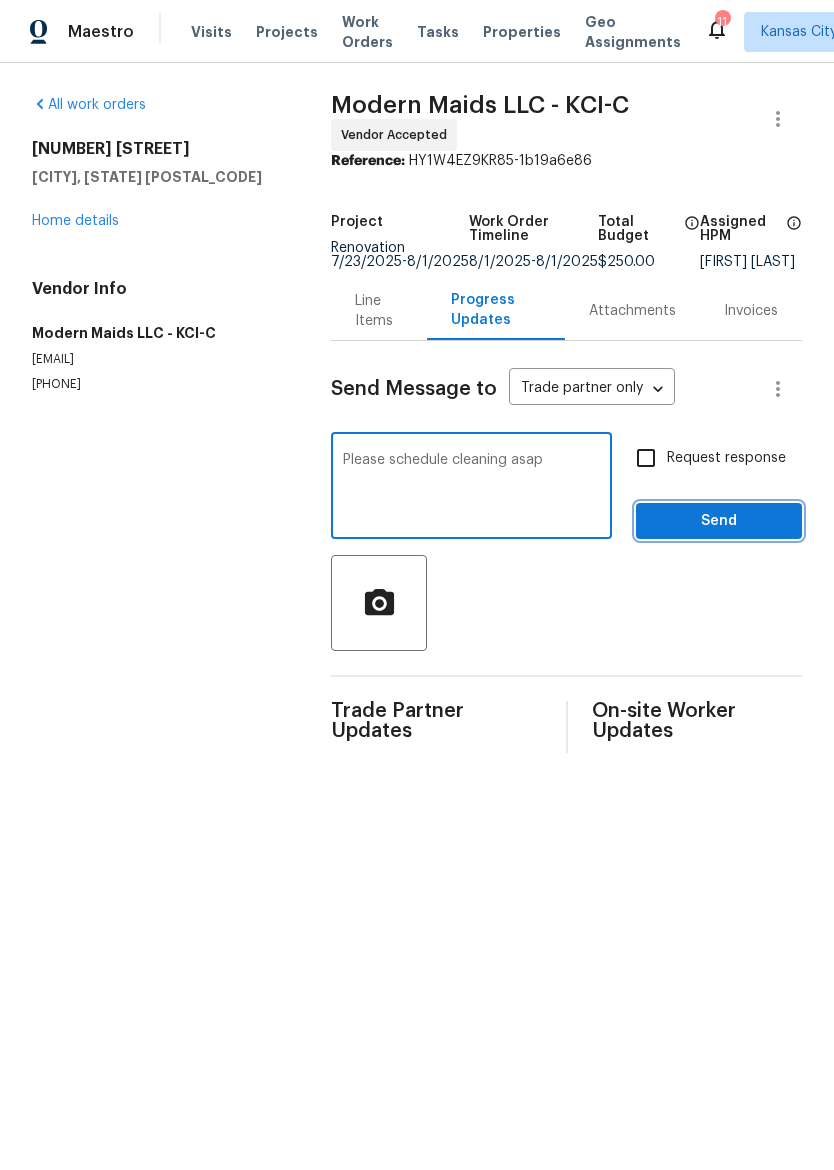 click on "Send" at bounding box center [719, 521] 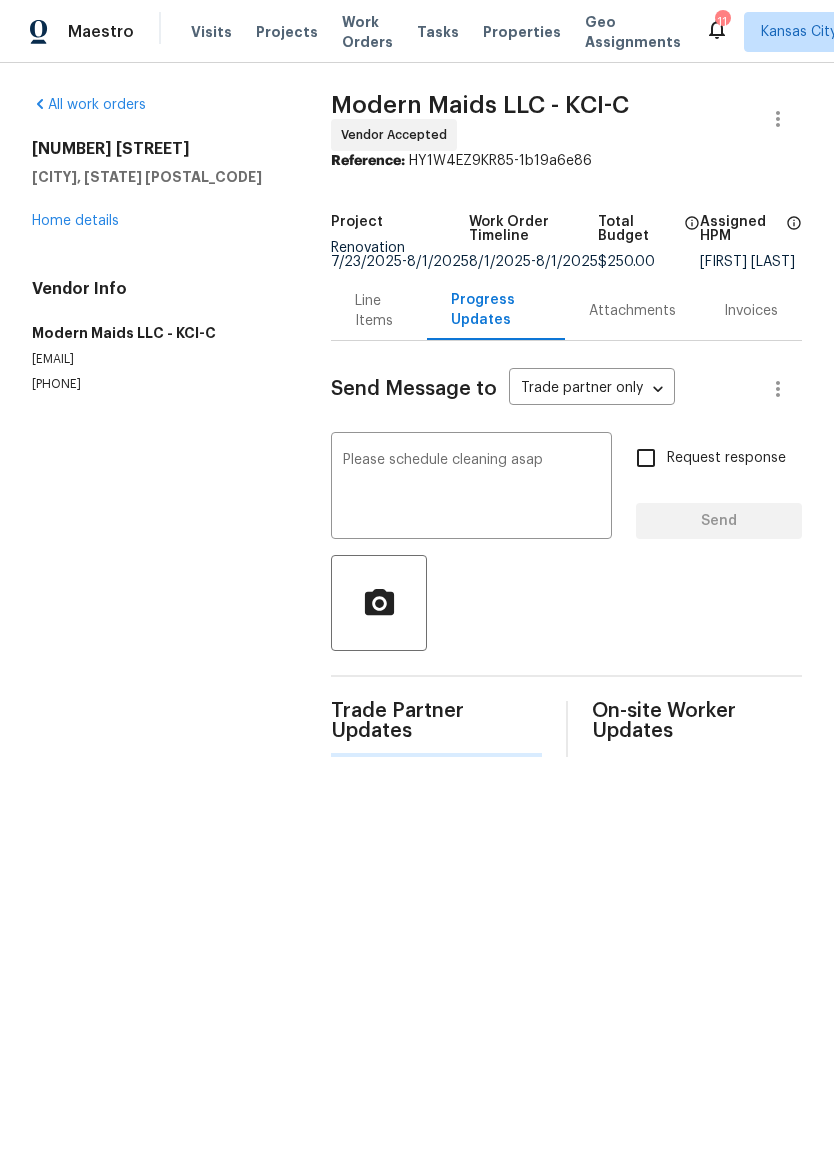 type 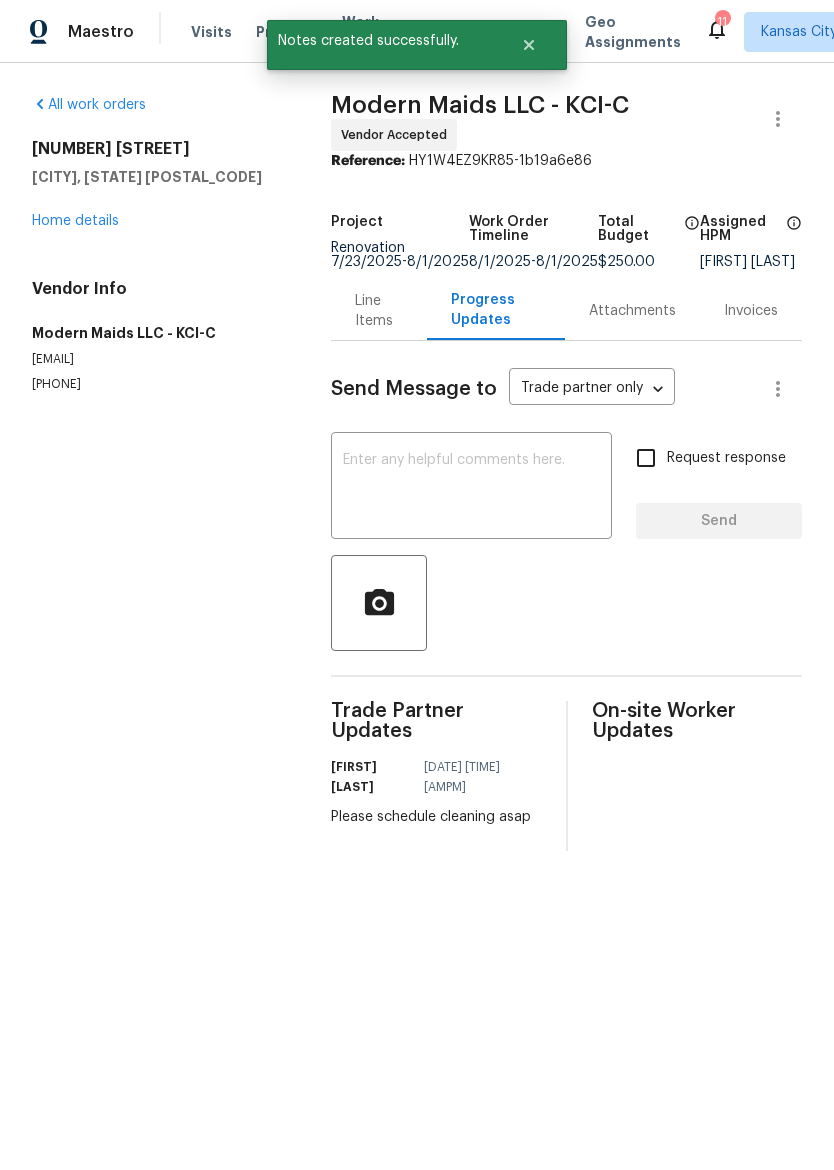 click on "Home details" at bounding box center (75, 221) 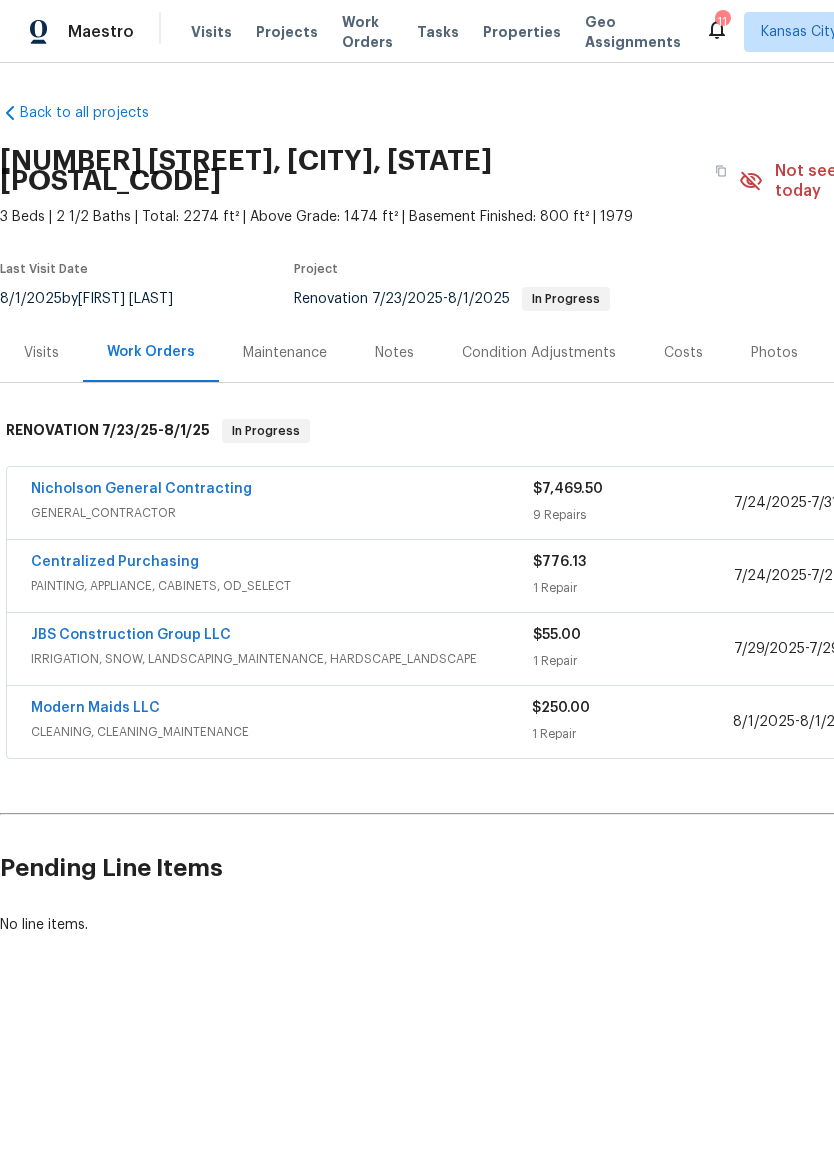 scroll, scrollTop: 0, scrollLeft: 0, axis: both 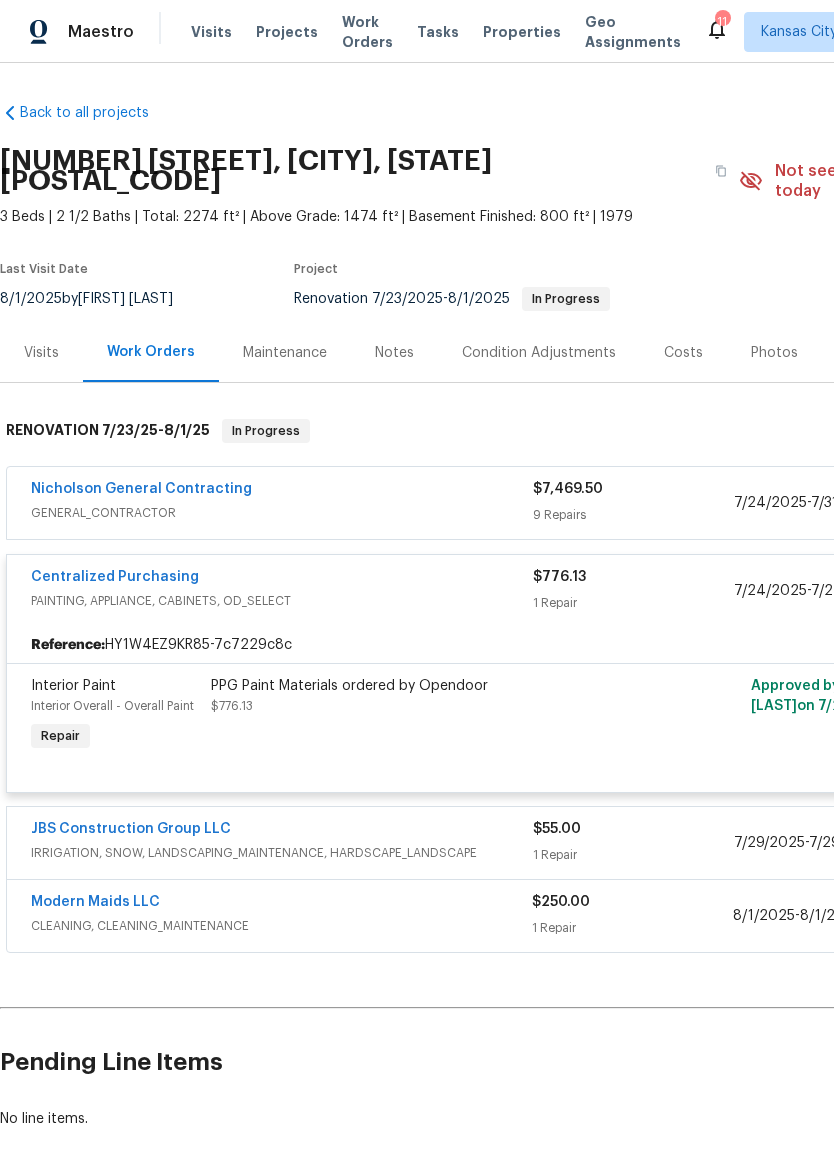 click on "PPG Paint Materials ordered by Opendoor $776.13" at bounding box center [430, 716] 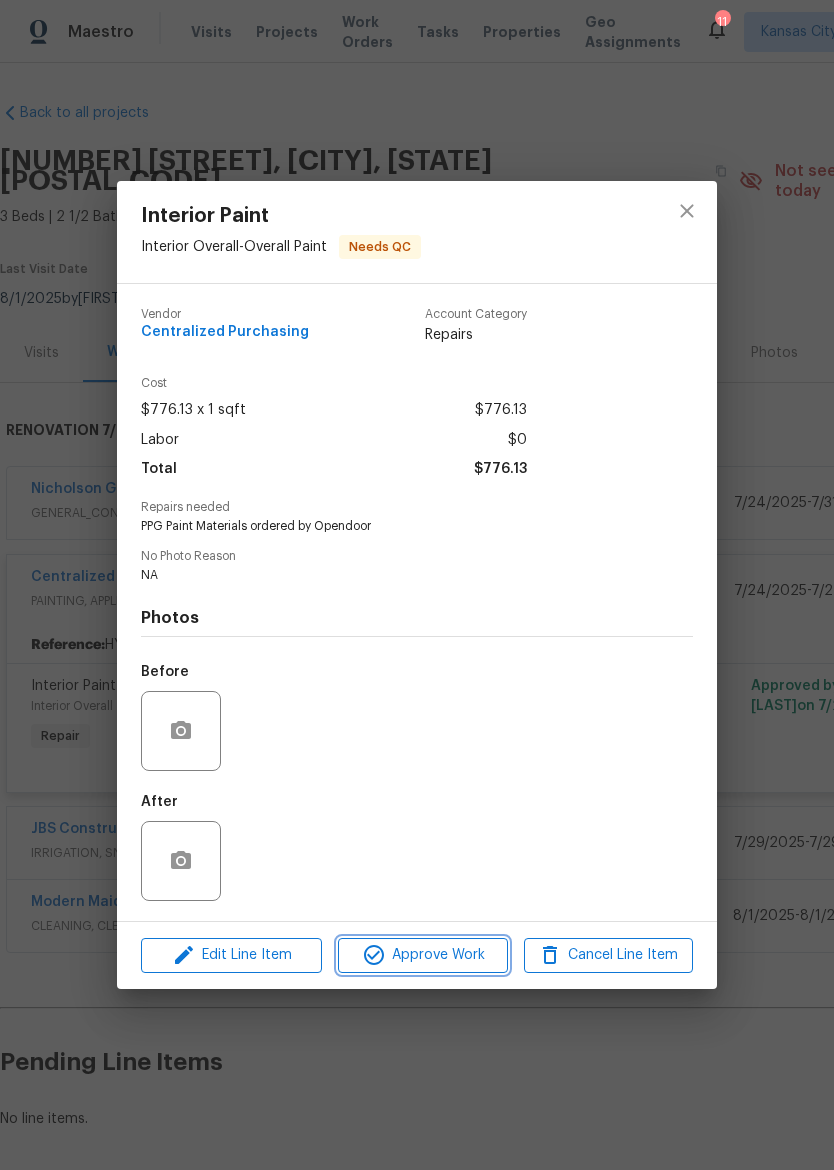 click on "Approve Work" at bounding box center (422, 955) 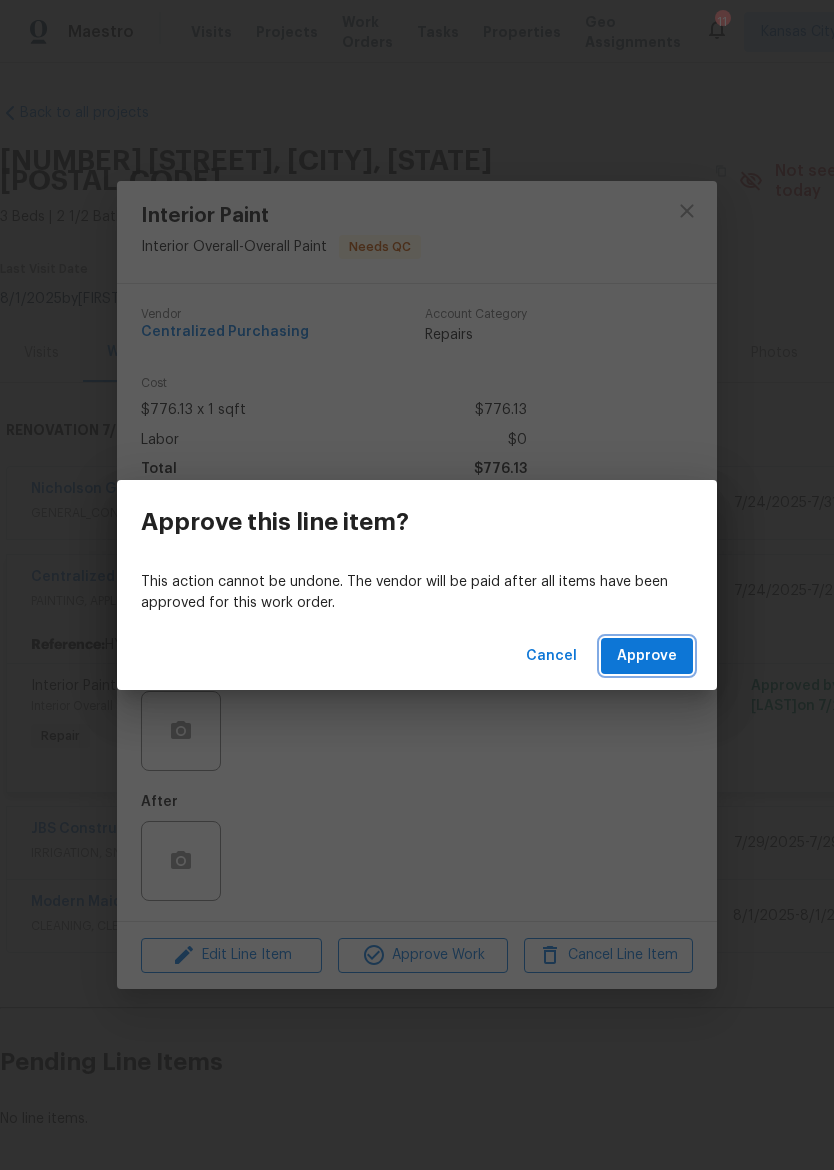 click on "Approve" at bounding box center (647, 656) 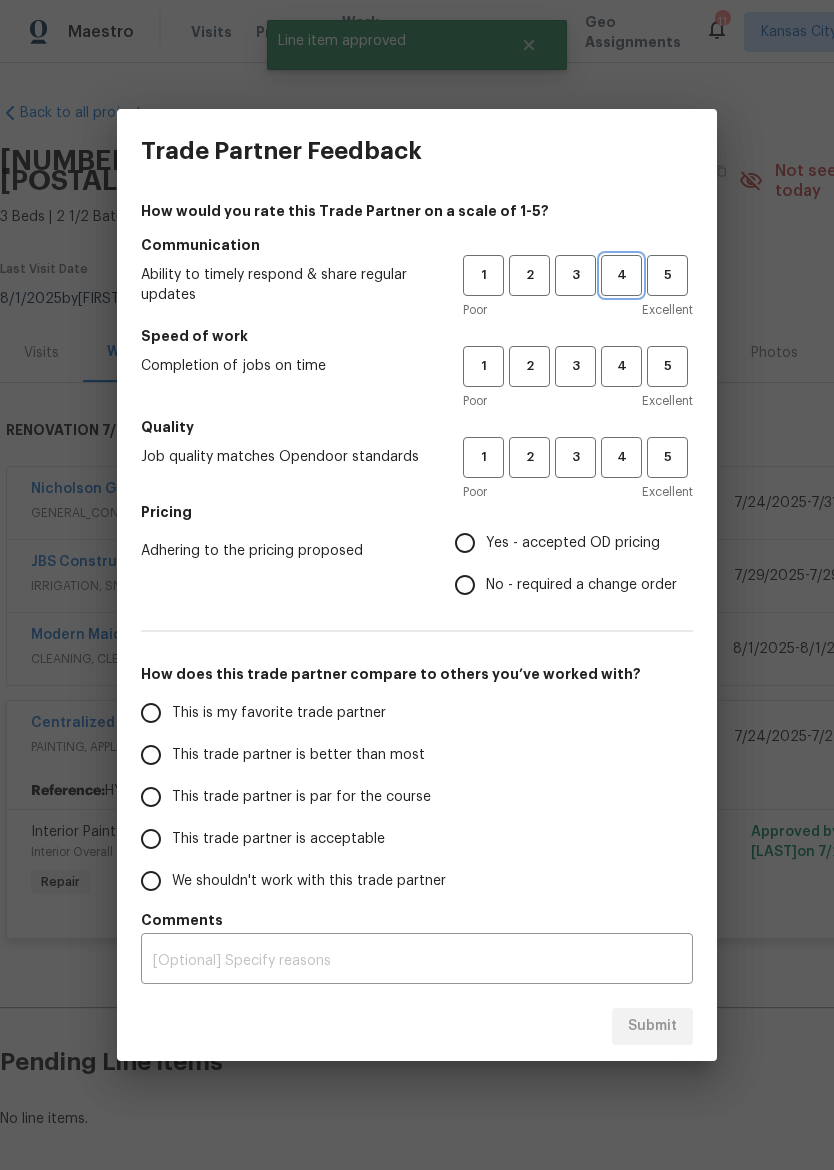 click on "4" at bounding box center (621, 275) 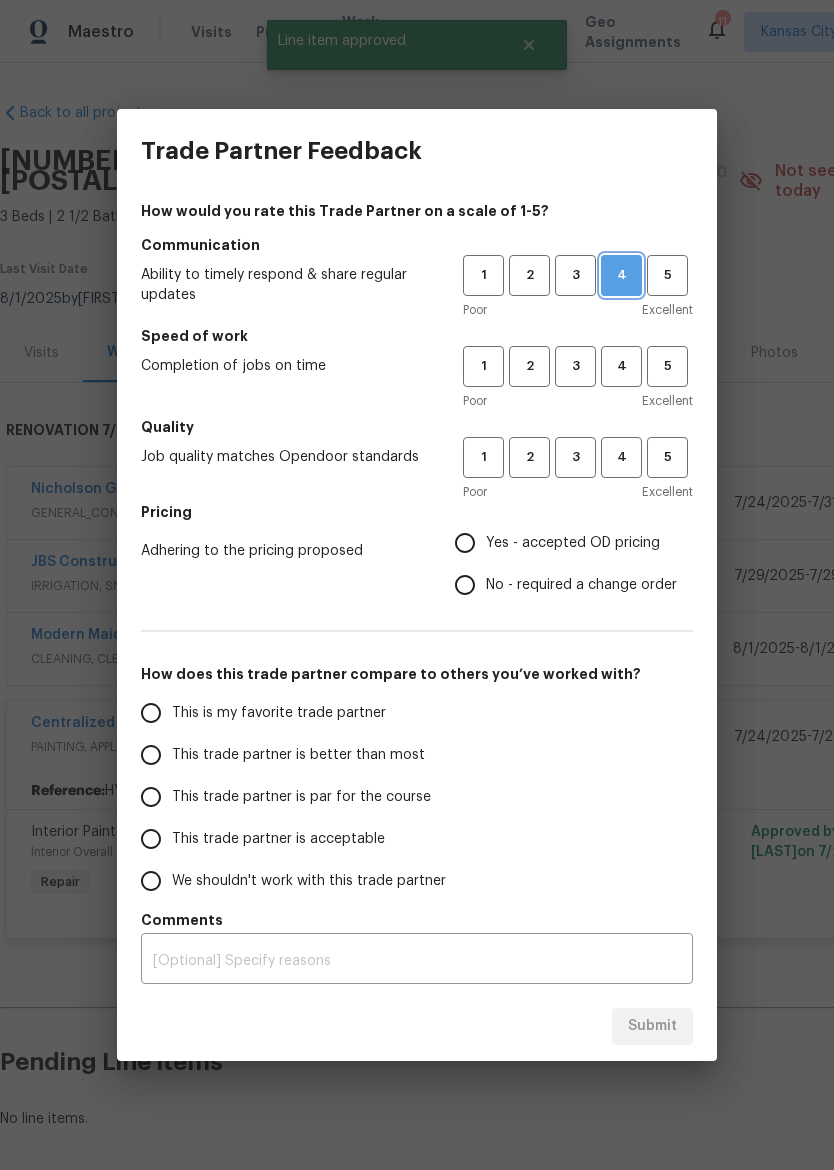 click on "4" at bounding box center (621, 275) 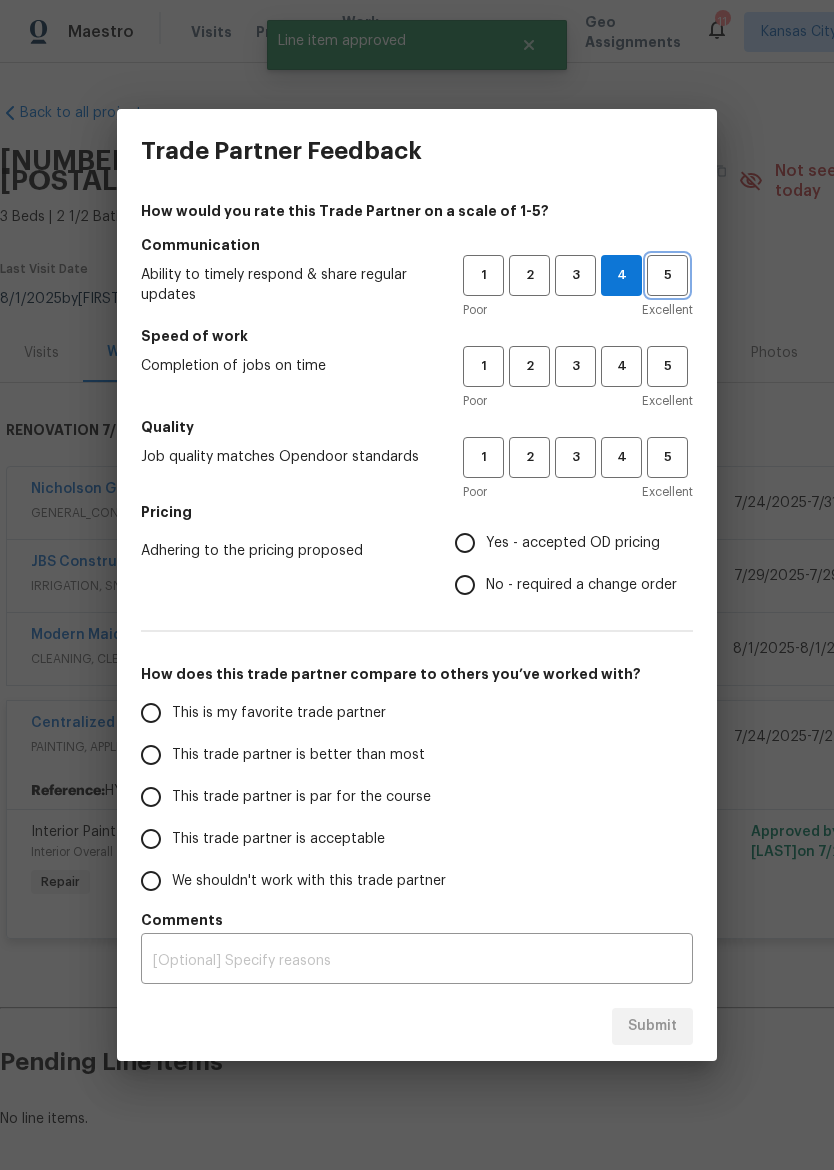 click on "5" at bounding box center (667, 275) 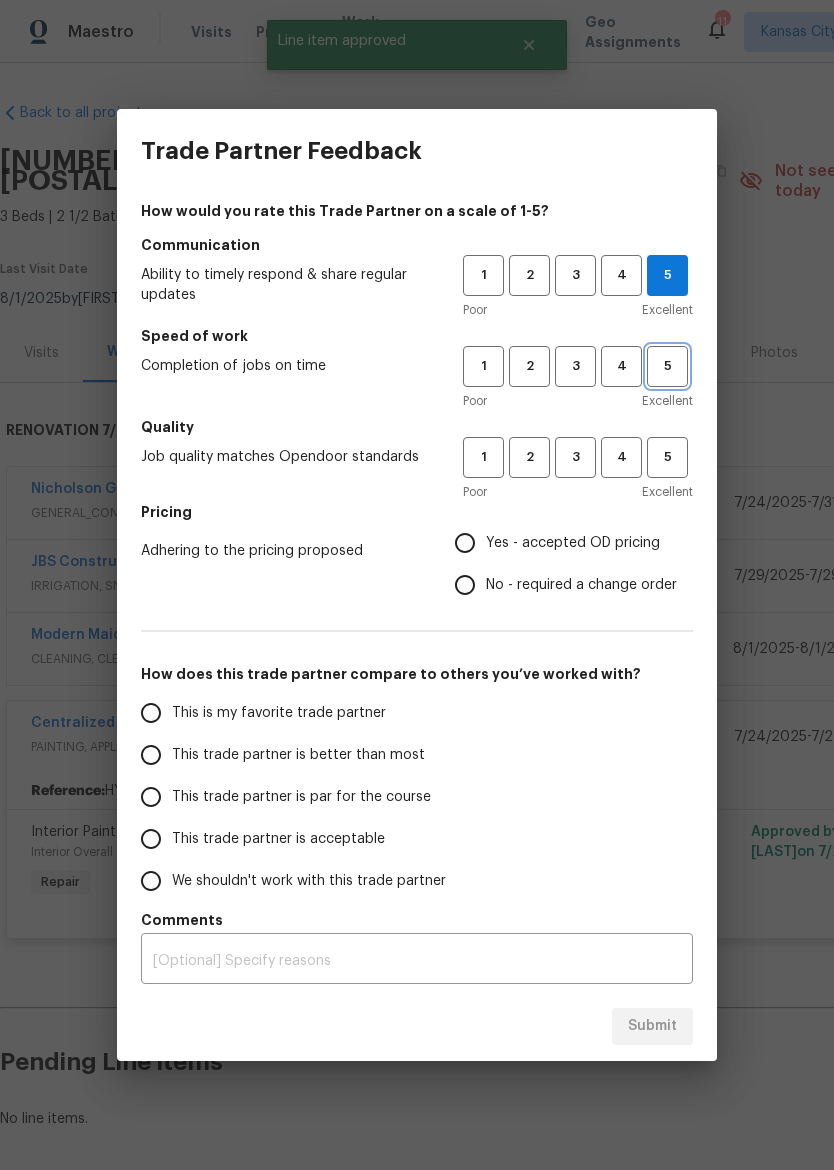 click on "5" at bounding box center (667, 366) 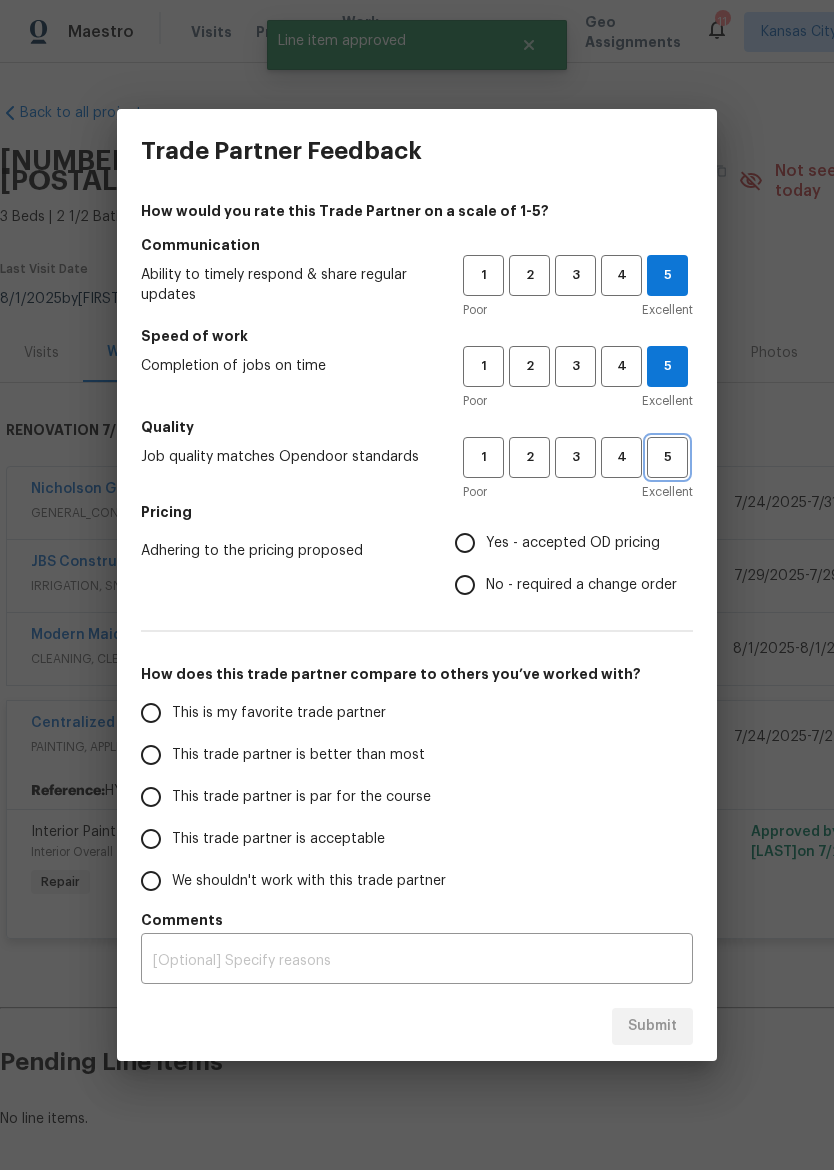 click on "5" at bounding box center [667, 457] 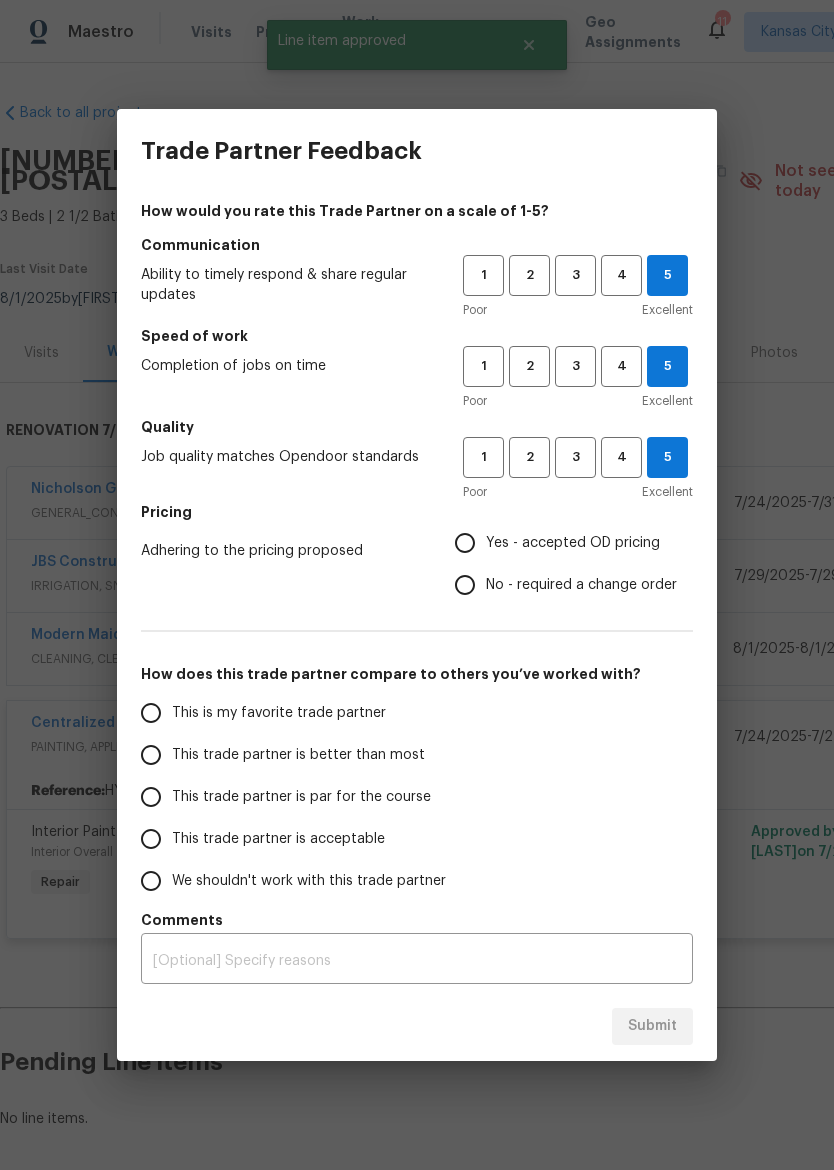 click on "Yes - accepted OD pricing" at bounding box center (573, 543) 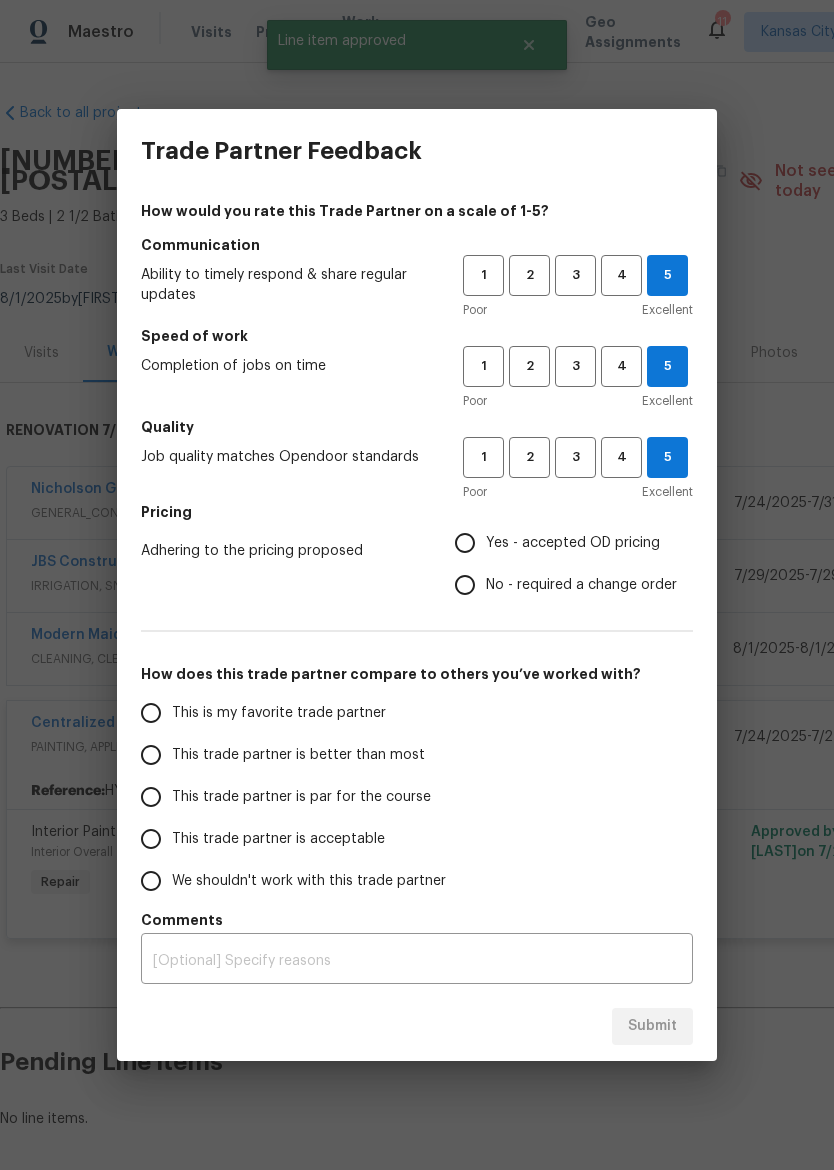 click on "Yes - accepted OD pricing" at bounding box center [465, 543] 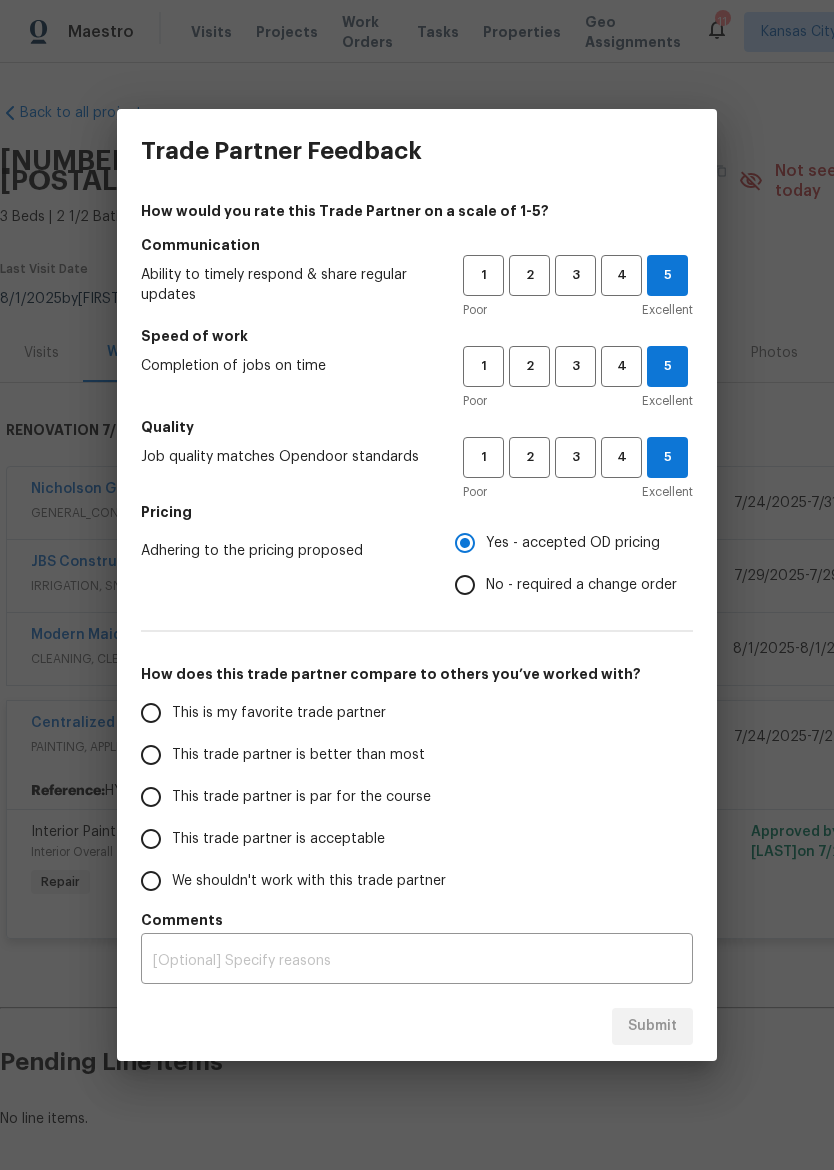 click on "This trade partner is better than most" at bounding box center (298, 755) 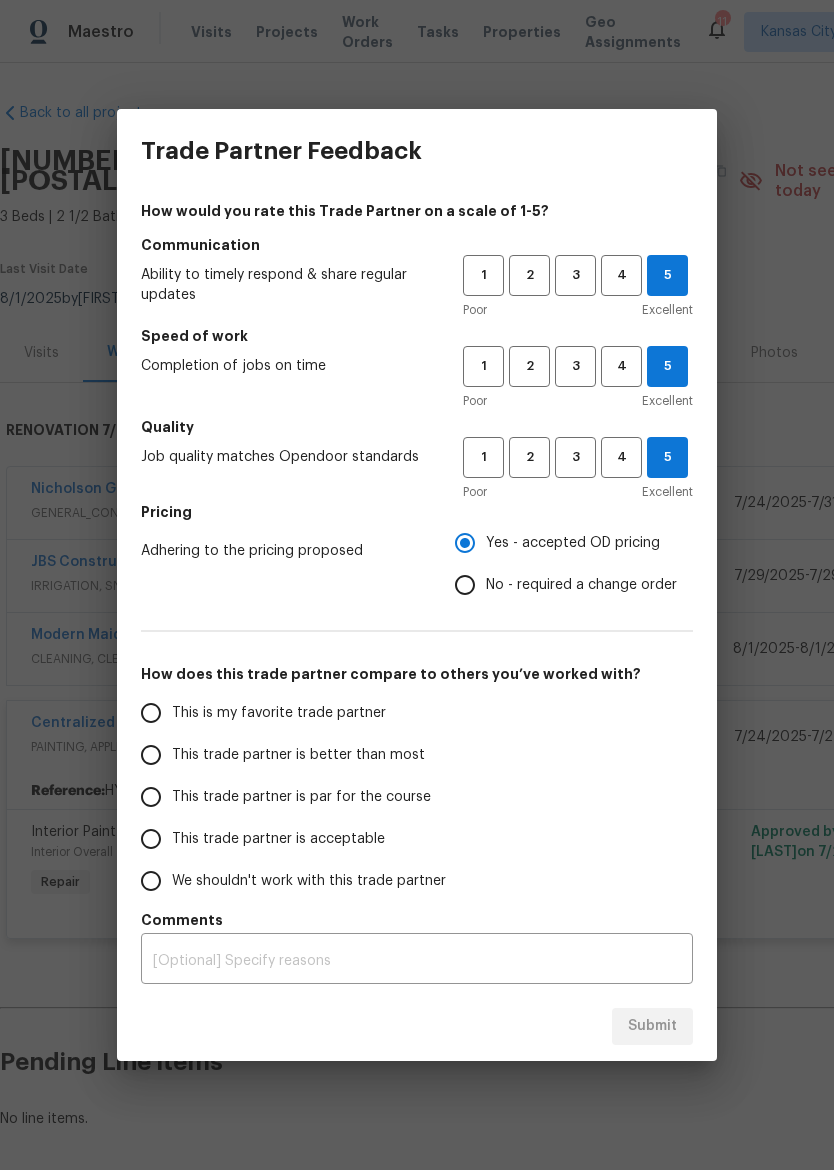 click on "This trade partner is better than most" at bounding box center [151, 755] 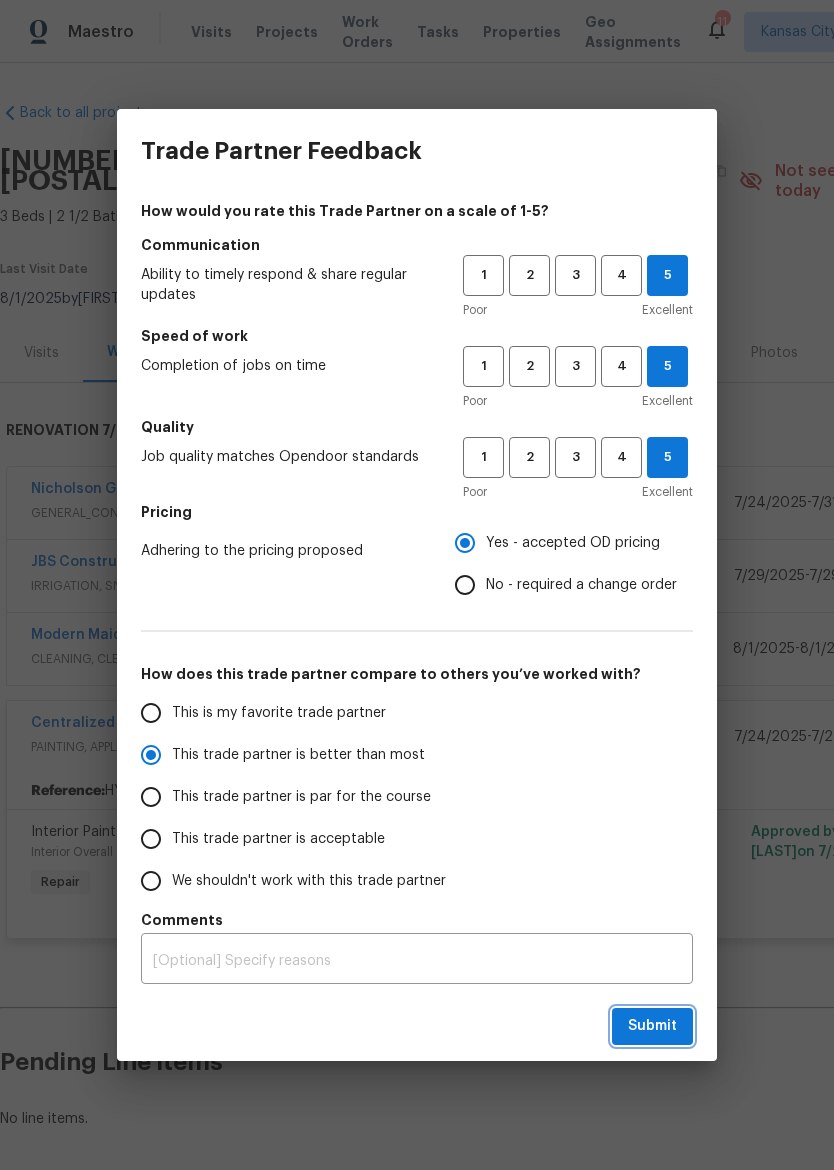 click on "Submit" at bounding box center (652, 1026) 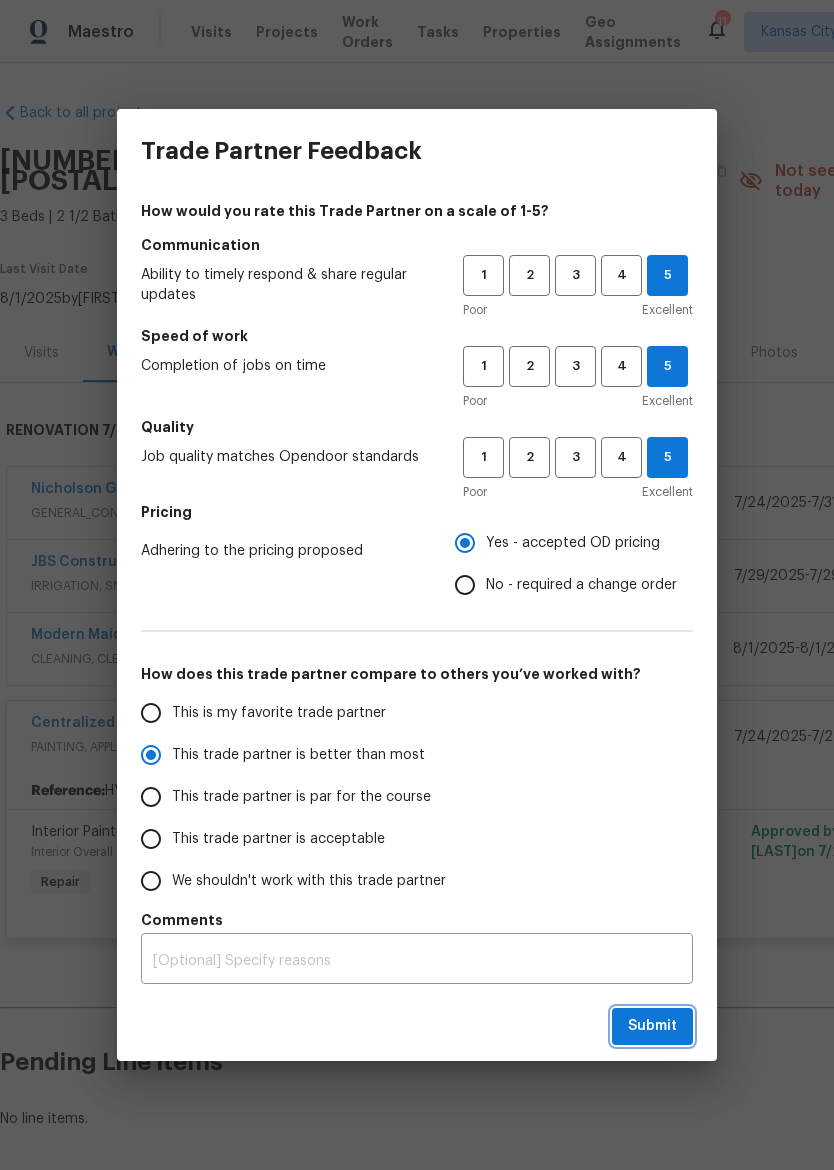 radio on "true" 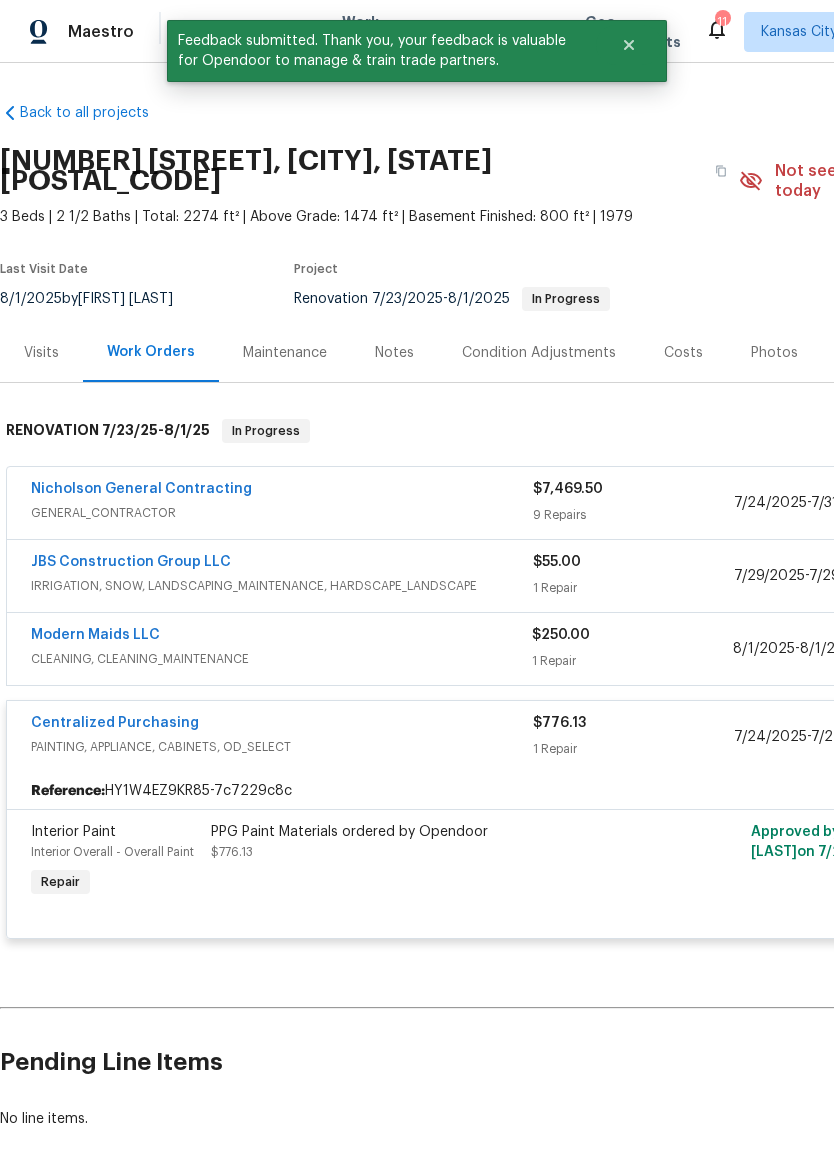 scroll, scrollTop: 0, scrollLeft: 0, axis: both 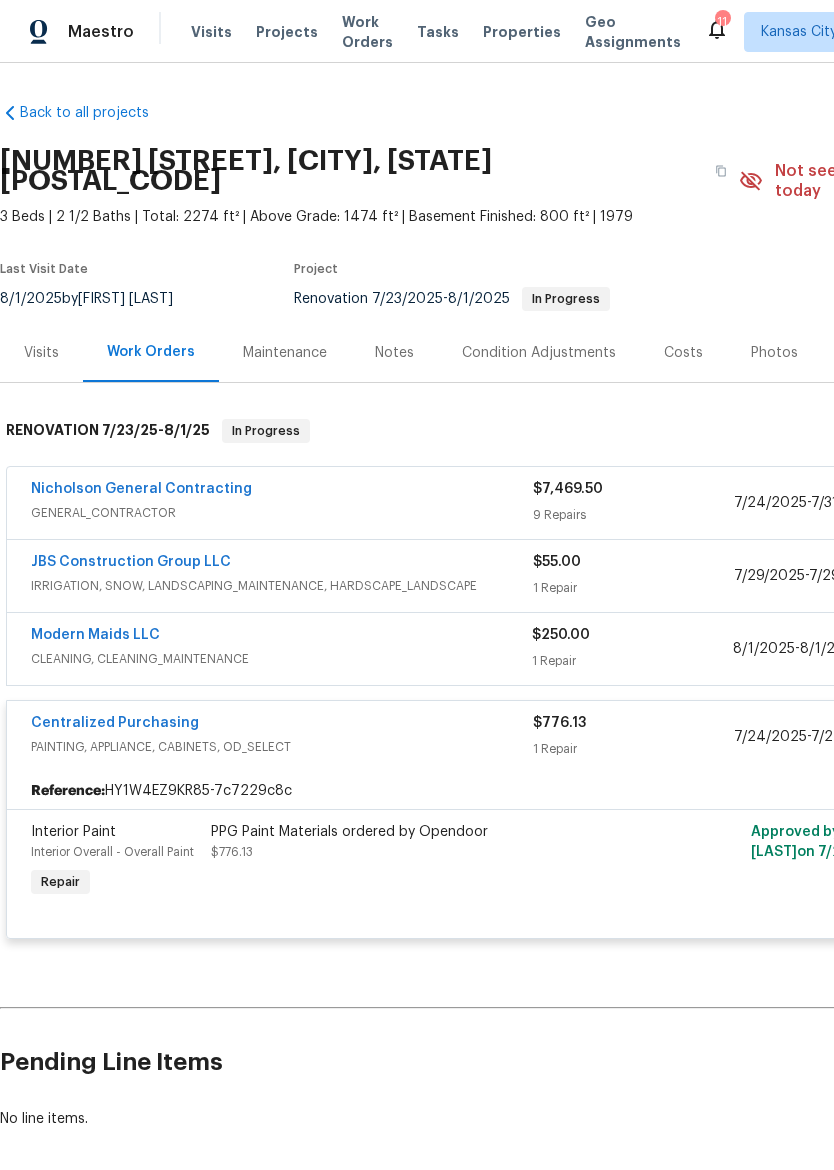 click on "JBS Construction Group LLC" at bounding box center [131, 562] 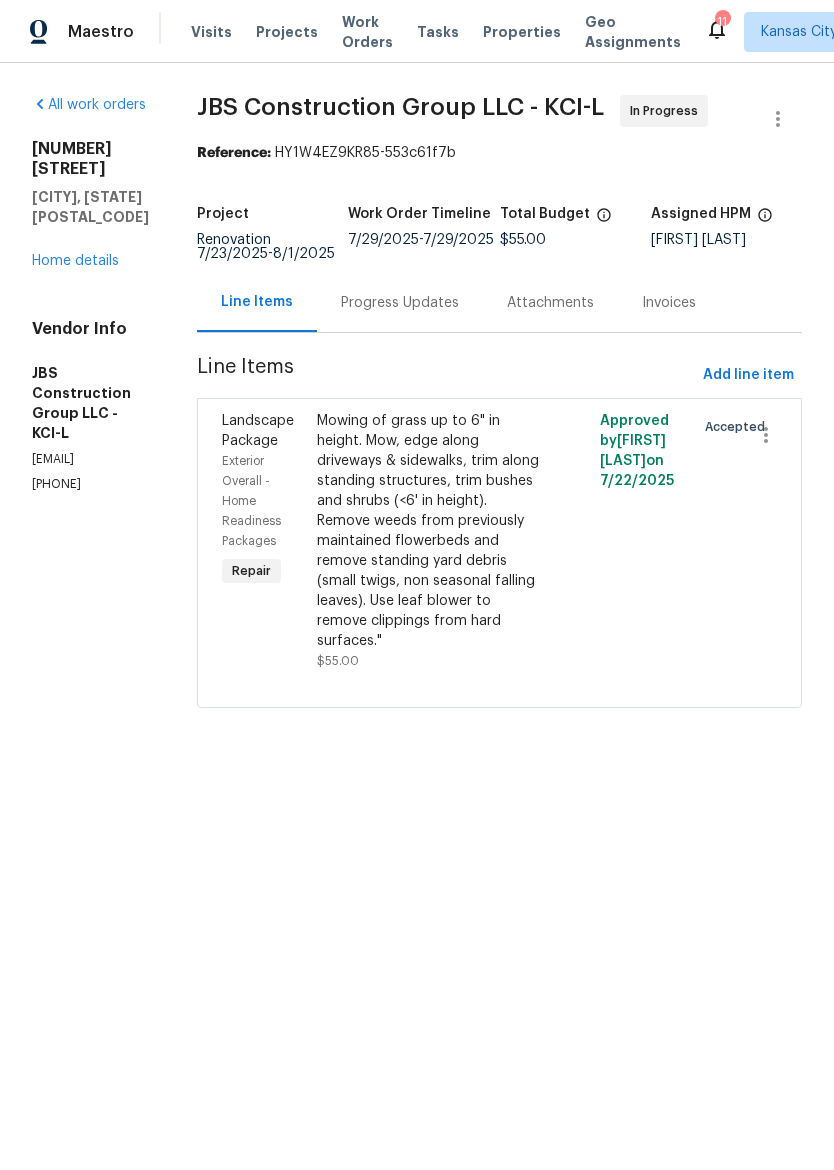 click on "Progress Updates" at bounding box center (400, 303) 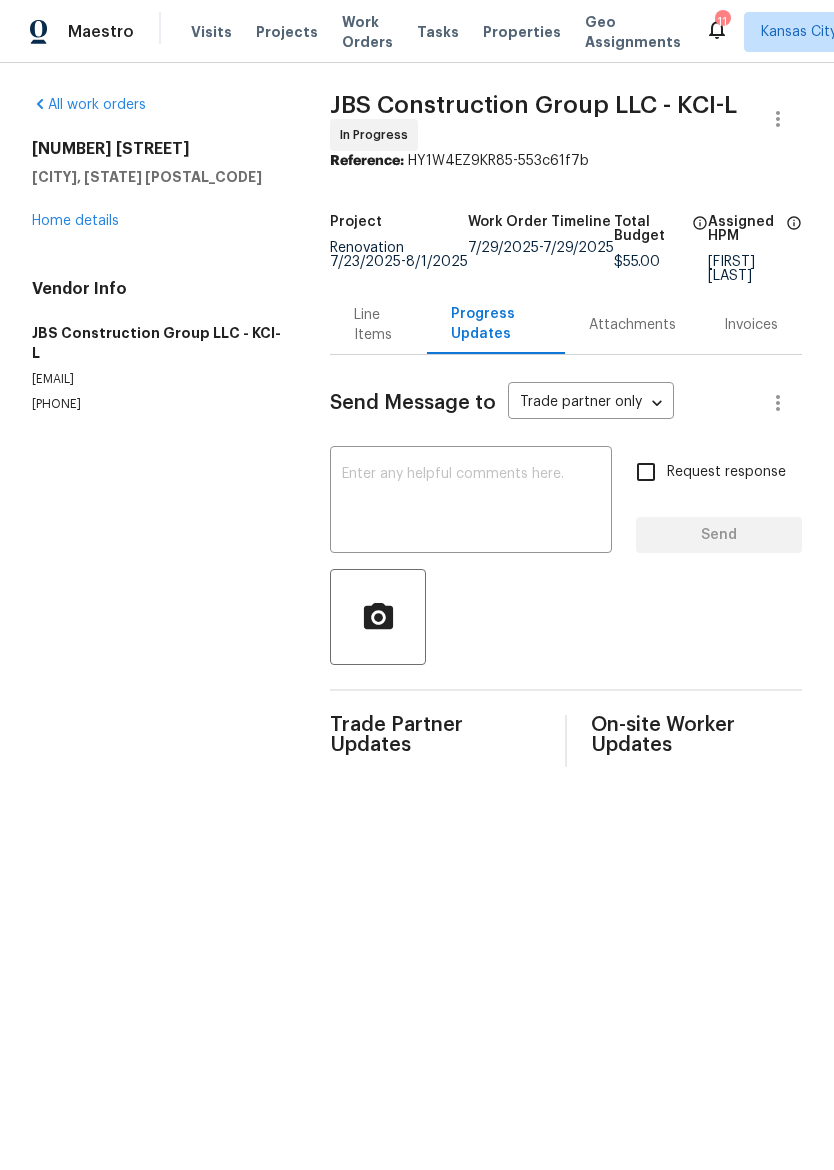 click at bounding box center (471, 502) 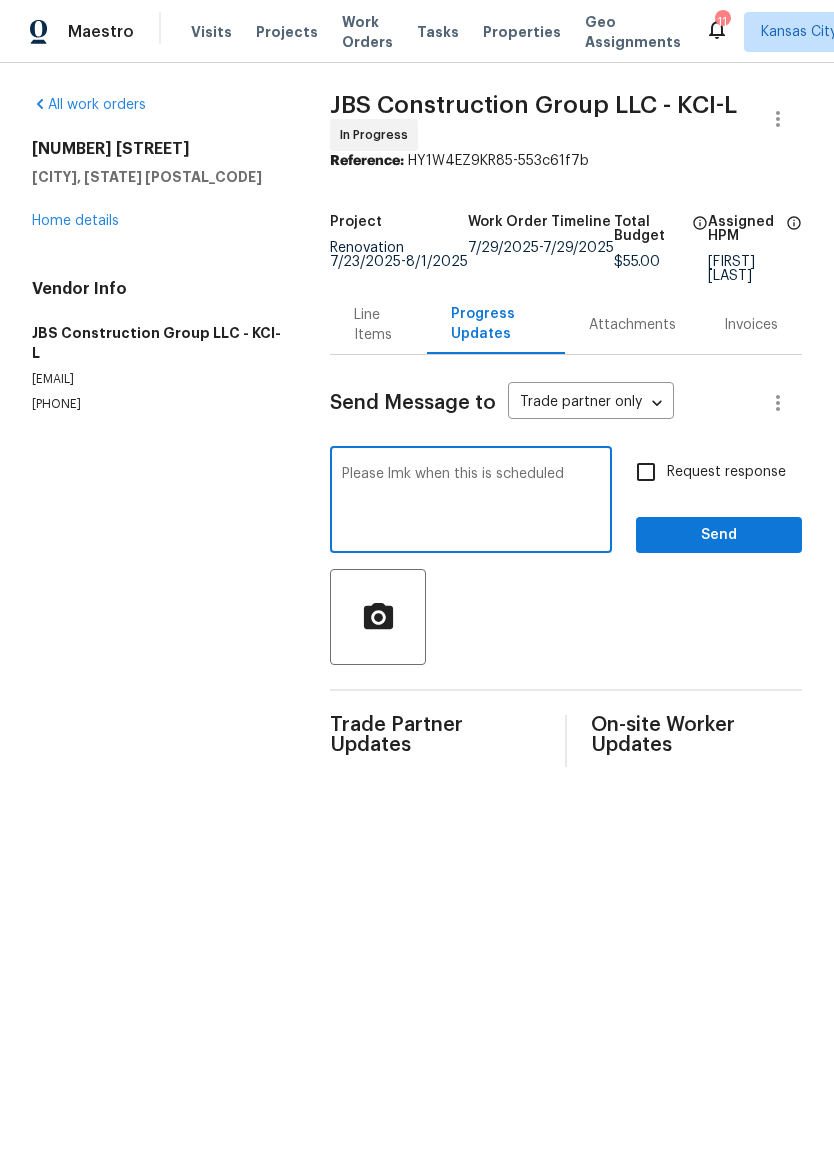 type on "Please lmk when this is scheduled" 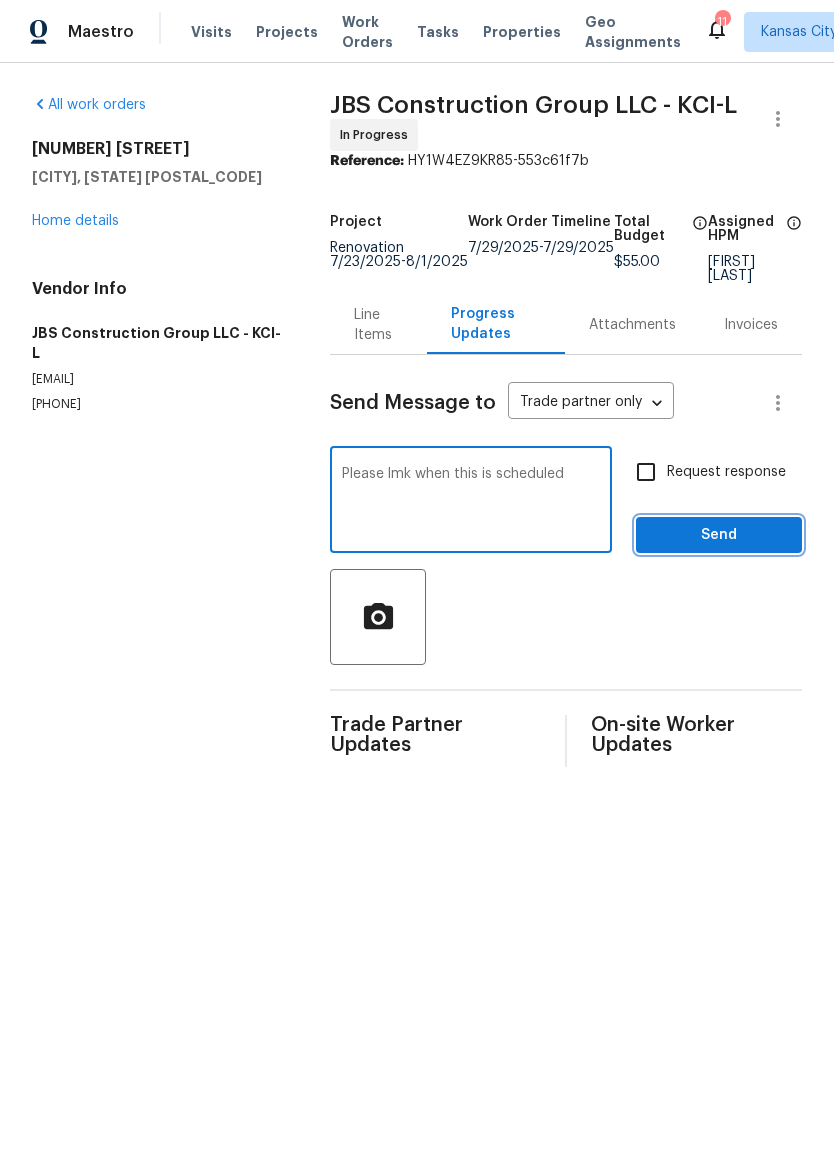click on "Send" at bounding box center (719, 535) 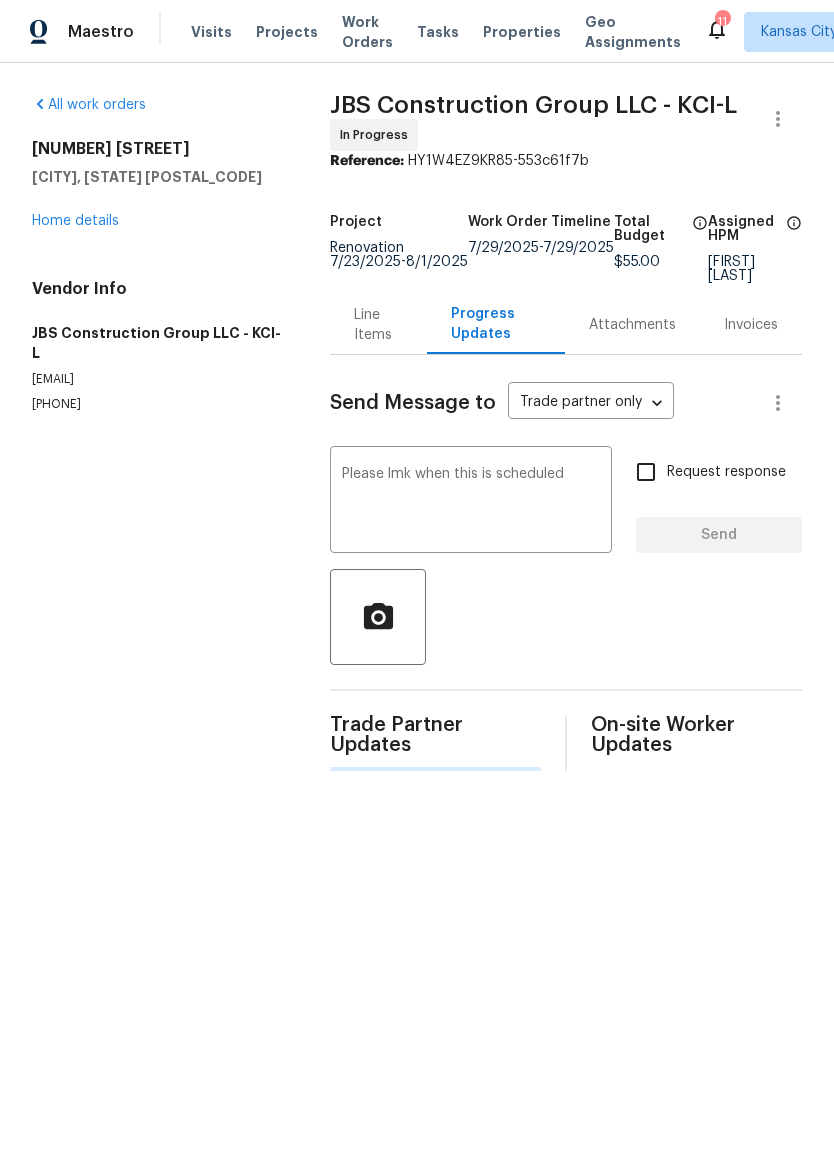 type 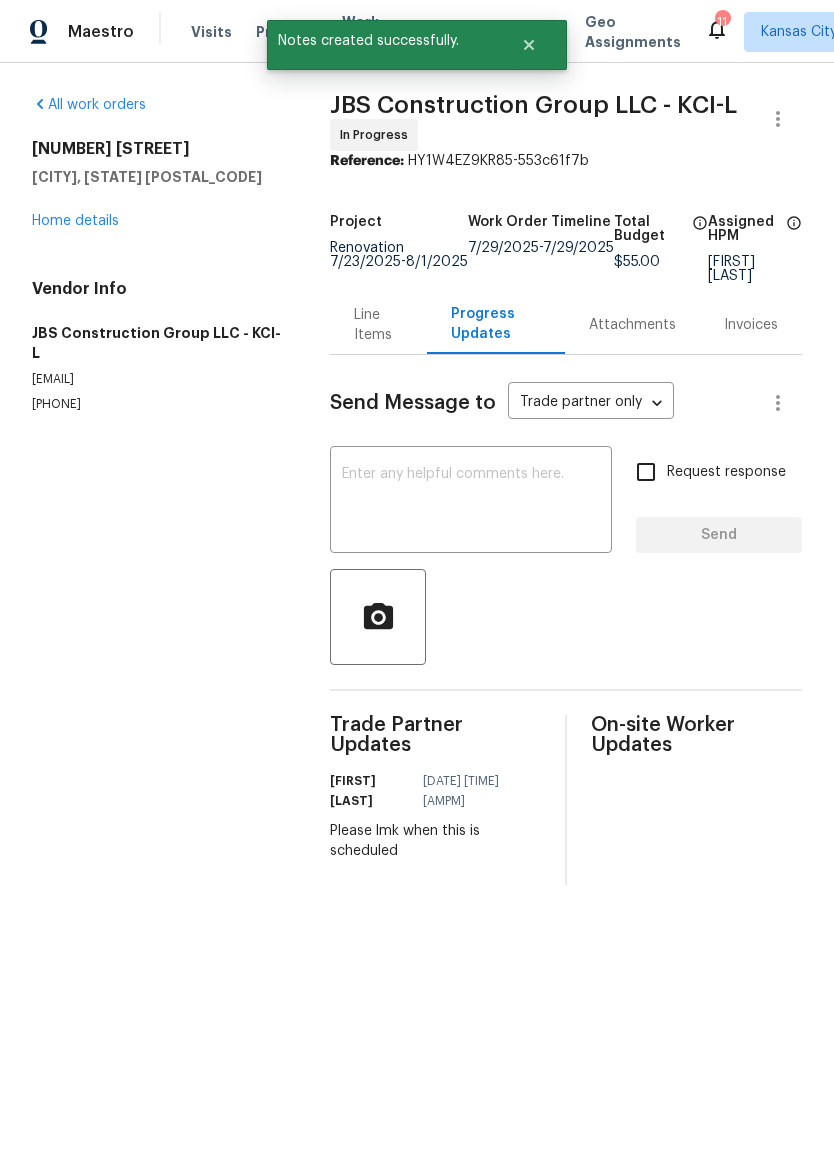 click on "Home details" at bounding box center (75, 221) 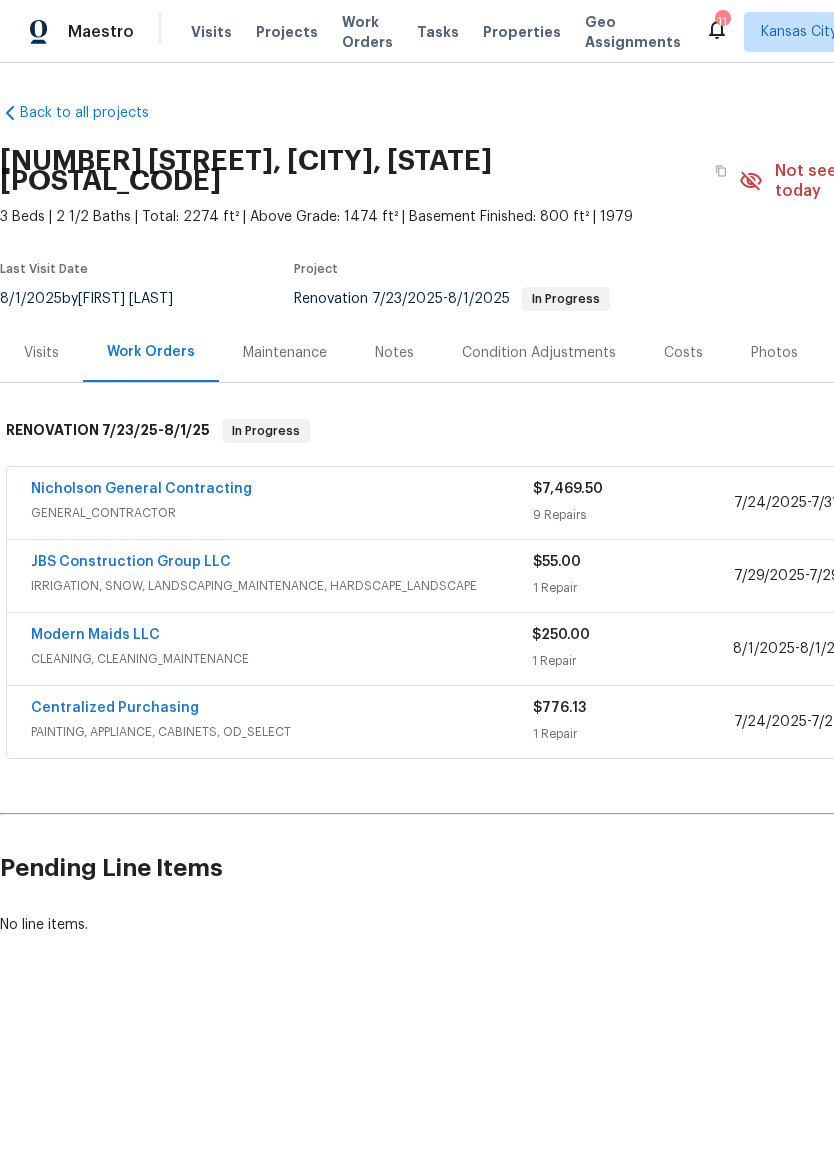 click on "Nicholson General Contracting" at bounding box center [141, 489] 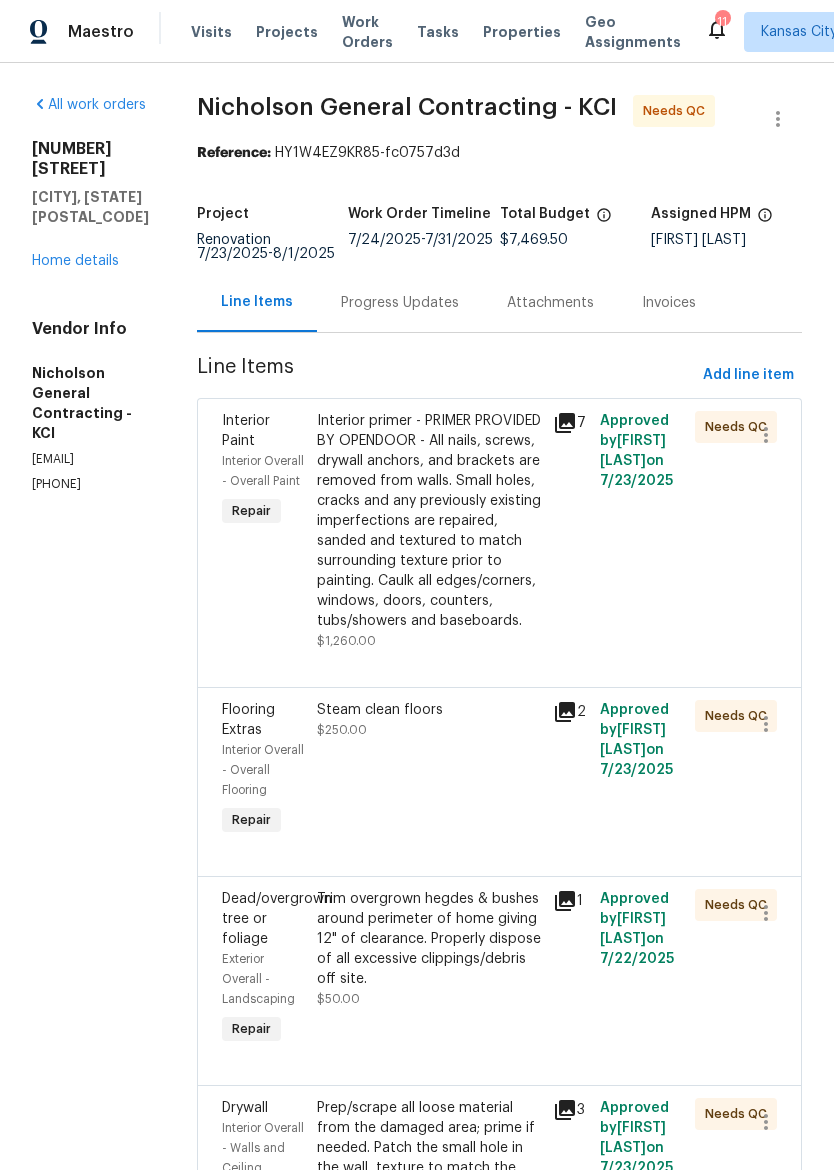 click on "Interior primer - PRIMER PROVIDED BY OPENDOOR - All nails, screws, drywall anchors, and brackets are removed from walls. Small holes, cracks and any previously existing imperfections are repaired, sanded and textured to match surrounding texture prior to painting. Caulk all edges/corners, windows, doors, counters, tubs/showers and baseboards." at bounding box center (429, 521) 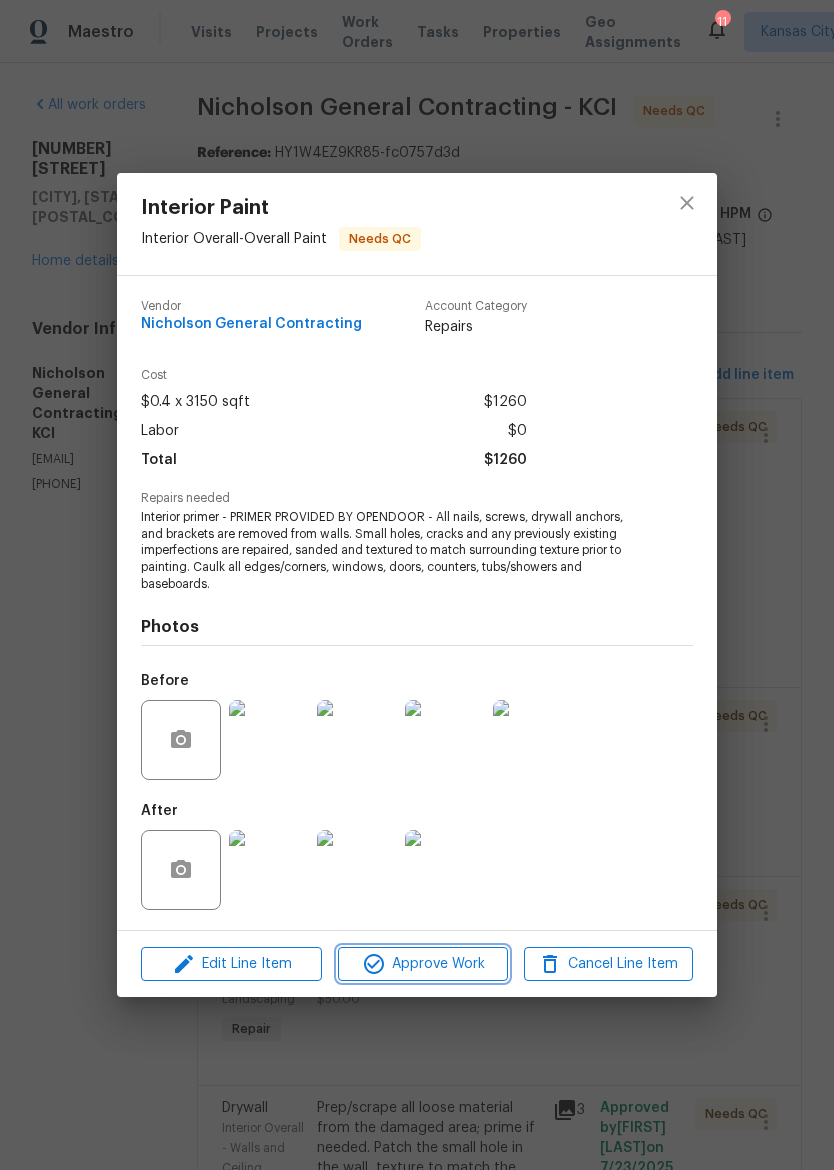 click on "Approve Work" at bounding box center [422, 964] 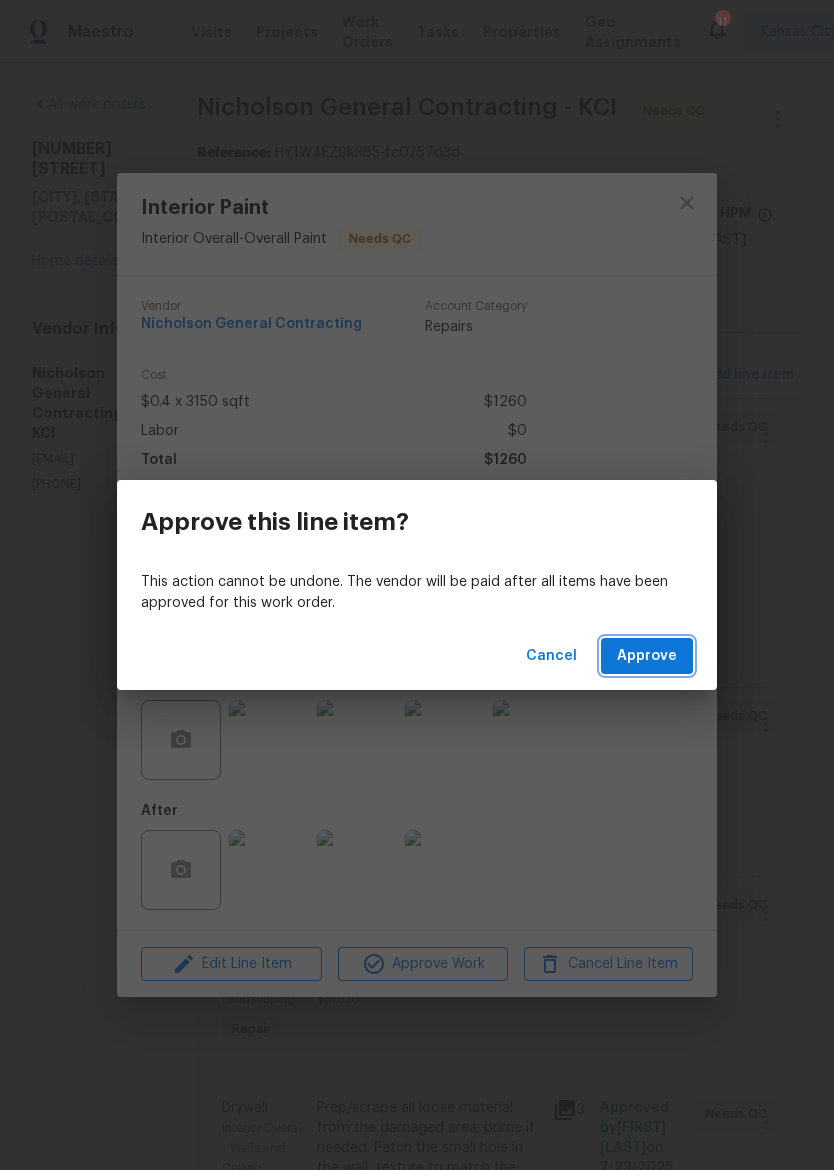 click on "Approve" at bounding box center (647, 656) 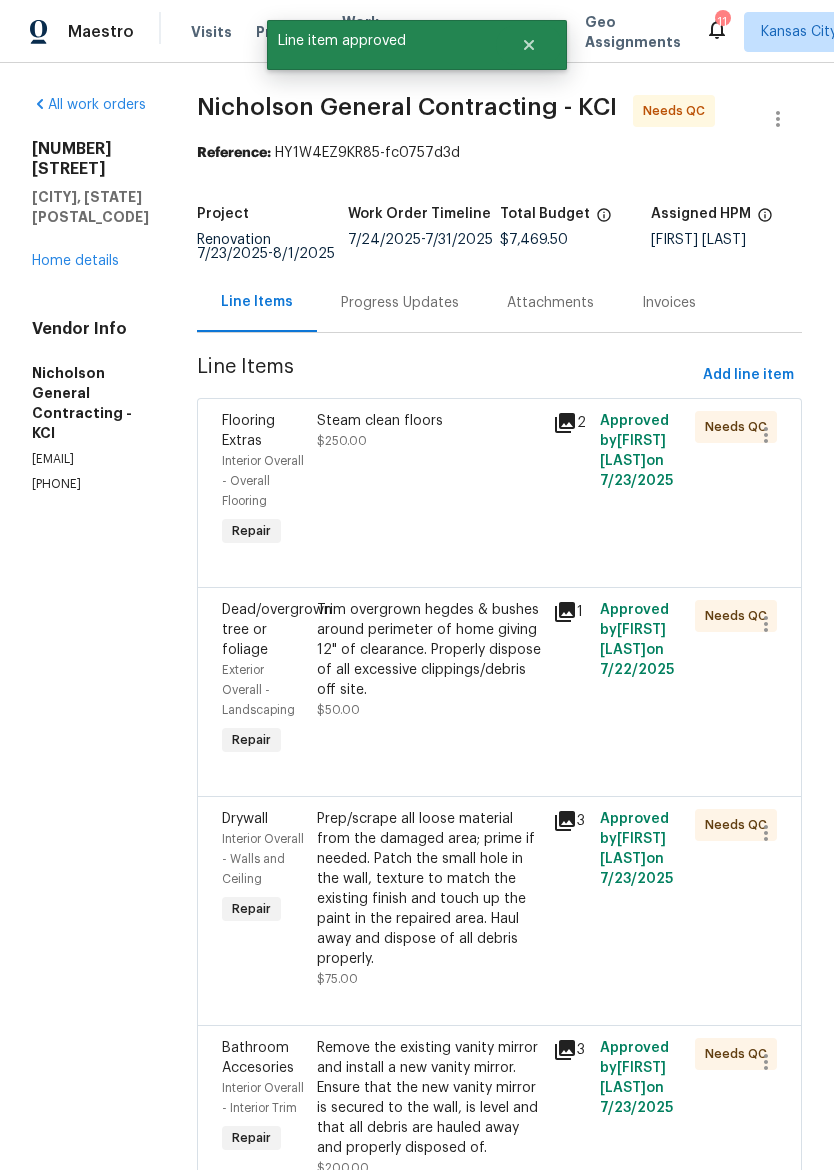 click on "Steam clean floors $250.00" at bounding box center (429, 481) 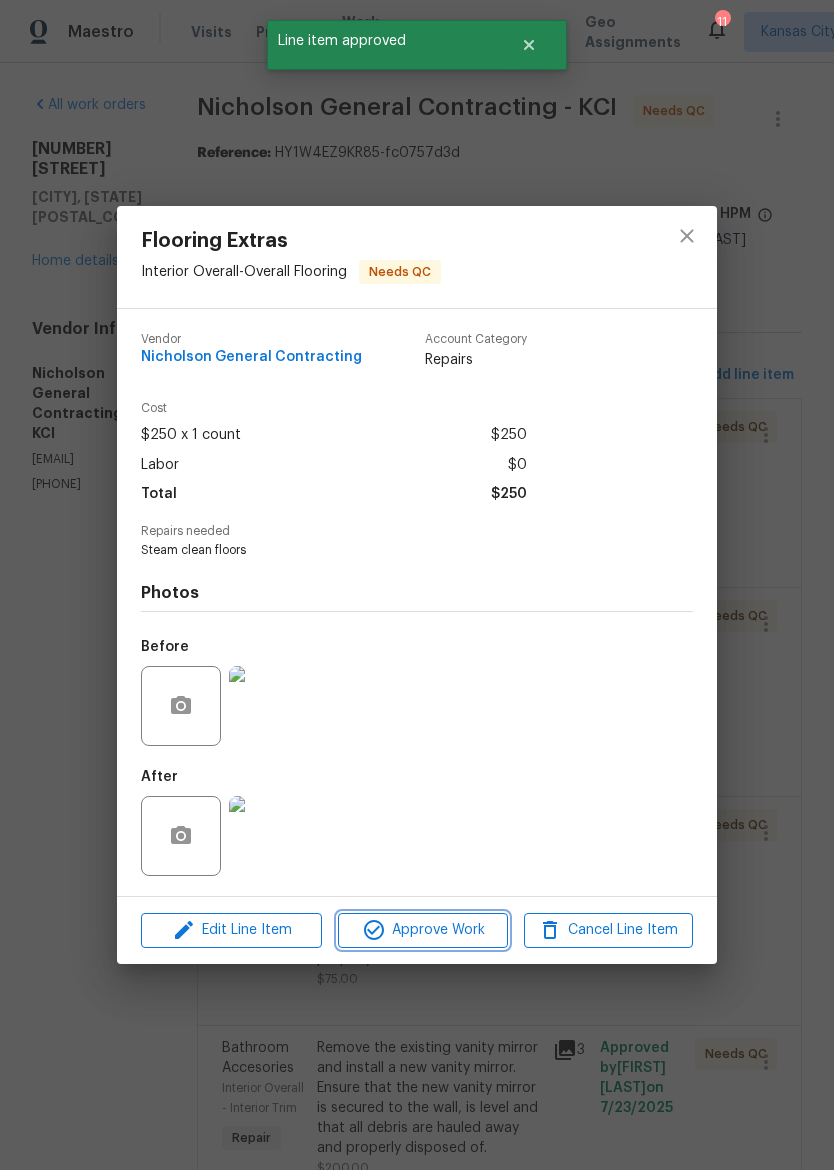 click on "Approve Work" at bounding box center (422, 930) 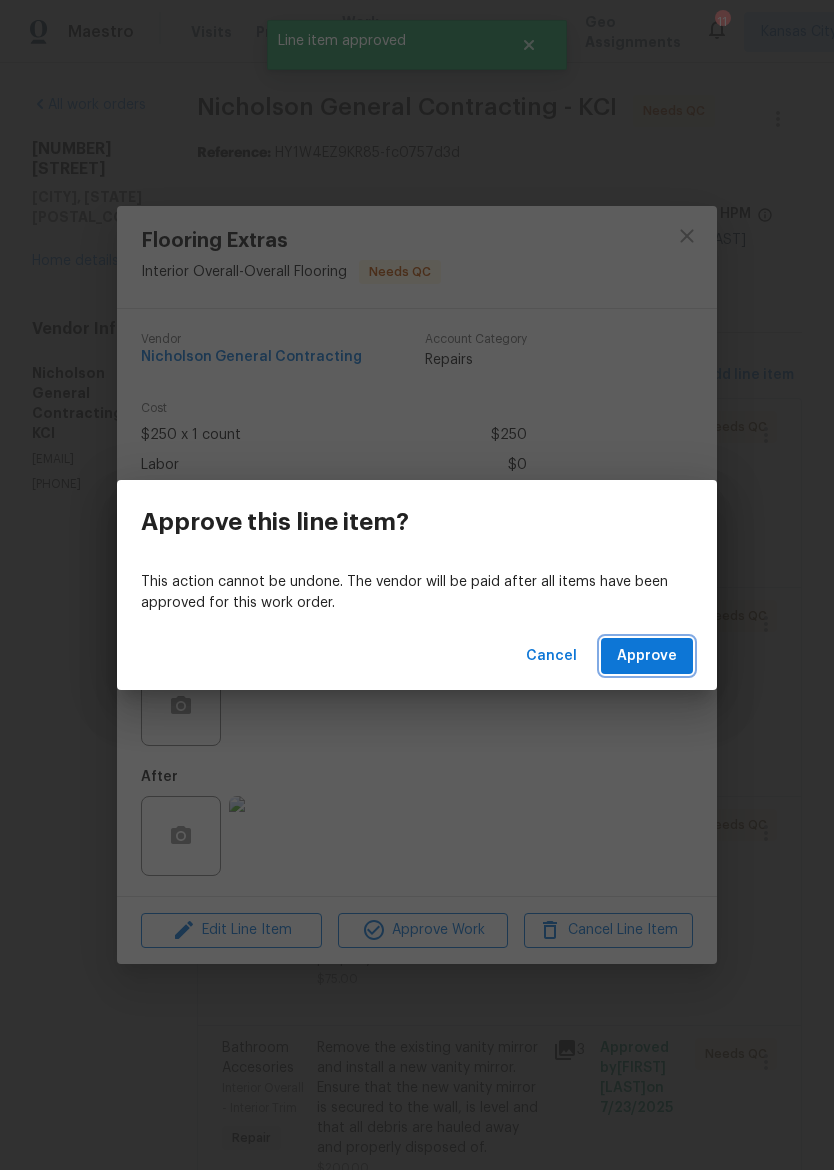 click on "Approve" at bounding box center [647, 656] 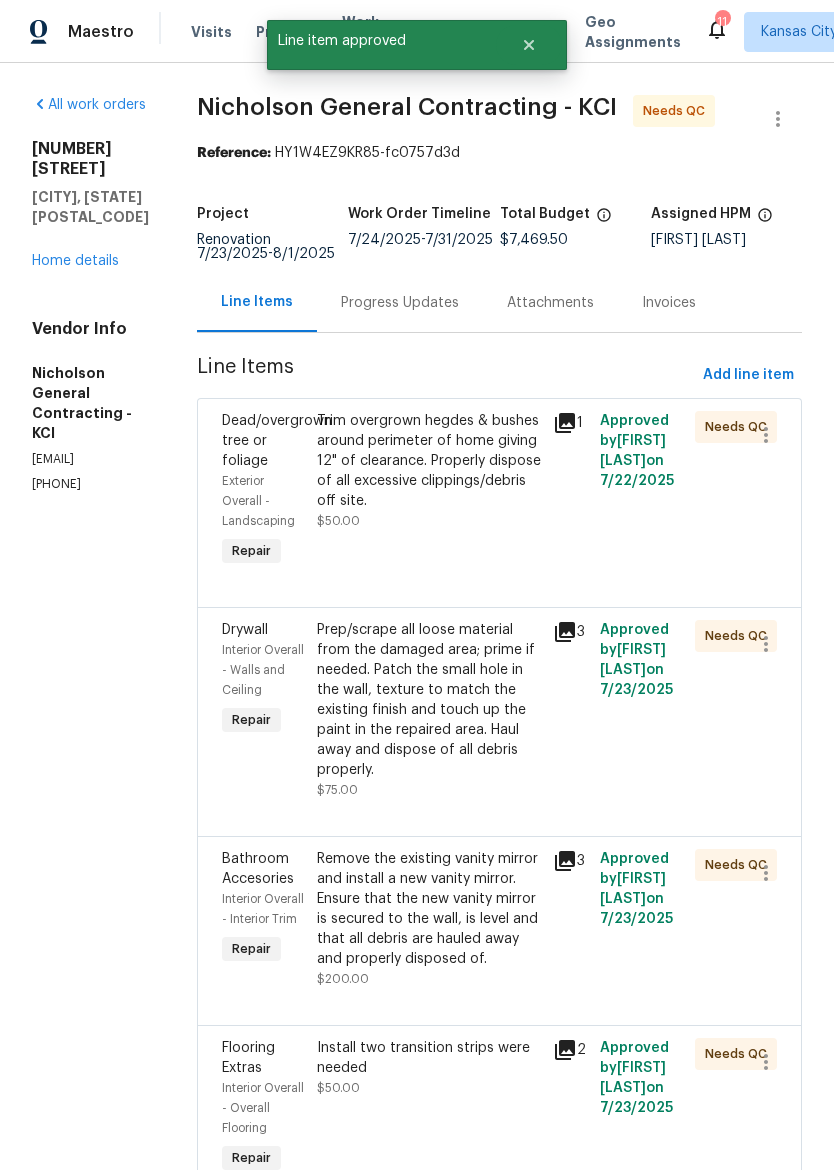 click on "Trim overgrown hegdes & bushes around perimeter of home giving 12" of clearance. Properly dispose of all excessive clippings/debris off site." at bounding box center (429, 461) 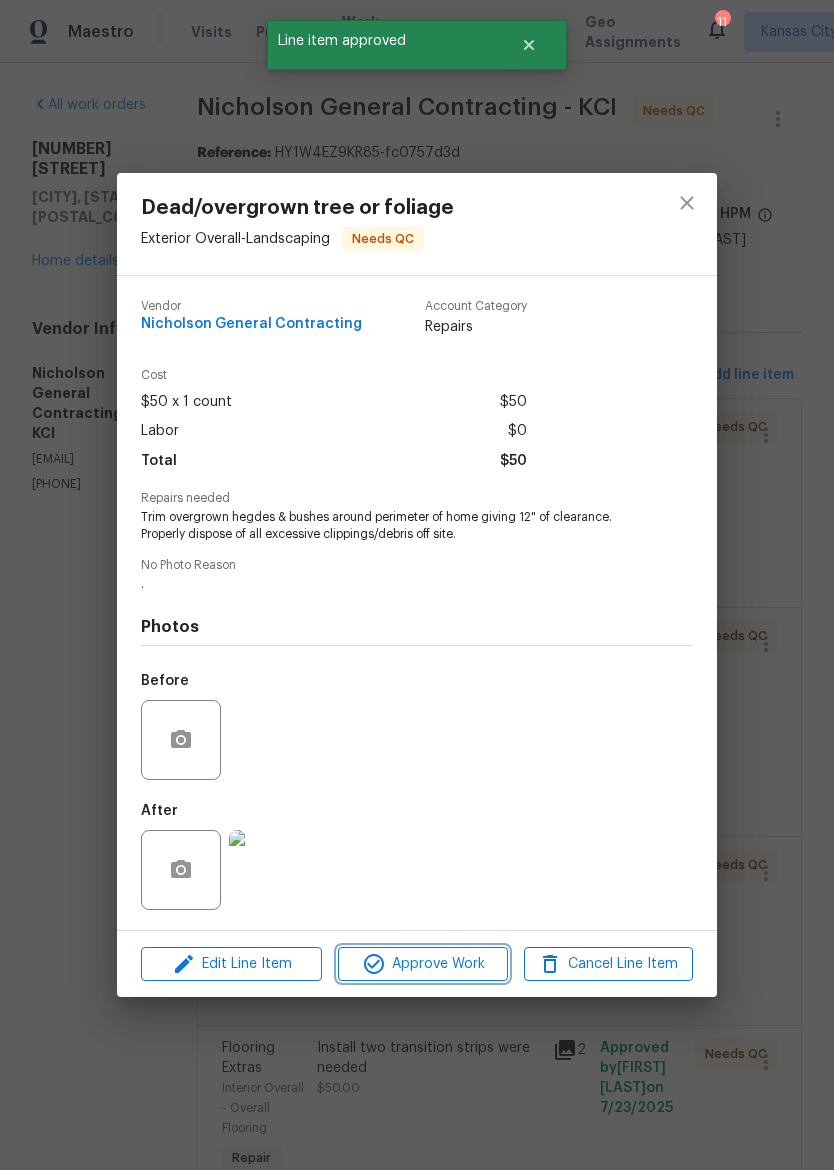 click on "Approve Work" at bounding box center [422, 964] 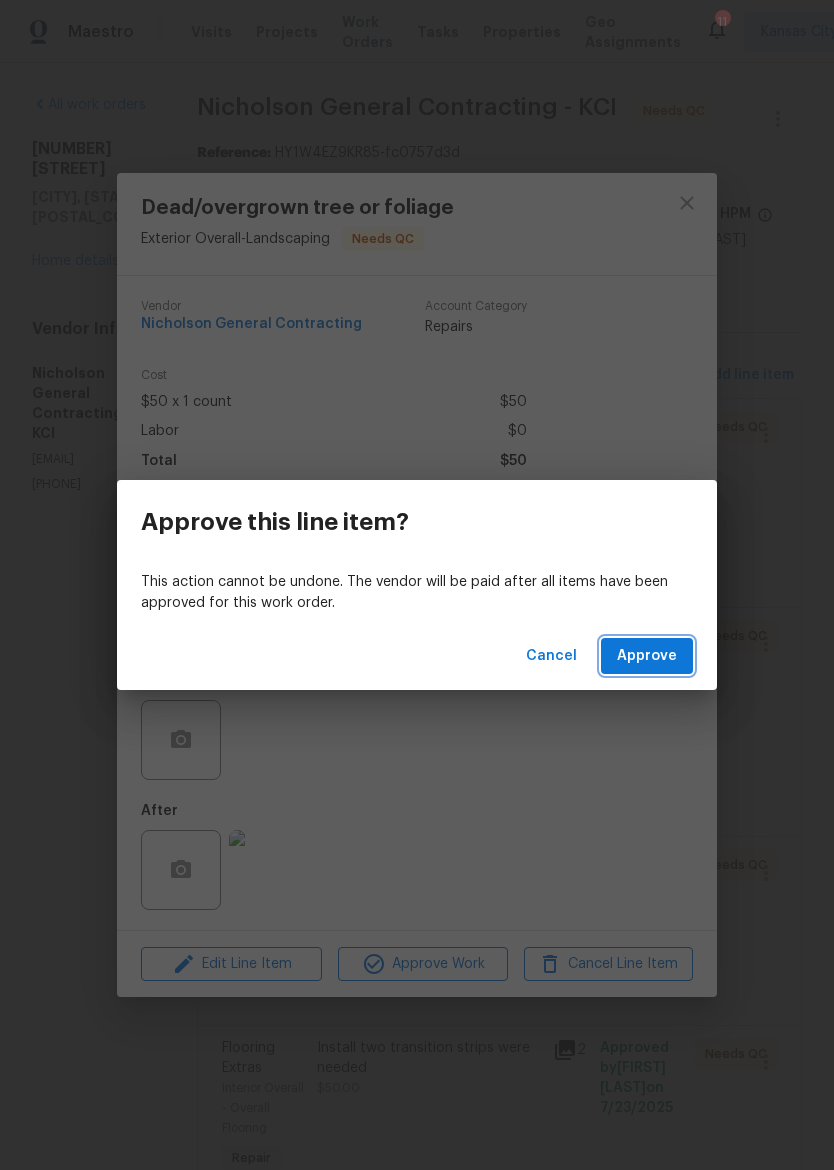 click on "Approve" at bounding box center [647, 656] 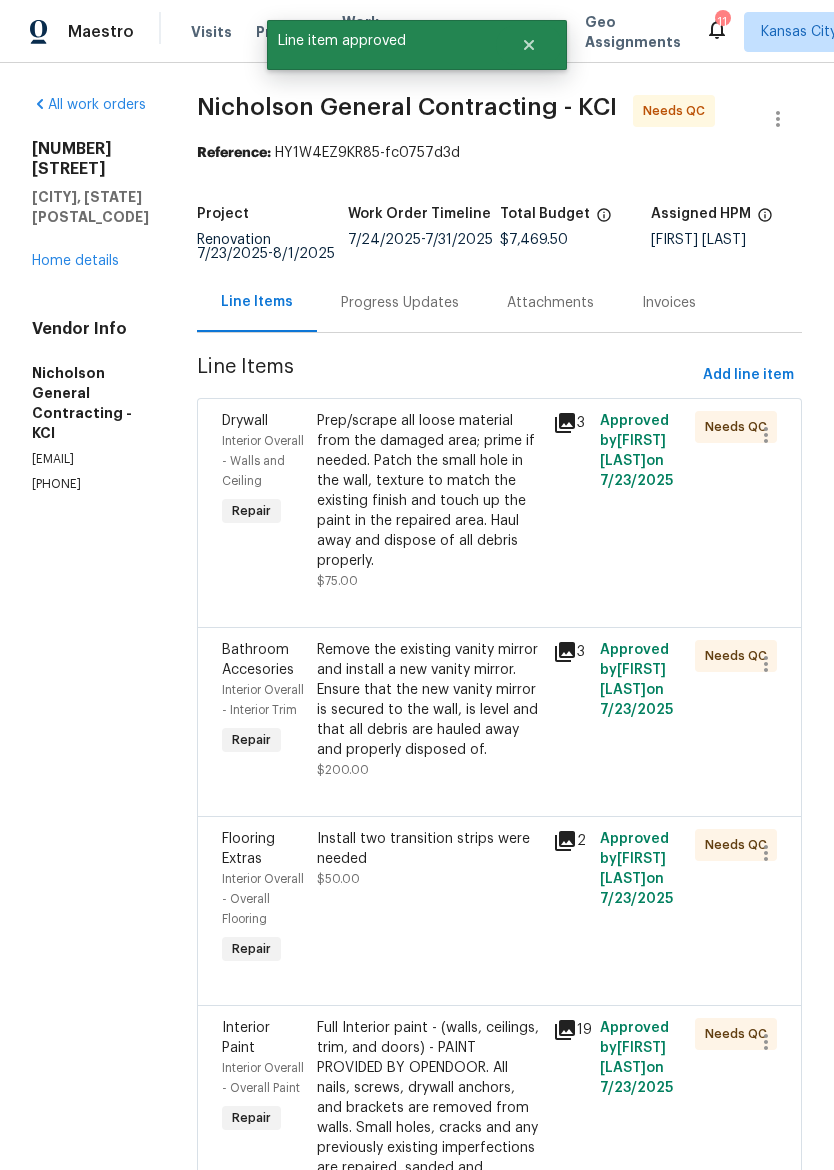 click on "Prep/scrape all loose material from the damaged area; prime if needed. Patch the small hole in the wall, texture to match the existing finish and touch up the paint in the repaired area. Haul away and dispose of all debris properly." at bounding box center [429, 491] 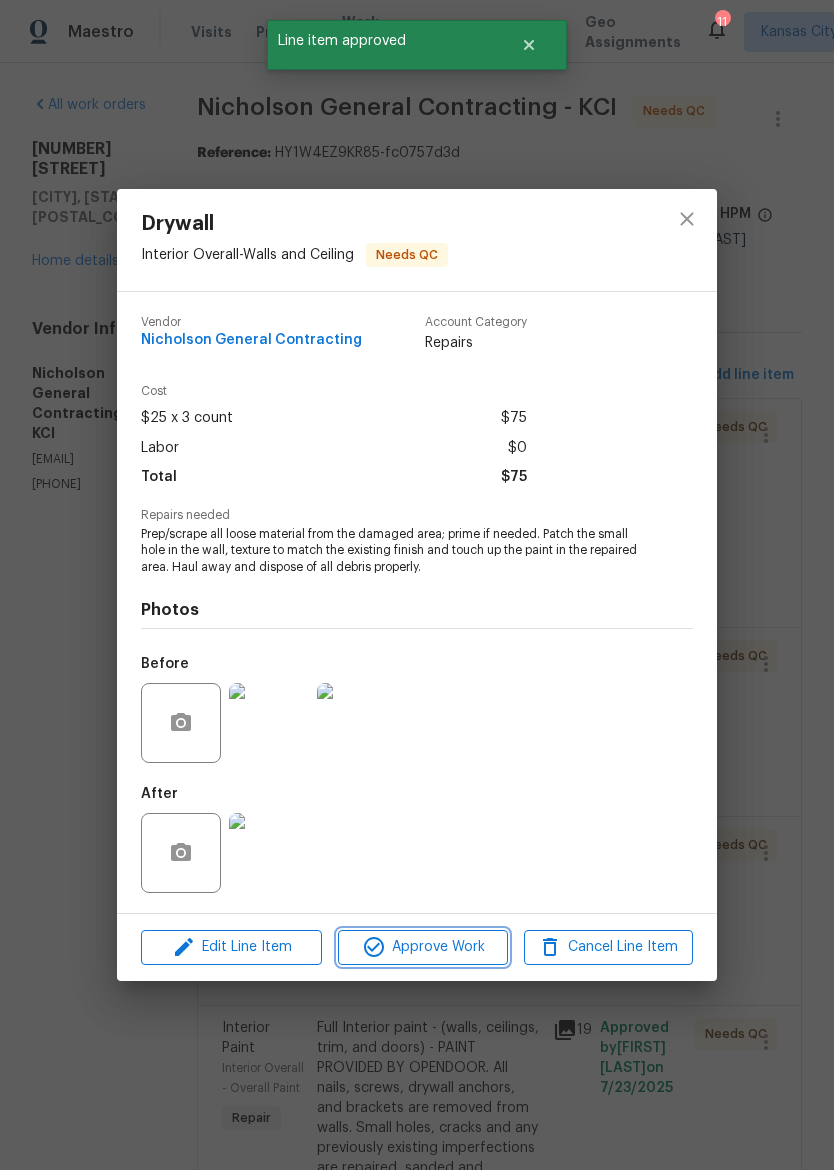 click on "Approve Work" at bounding box center [422, 947] 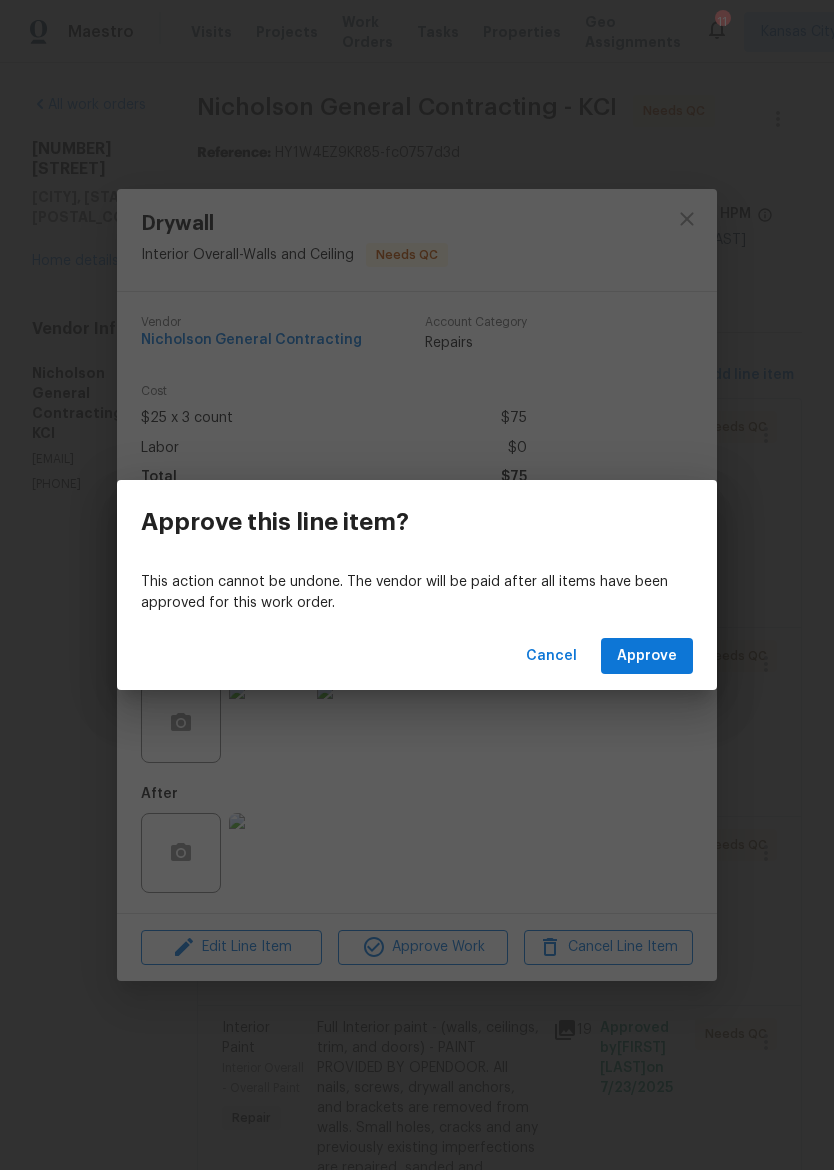 click on "Approve" at bounding box center (647, 656) 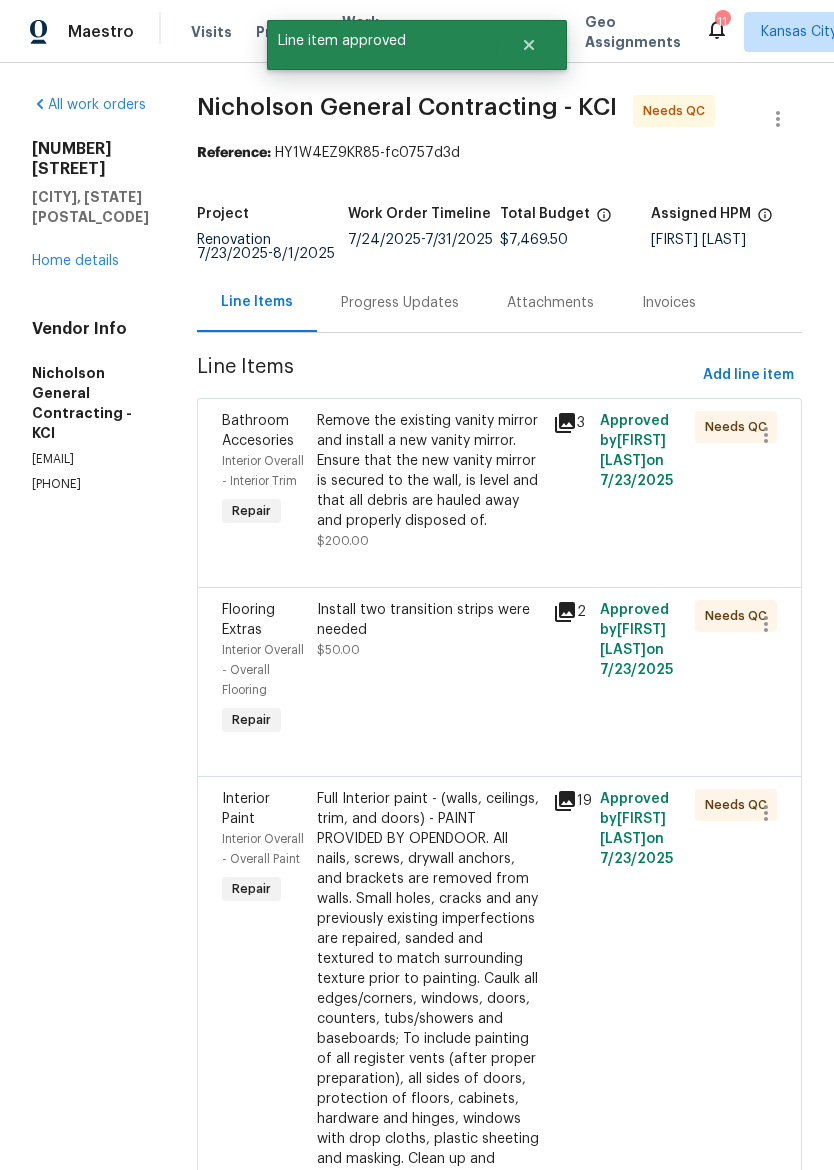 click on "Remove the existing vanity mirror and install a new vanity mirror. Ensure that the new vanity mirror is secured to the wall, is level and that all debris are hauled away and properly disposed of." at bounding box center (429, 471) 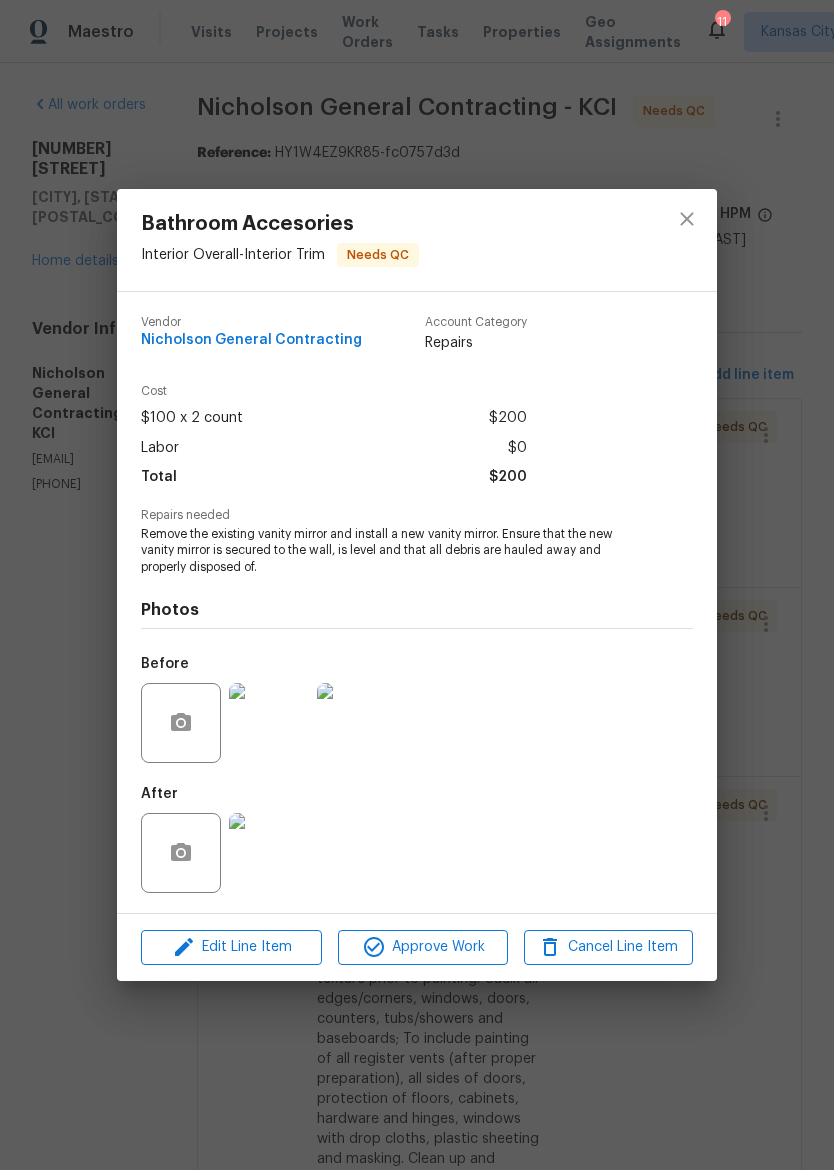 click at bounding box center [269, 723] 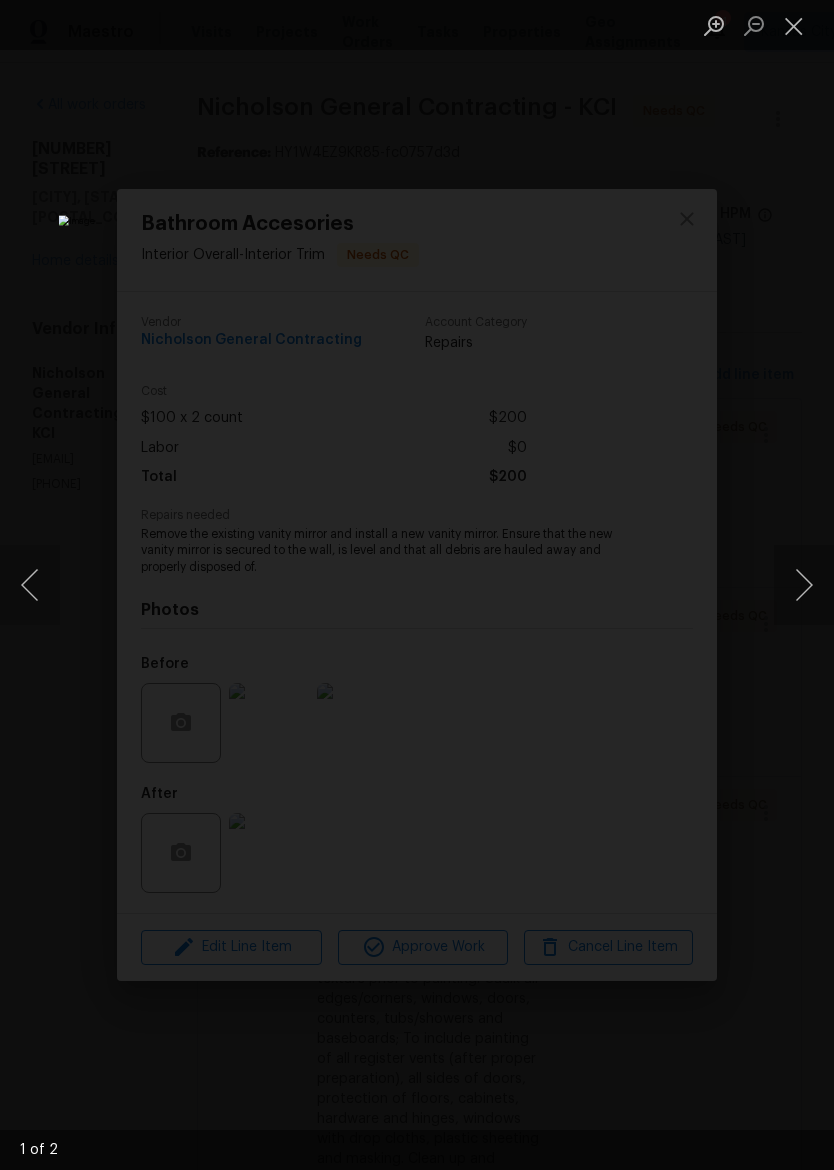 click at bounding box center (804, 585) 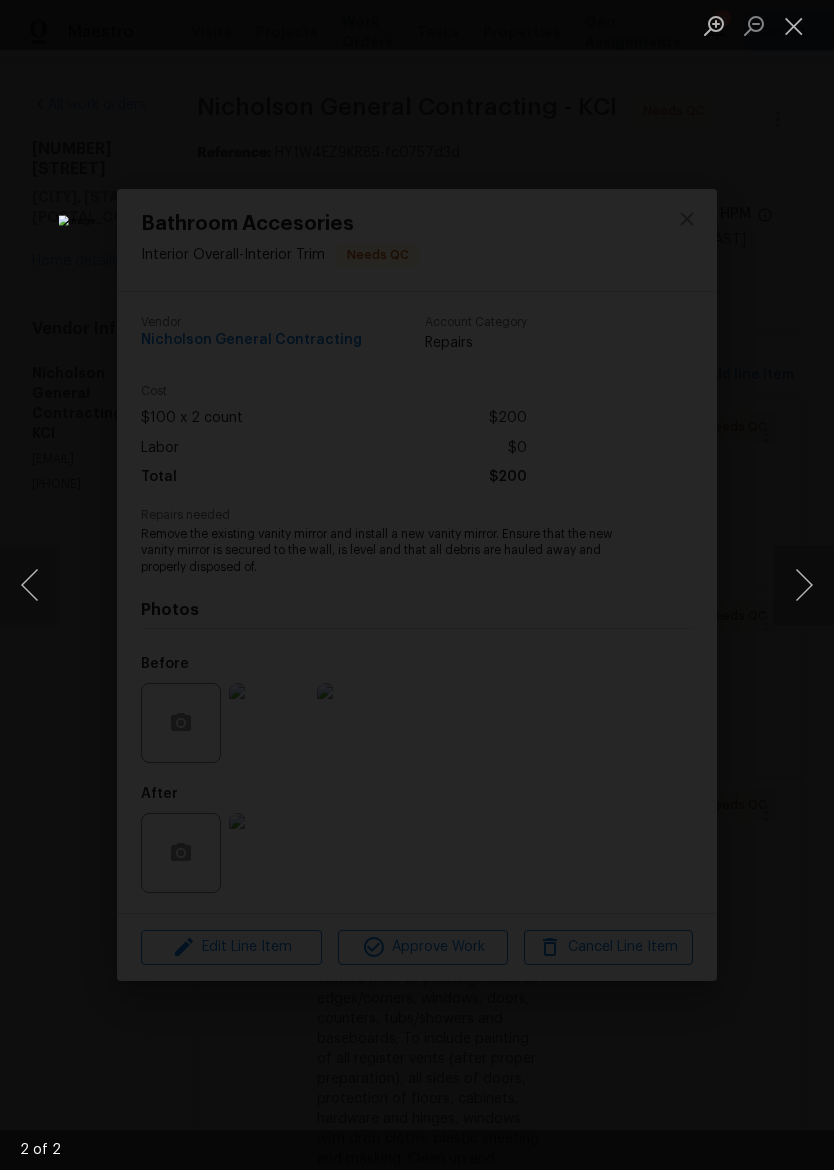 click at bounding box center (794, 25) 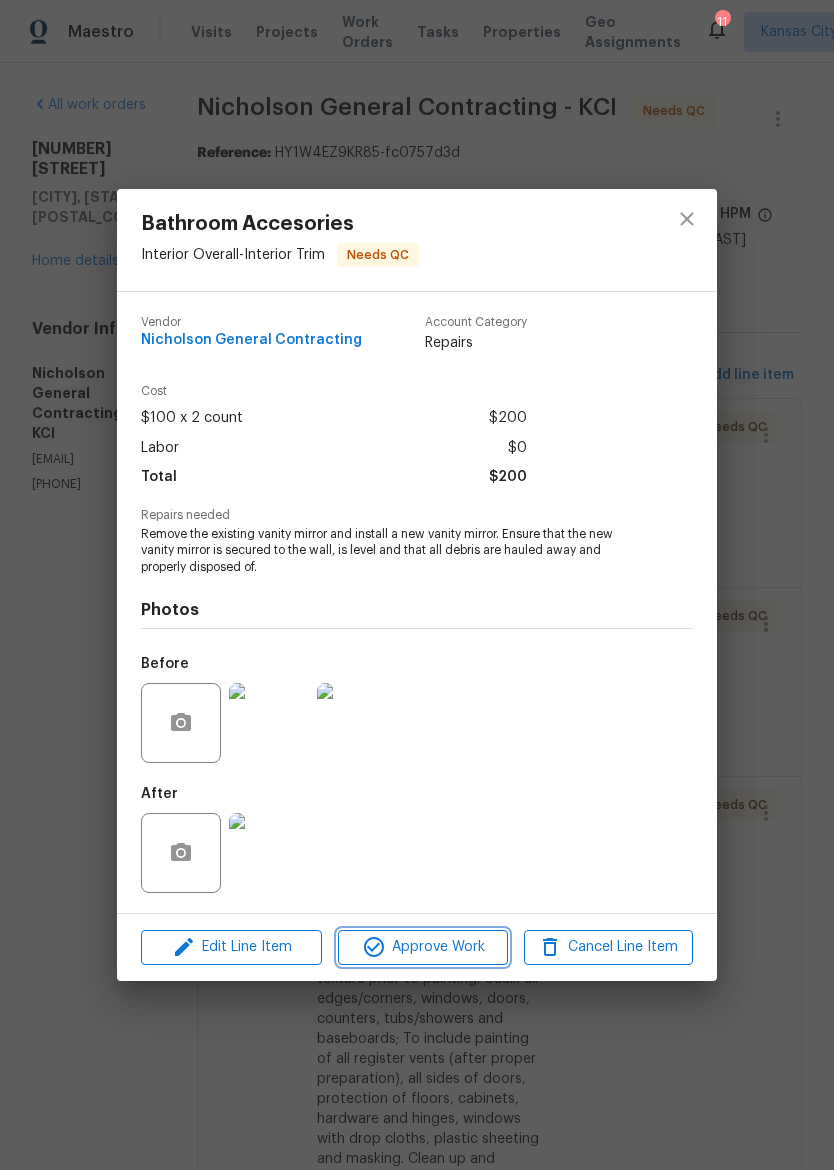 click on "Approve Work" at bounding box center (422, 947) 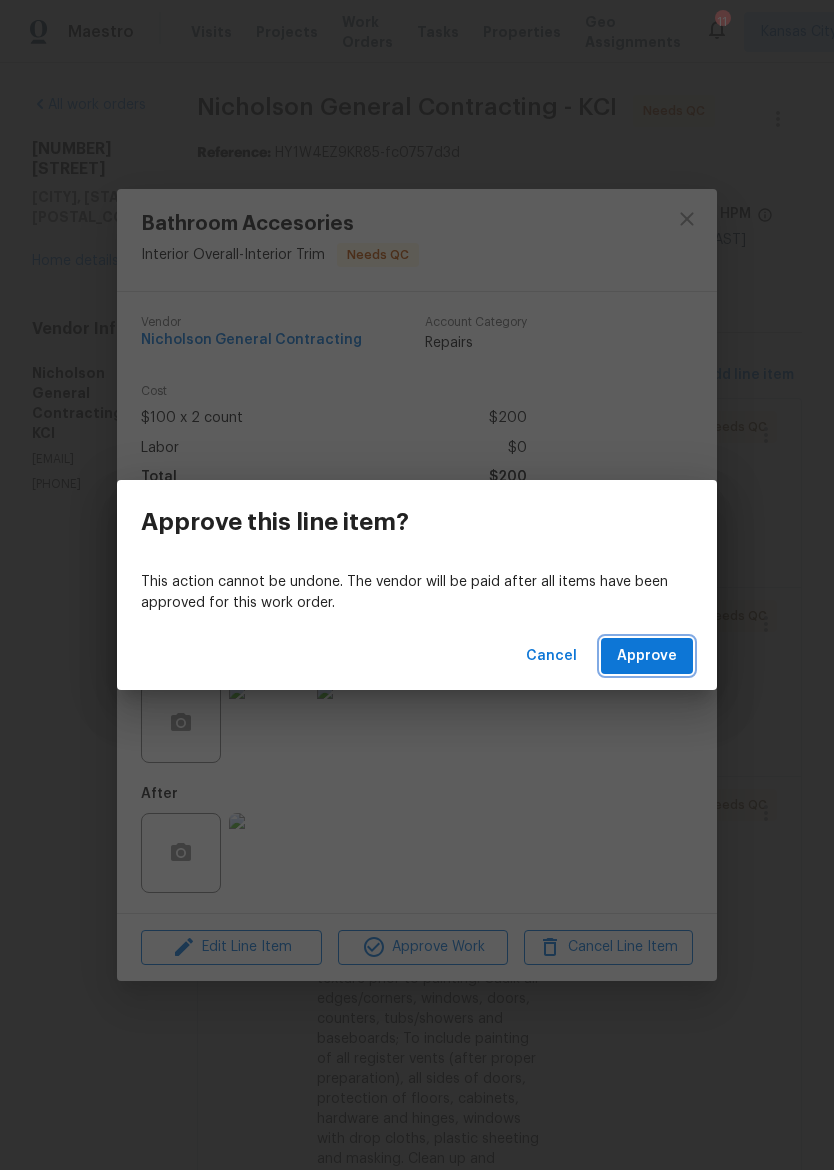 click on "Approve" at bounding box center [647, 656] 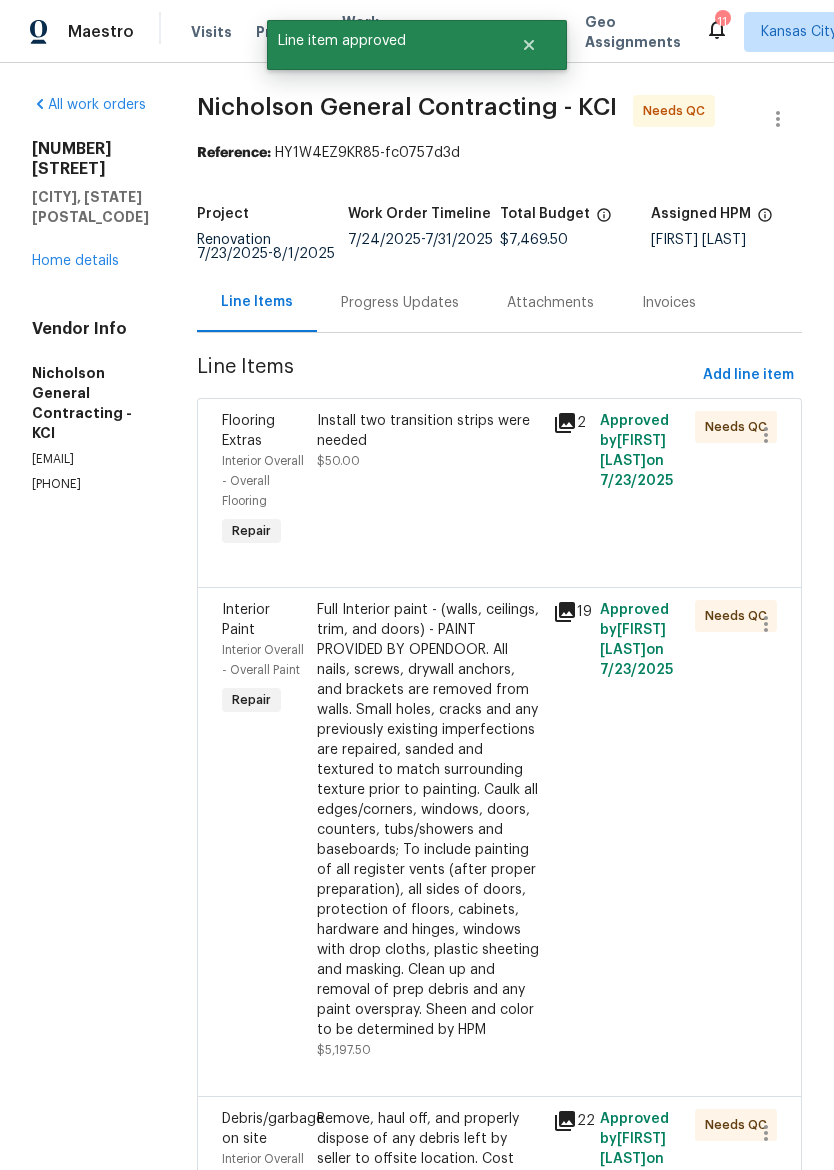 click on "Install two transition strips were needed $50.00" at bounding box center [429, 481] 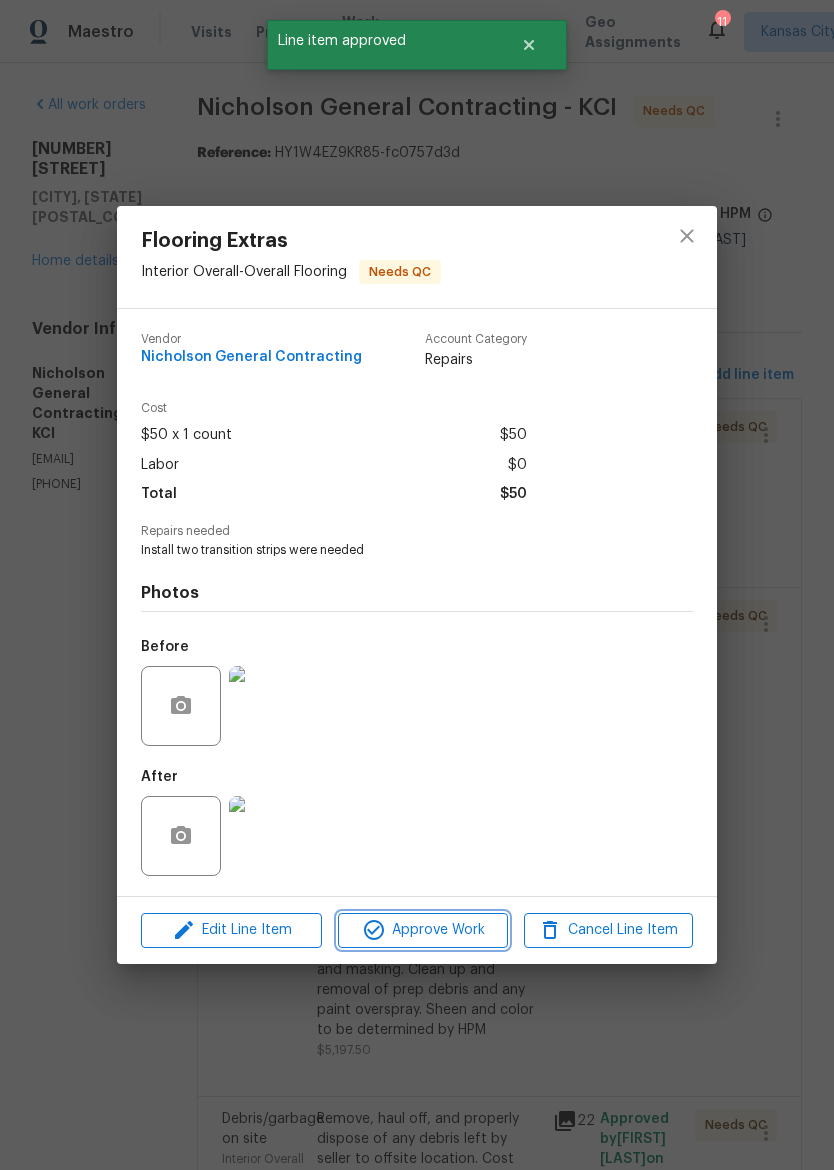 click on "Approve Work" at bounding box center (422, 930) 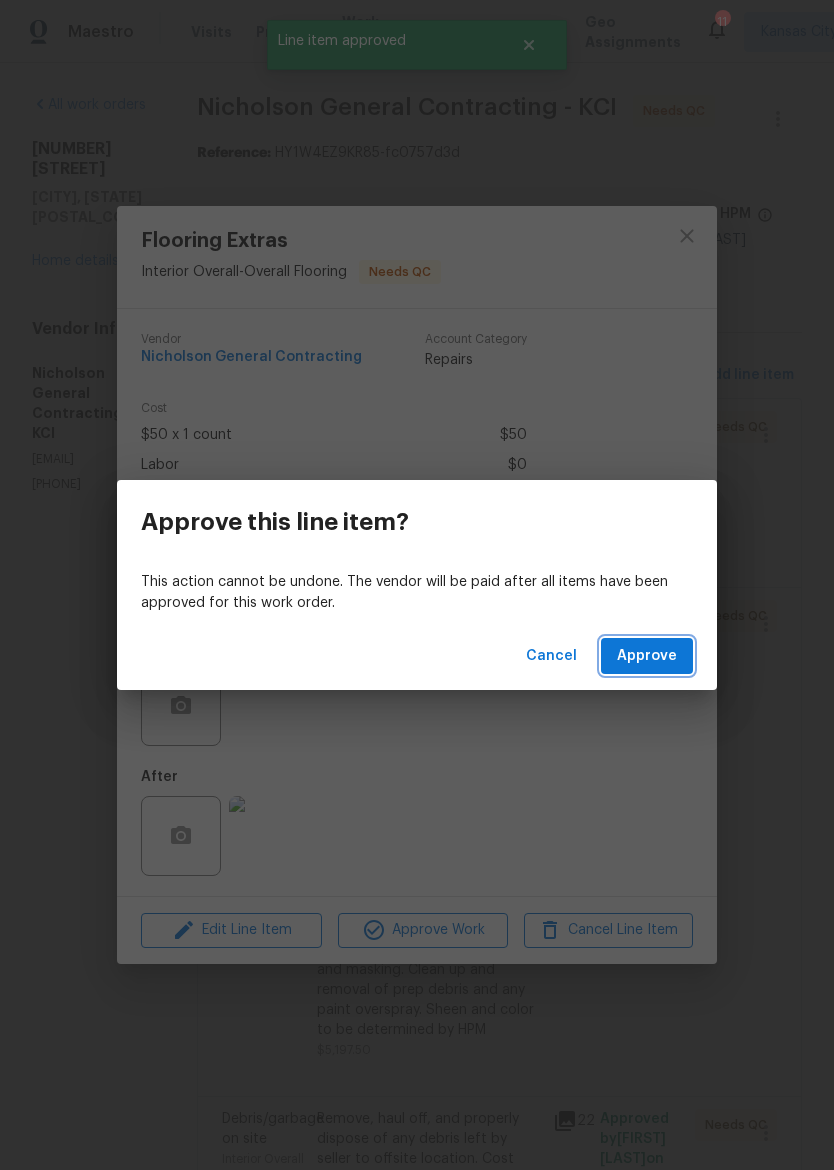 click on "Approve" at bounding box center [647, 656] 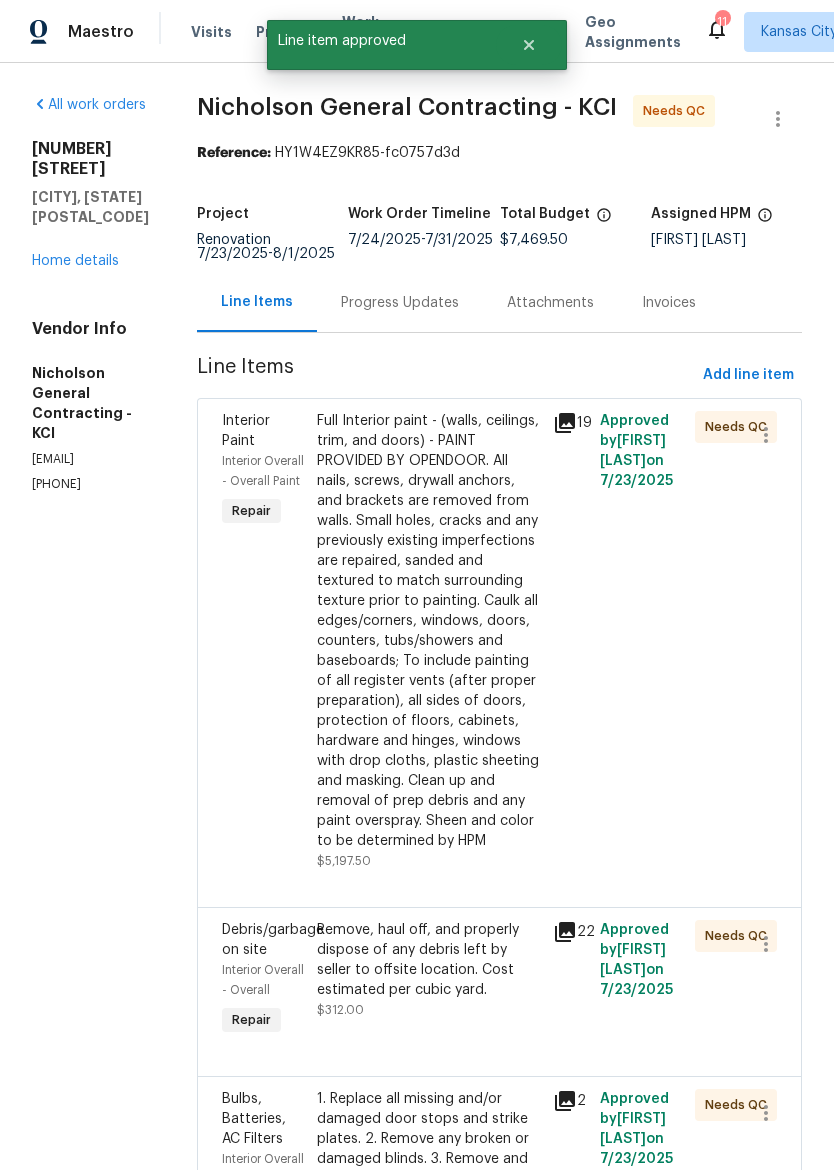 click on "Full Interior paint - (walls, ceilings, trim, and doors) - PAINT PROVIDED BY OPENDOOR. All nails, screws, drywall anchors, and brackets are removed from walls. Small holes, cracks and any previously existing imperfections are repaired, sanded and textured to match surrounding texture prior to painting. Caulk all edges/corners, windows, doors, counters, tubs/showers and baseboards; To include painting of all register vents (after proper preparation), all sides of doors, protection of floors, cabinets, hardware and hinges, windows with drop cloths, plastic sheeting and masking. Clean up and removal of prep debris and any paint overspray. Sheen and color to be determined by HPM" at bounding box center (429, 631) 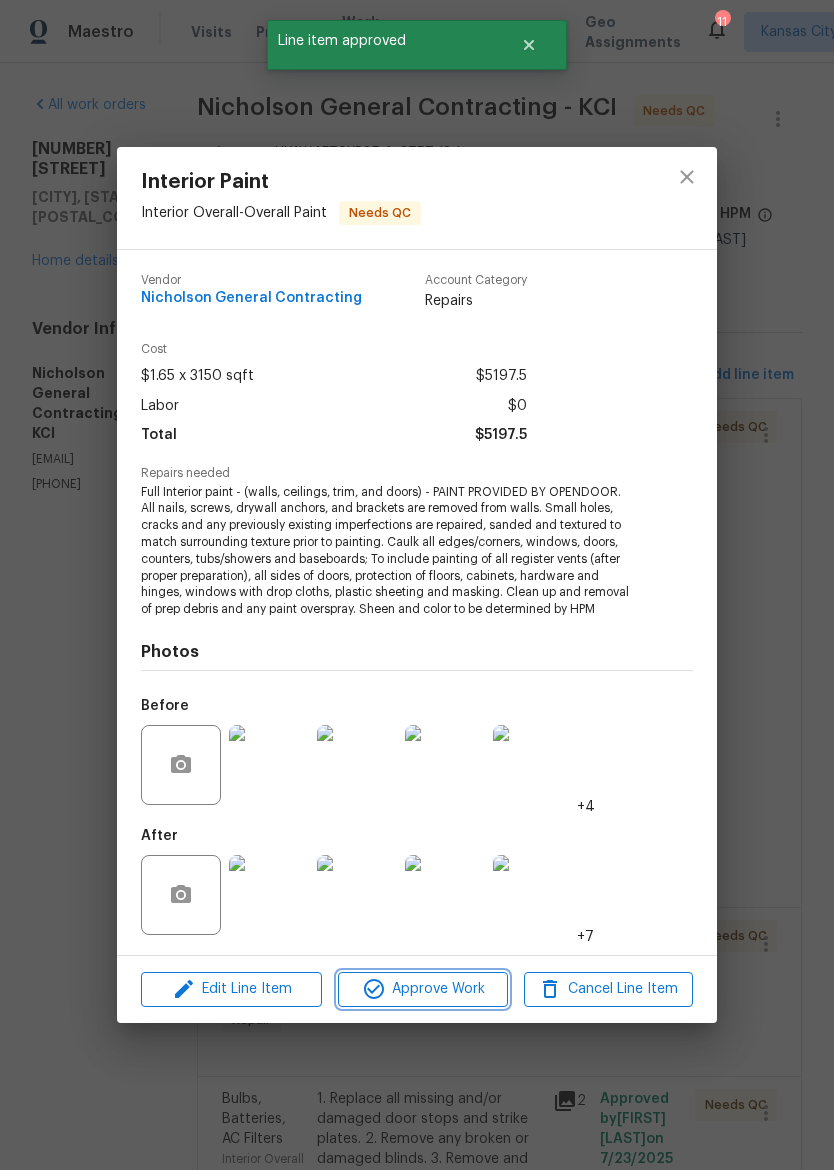 click on "Approve Work" at bounding box center (422, 989) 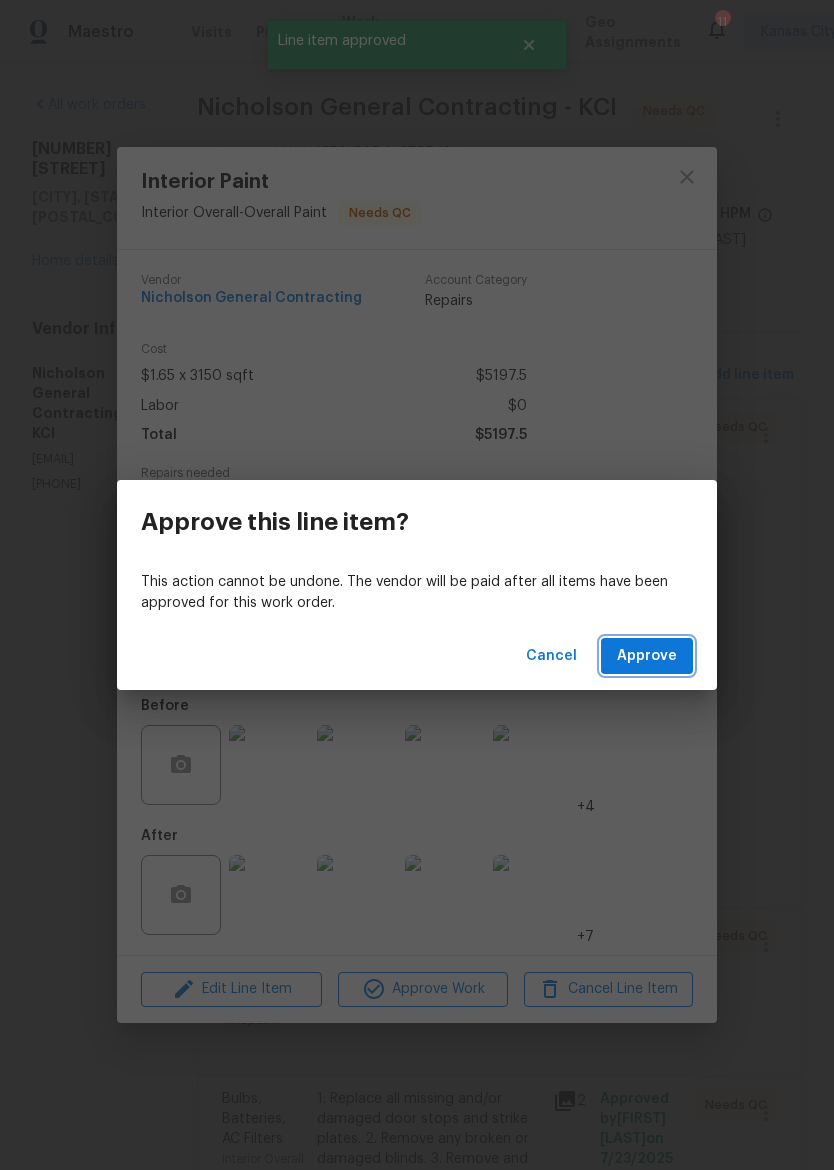 click on "Approve" at bounding box center [647, 656] 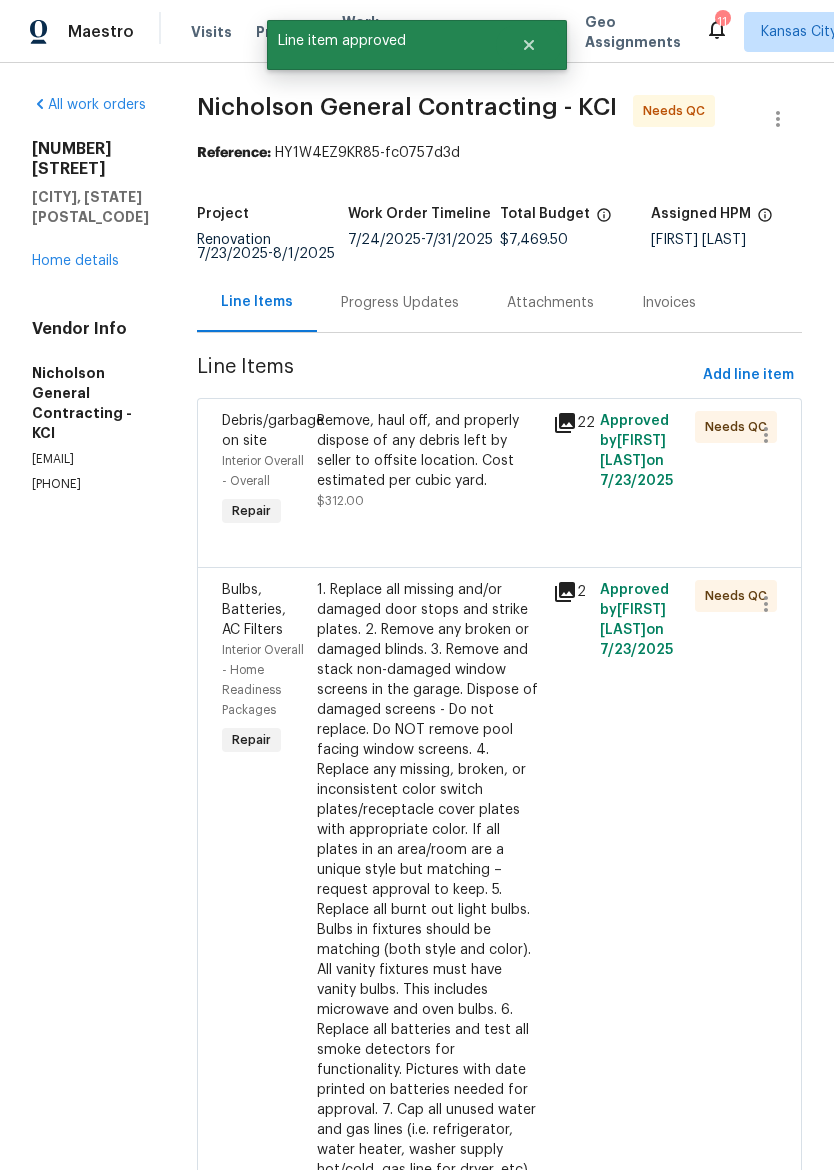 click on "Remove, haul off, and properly dispose of any debris left by seller to offsite location. Cost estimated per cubic yard." at bounding box center (429, 451) 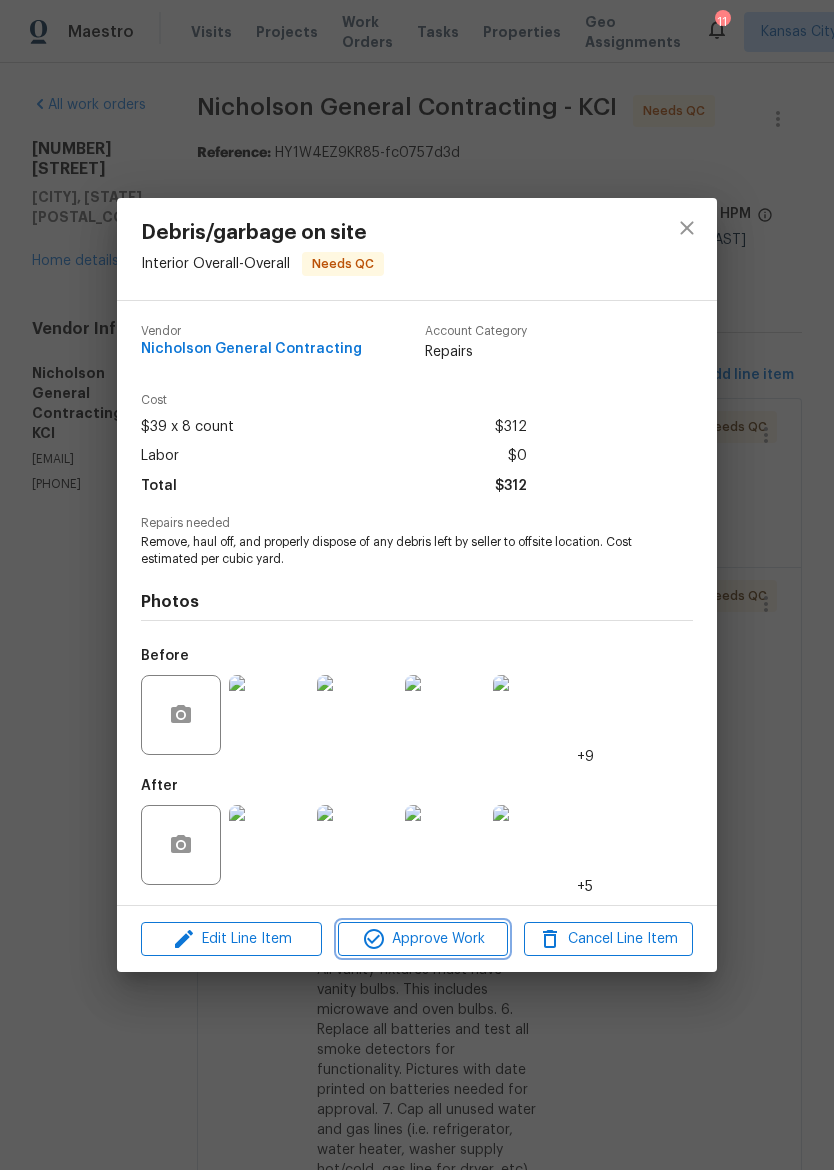click on "Approve Work" at bounding box center [422, 939] 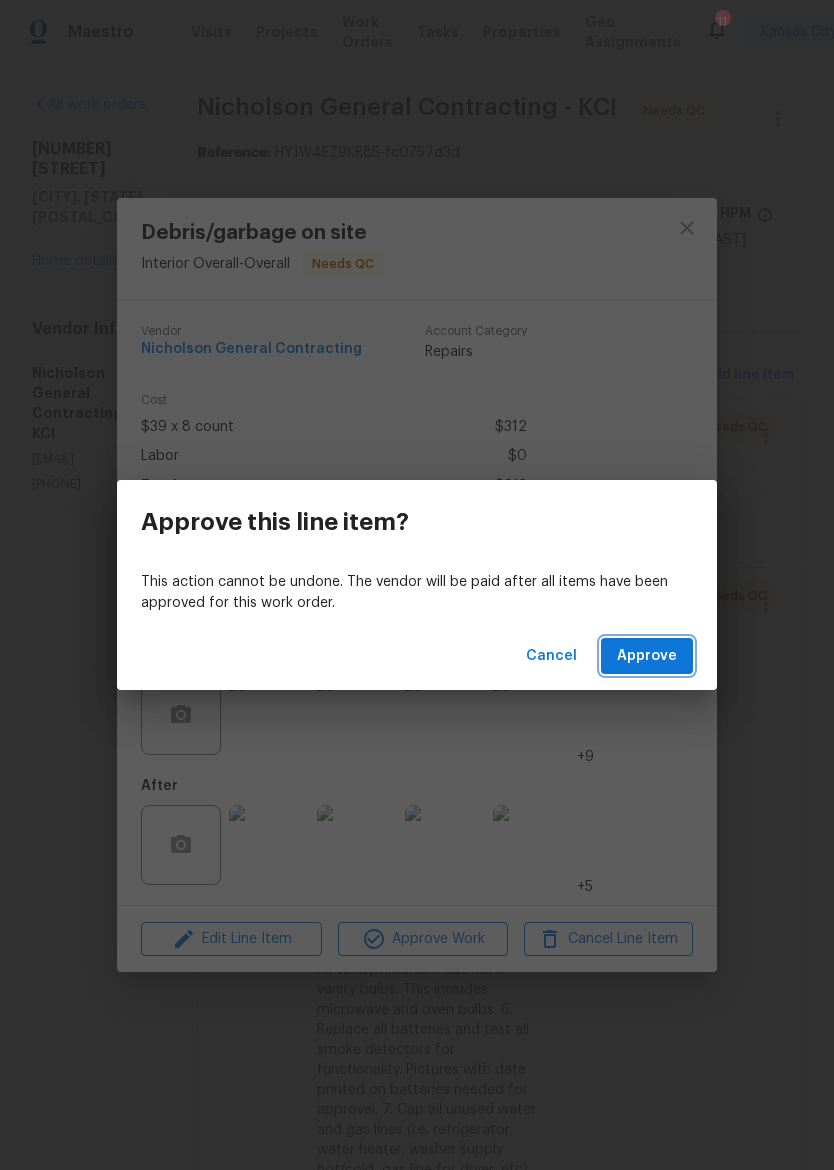 click on "Approve" at bounding box center [647, 656] 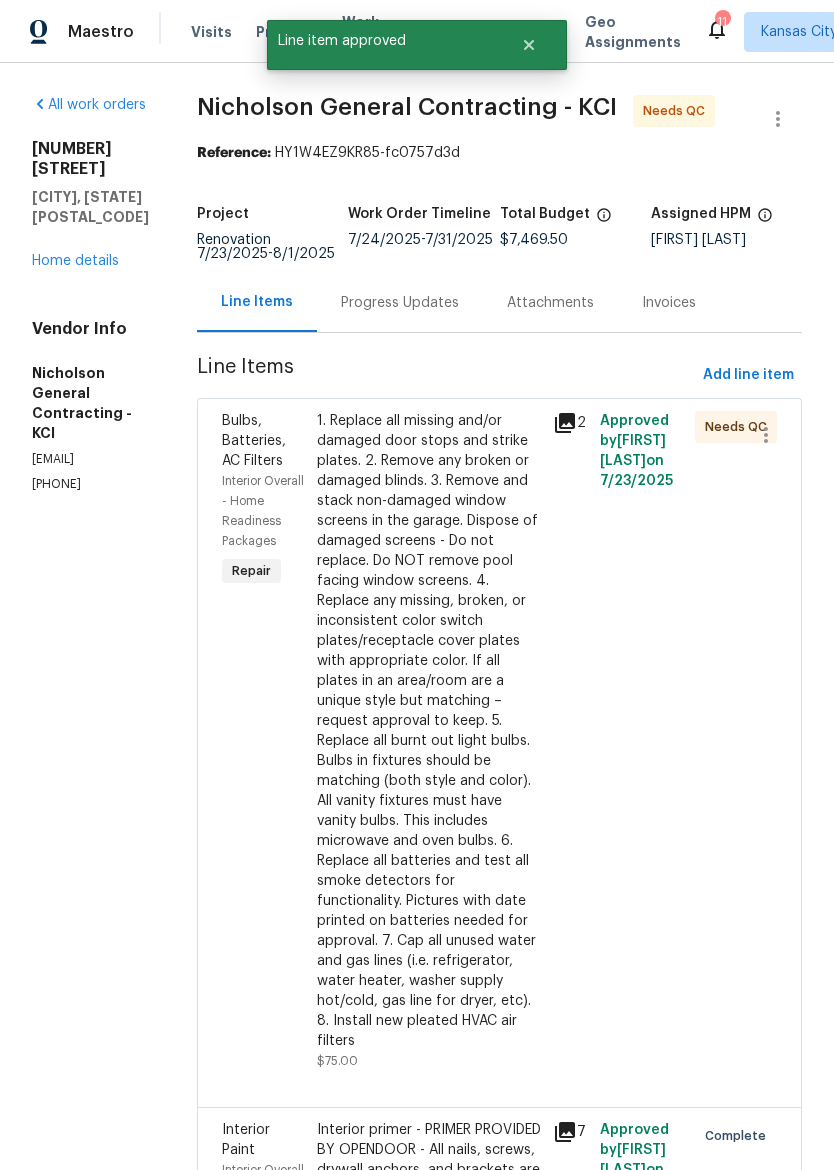 click on "1. Replace all missing and/or damaged door stops and strike plates.  2. Remove any broken or damaged blinds.  3. Remove and stack non-damaged window screens in the garage. Dispose of damaged screens - Do not replace. Do NOT remove pool facing window screens.  4. Replace any missing, broken, or inconsistent color switch plates/receptacle cover plates with appropriate color. If all plates in an area/room are a unique style but matching – request approval to keep.  5. Replace all burnt out light bulbs. Bulbs in fixtures should be matching (both style and color). All vanity fixtures must have vanity bulbs. This includes microwave and oven bulbs.  6. Replace all batteries and test all smoke detectors for functionality. Pictures with date printed on batteries needed for approval.  7. Cap all unused water and gas lines (i.e. refrigerator, water heater, washer supply hot/cold, gas line for dryer, etc).  8. Install new pleated HVAC air filters" at bounding box center [429, 731] 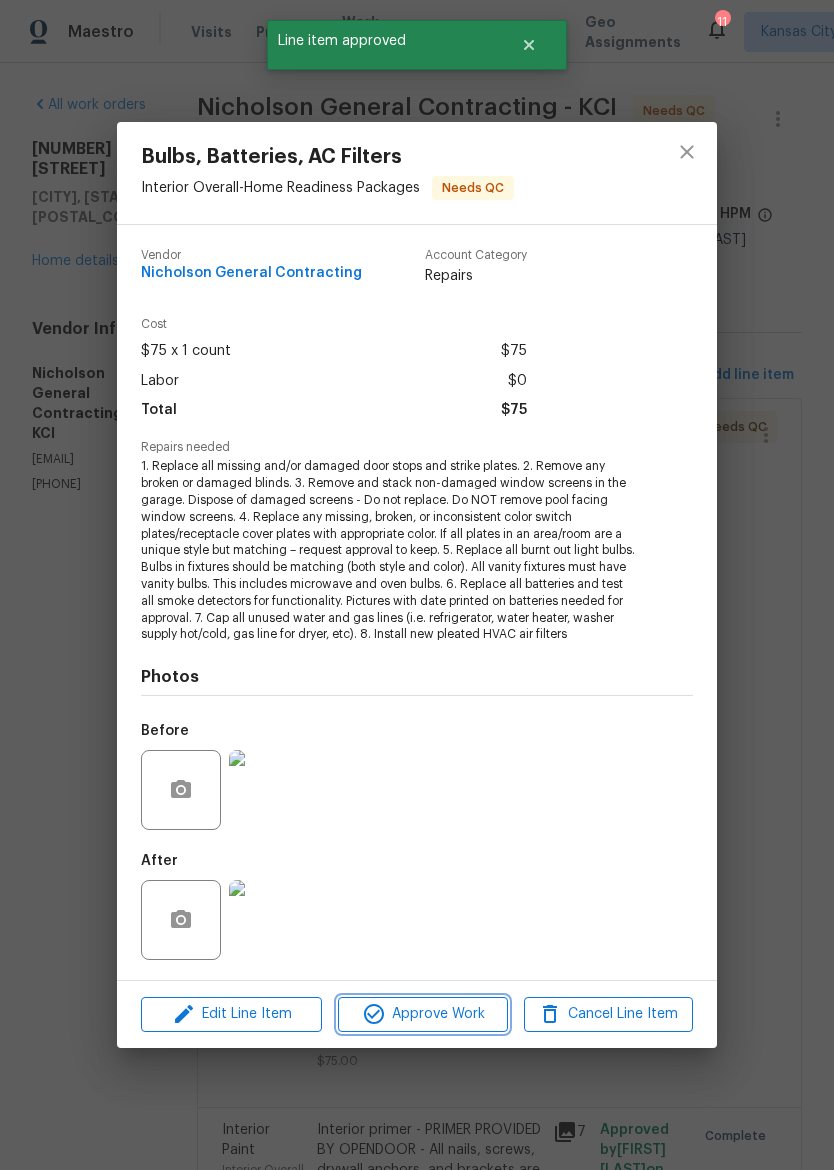 click on "Approve Work" at bounding box center (422, 1014) 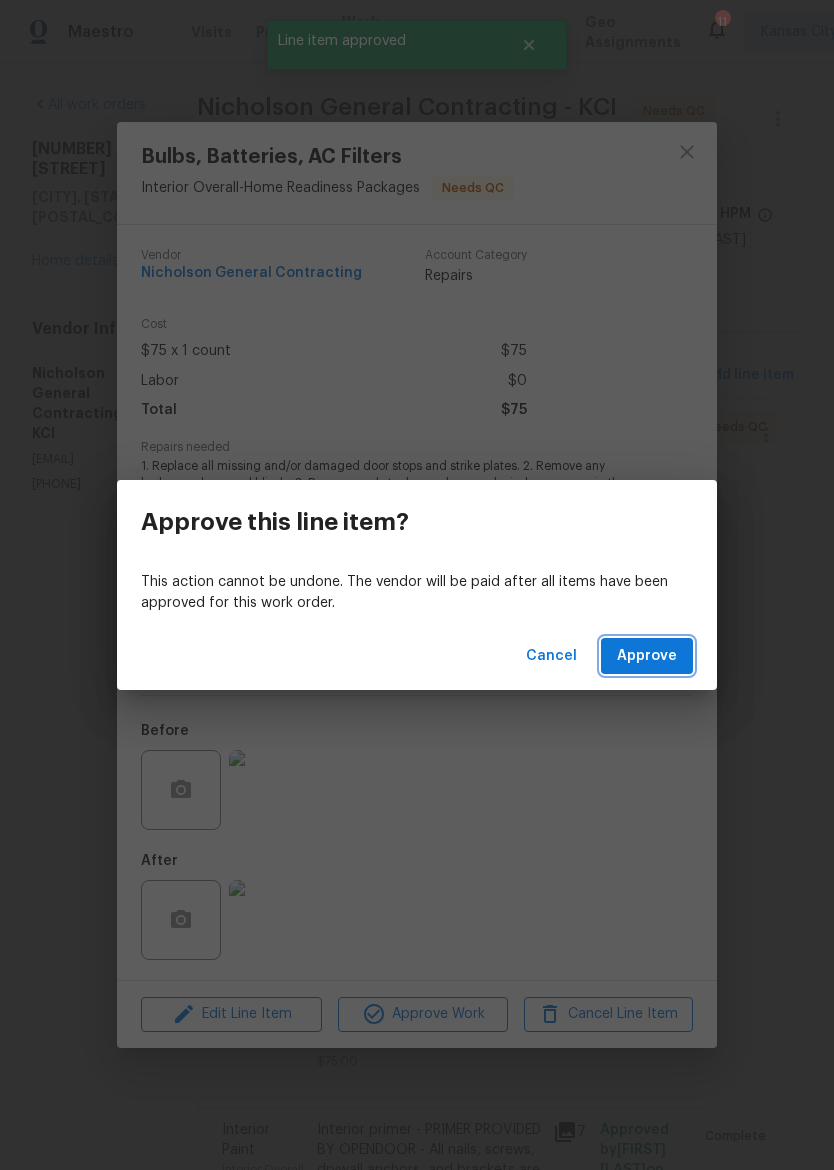 click on "Approve" at bounding box center (647, 656) 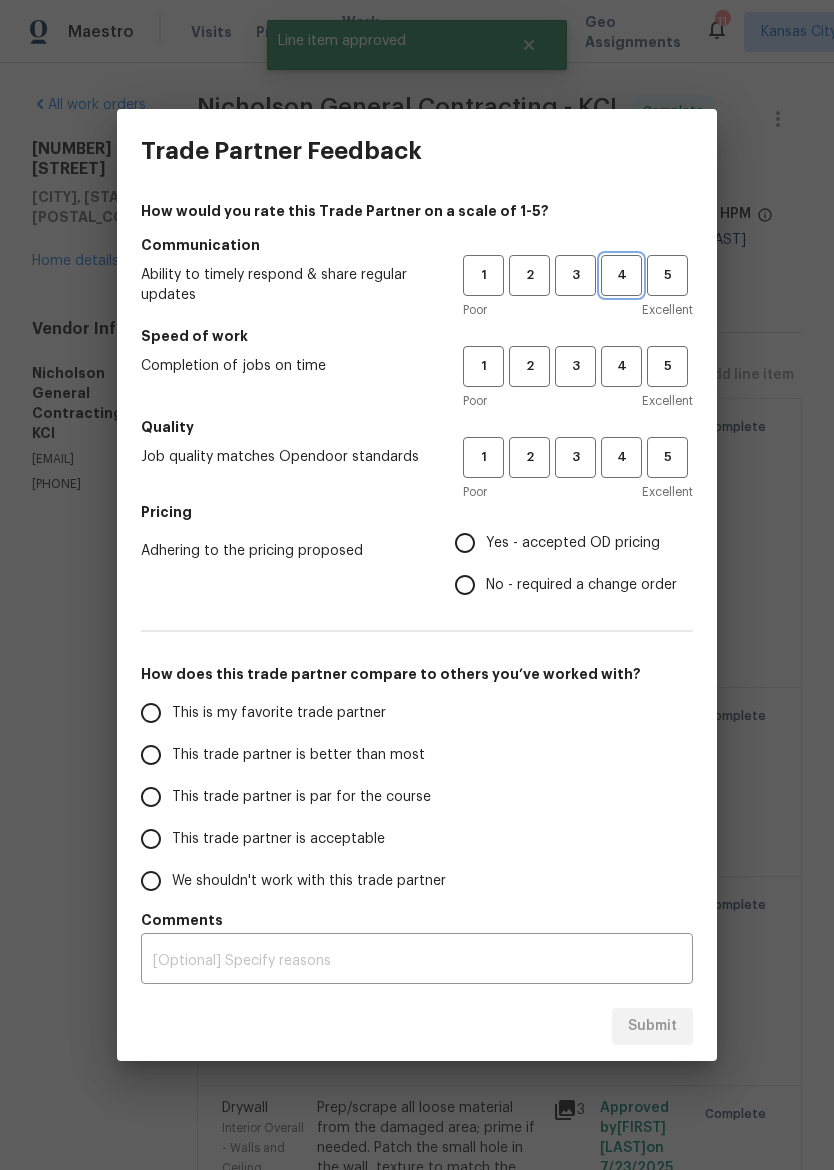 click on "4" at bounding box center [621, 275] 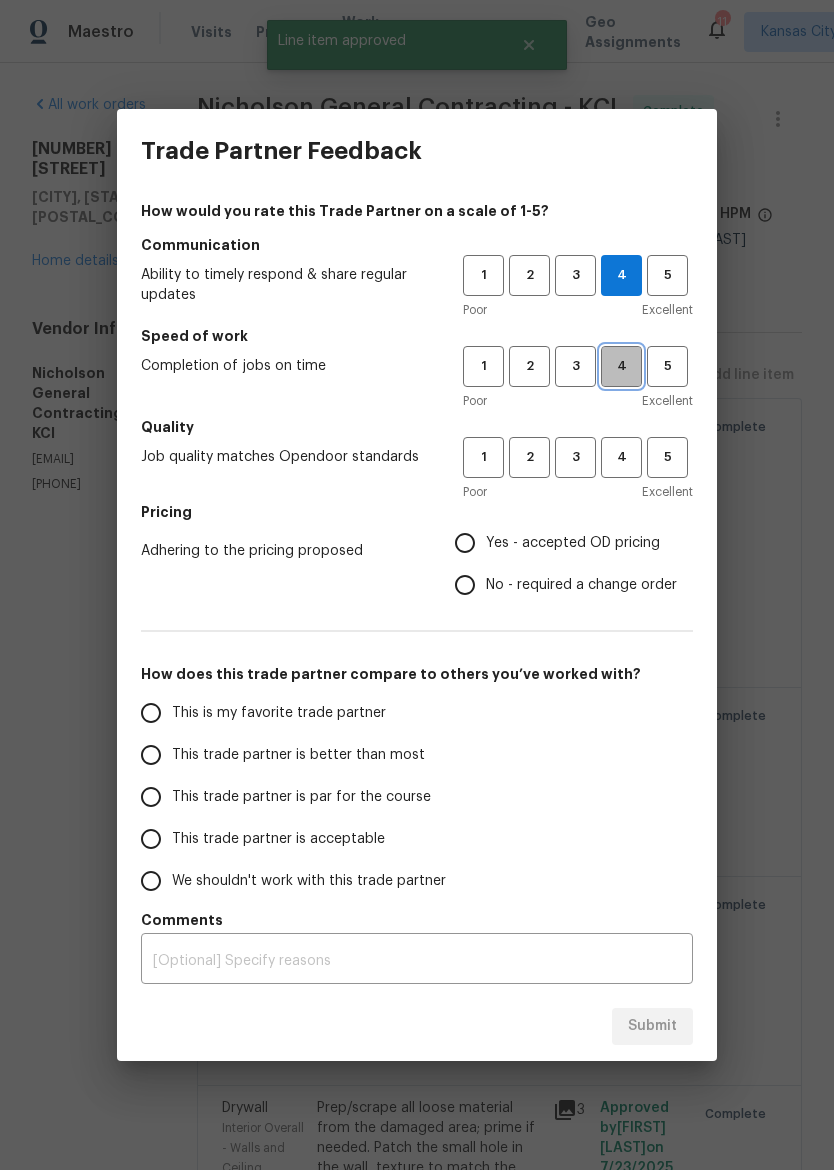 click on "4" at bounding box center [621, 366] 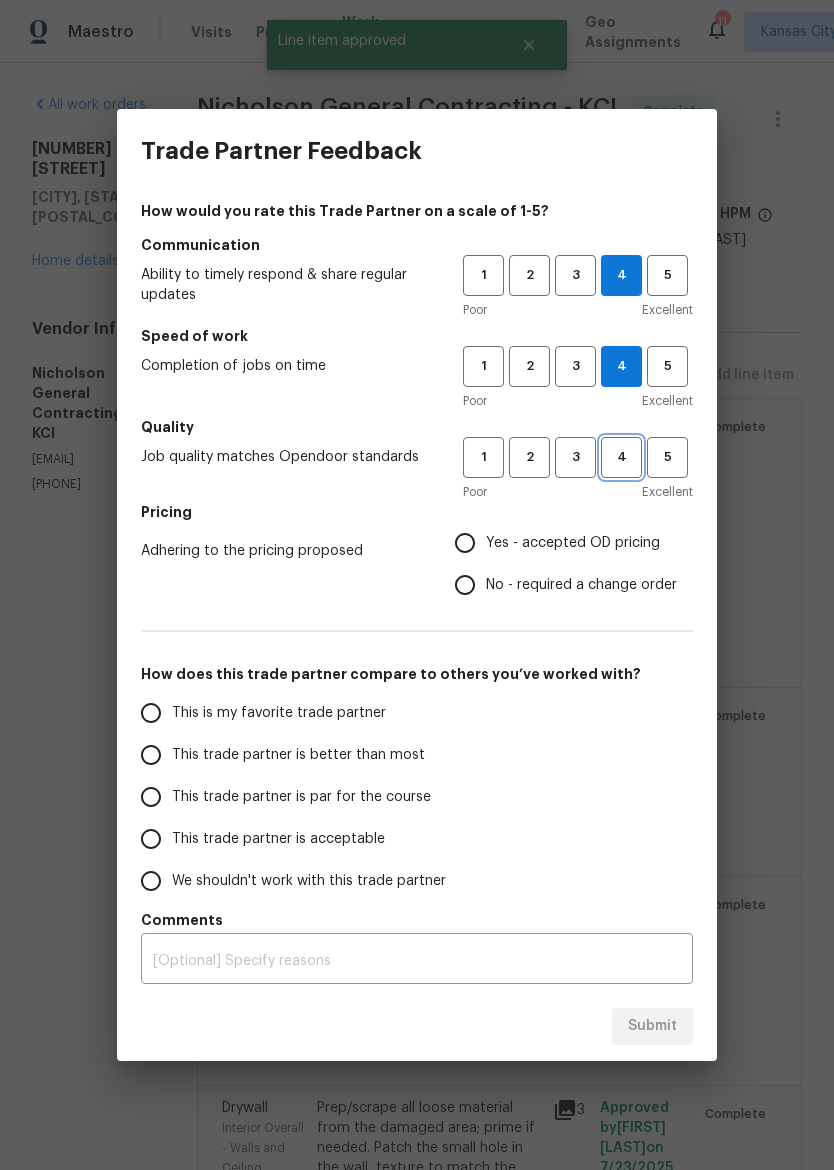 click on "4" at bounding box center [621, 457] 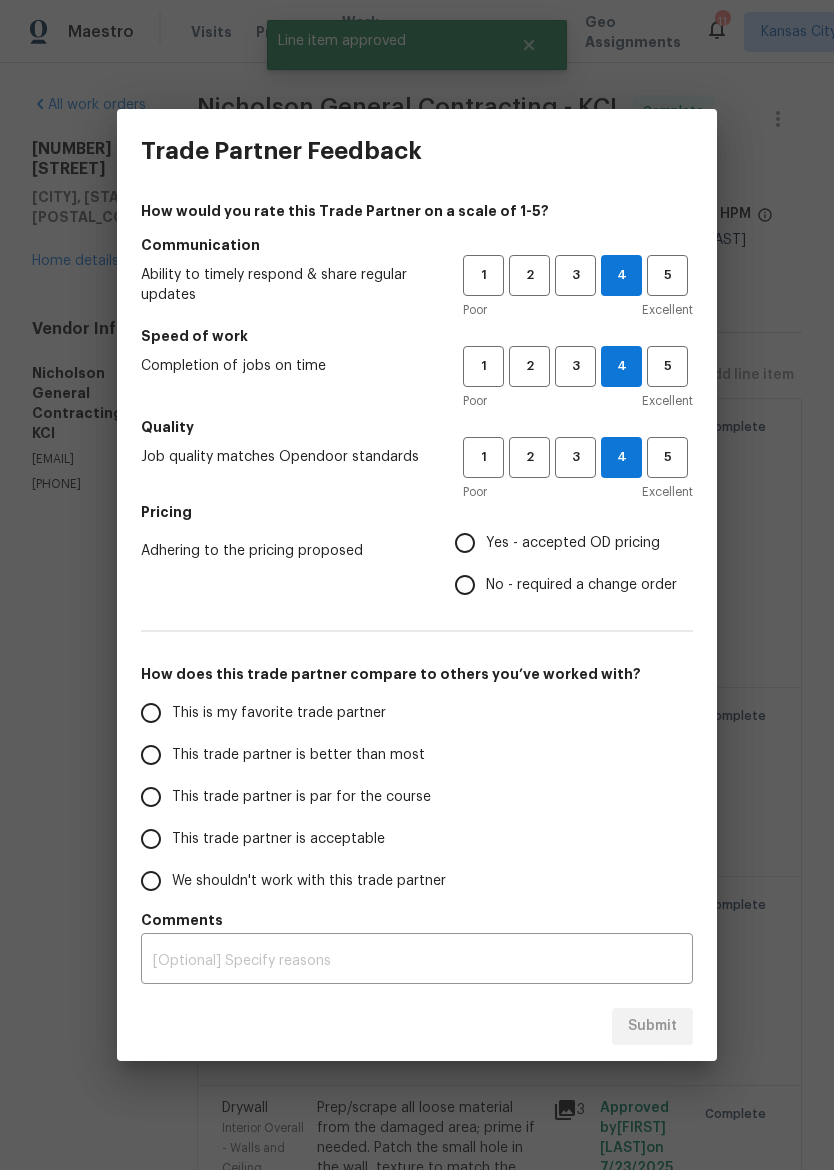 click on "Yes - accepted OD pricing" at bounding box center (573, 543) 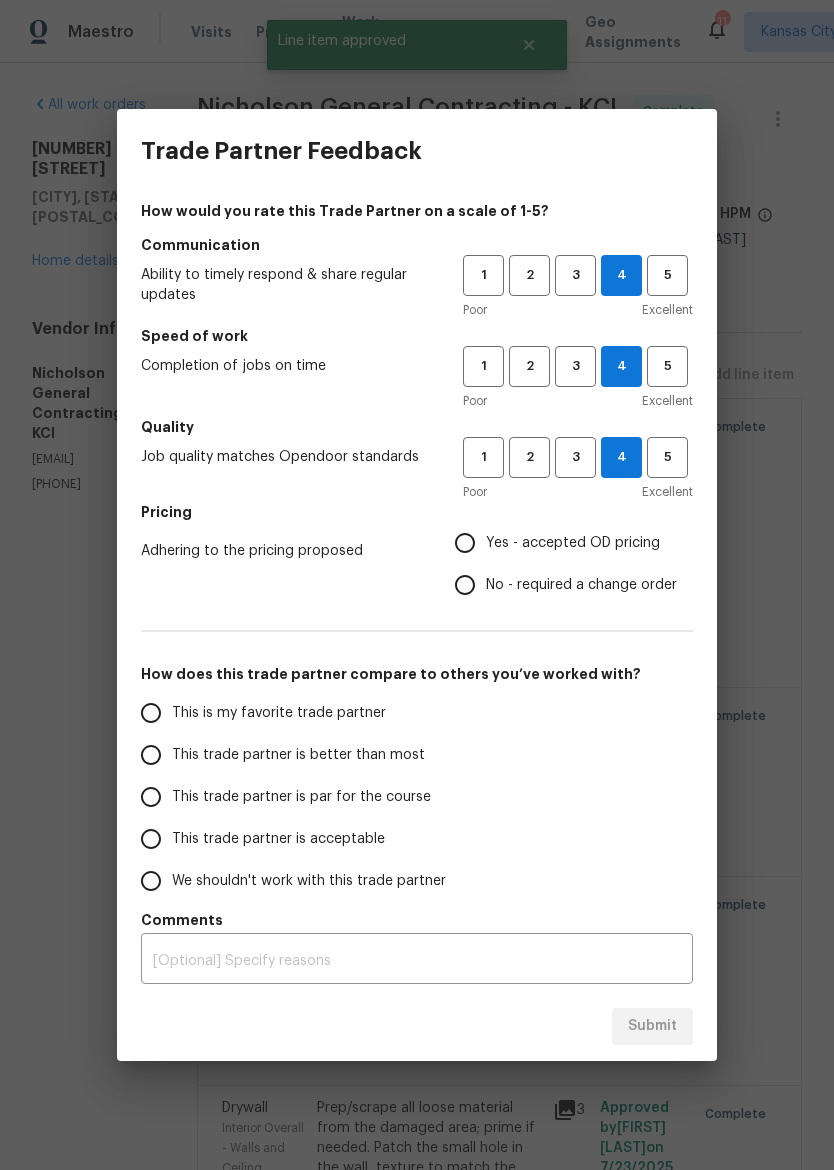click on "Yes - accepted OD pricing" at bounding box center (465, 543) 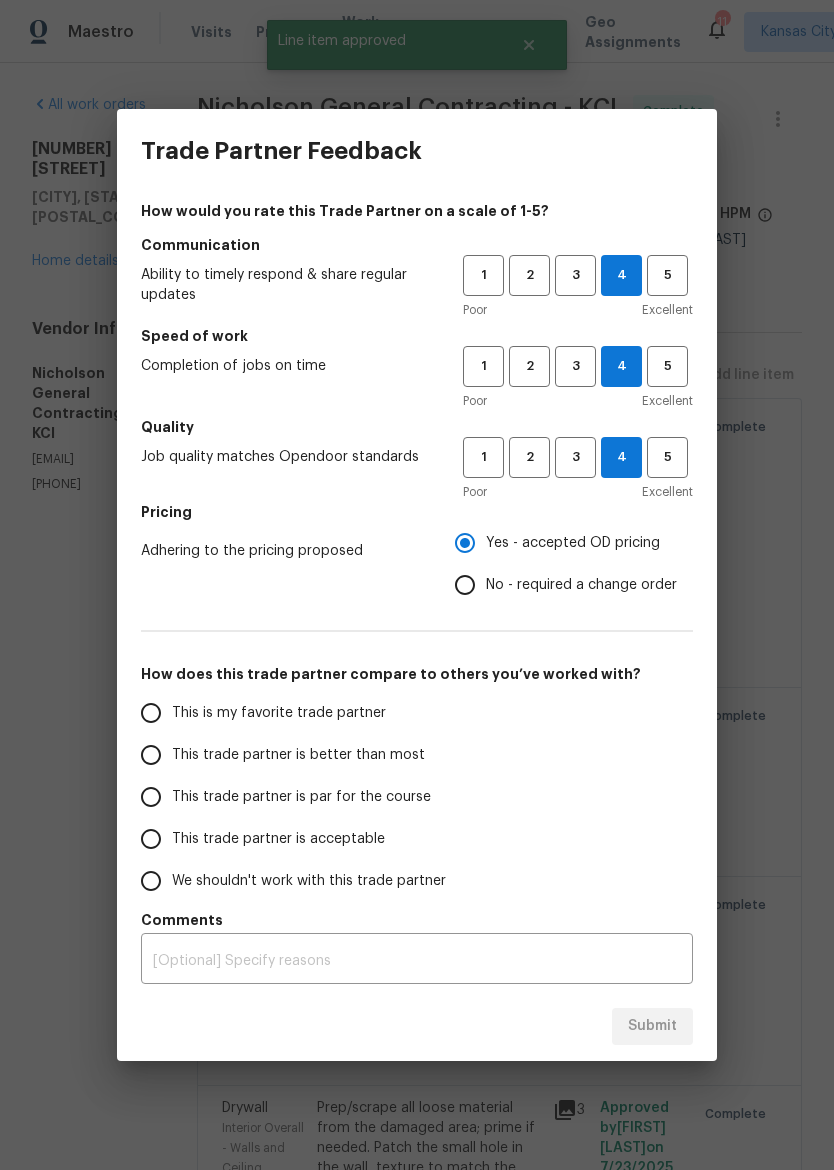 click on "This trade partner is better than most" at bounding box center (151, 755) 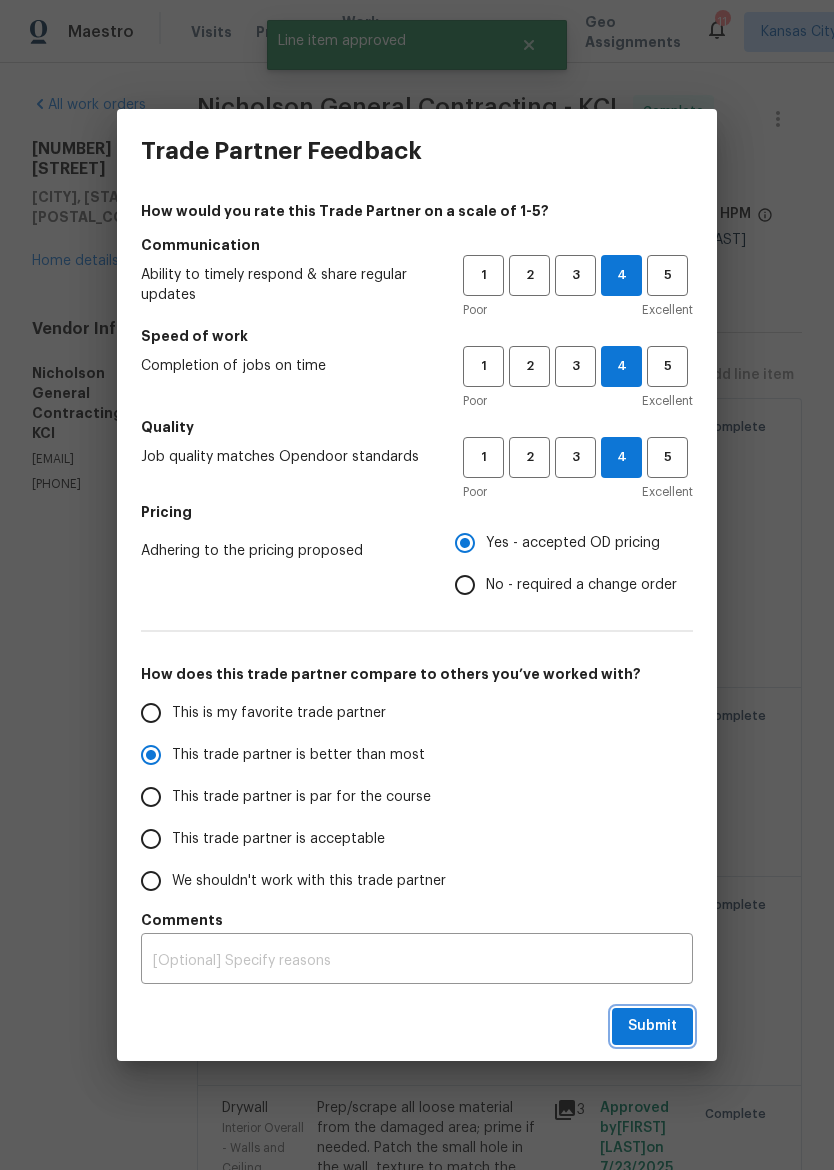 click on "Submit" at bounding box center (652, 1026) 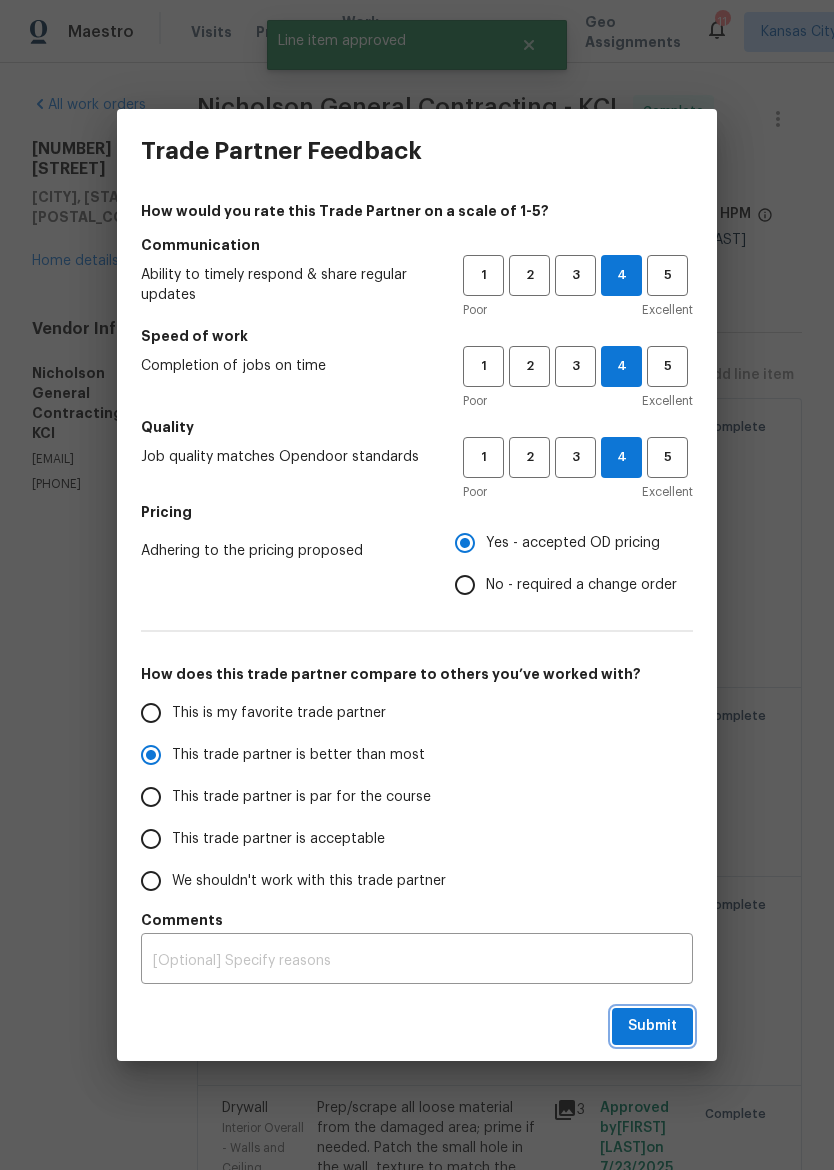 radio on "true" 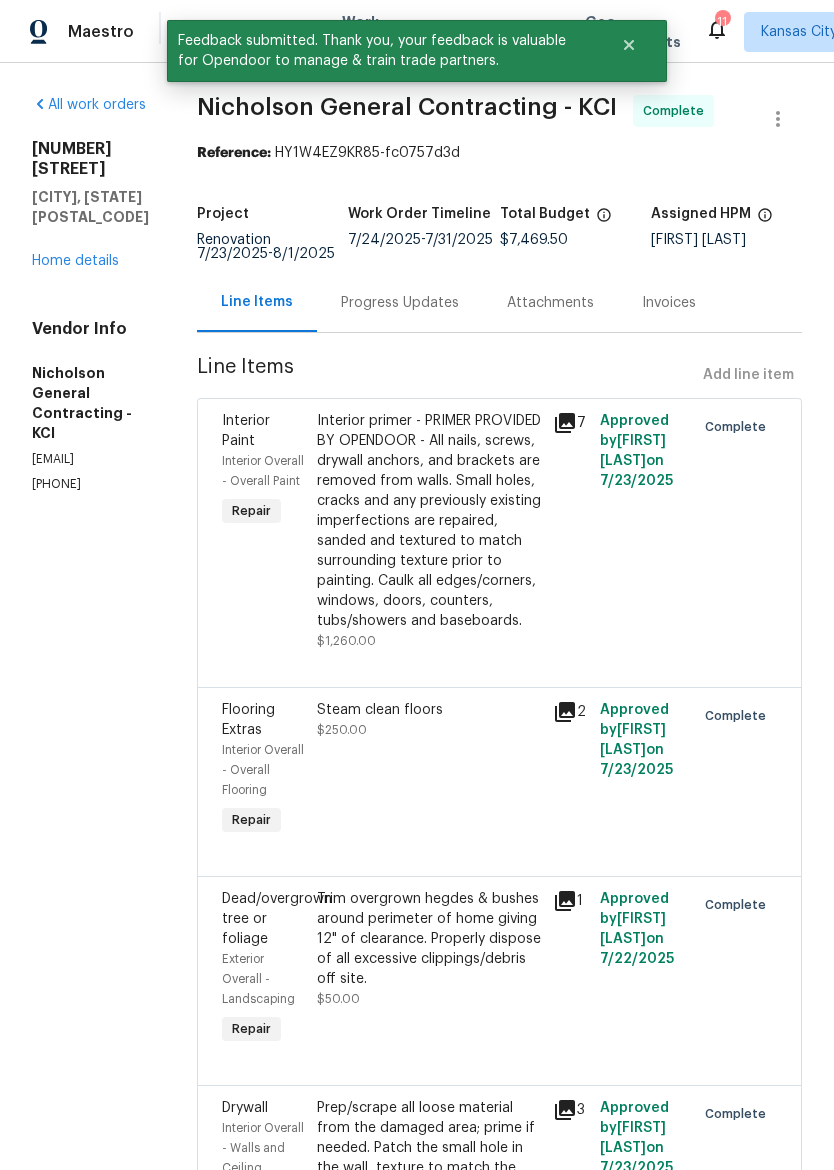 click on "Home details" at bounding box center [75, 261] 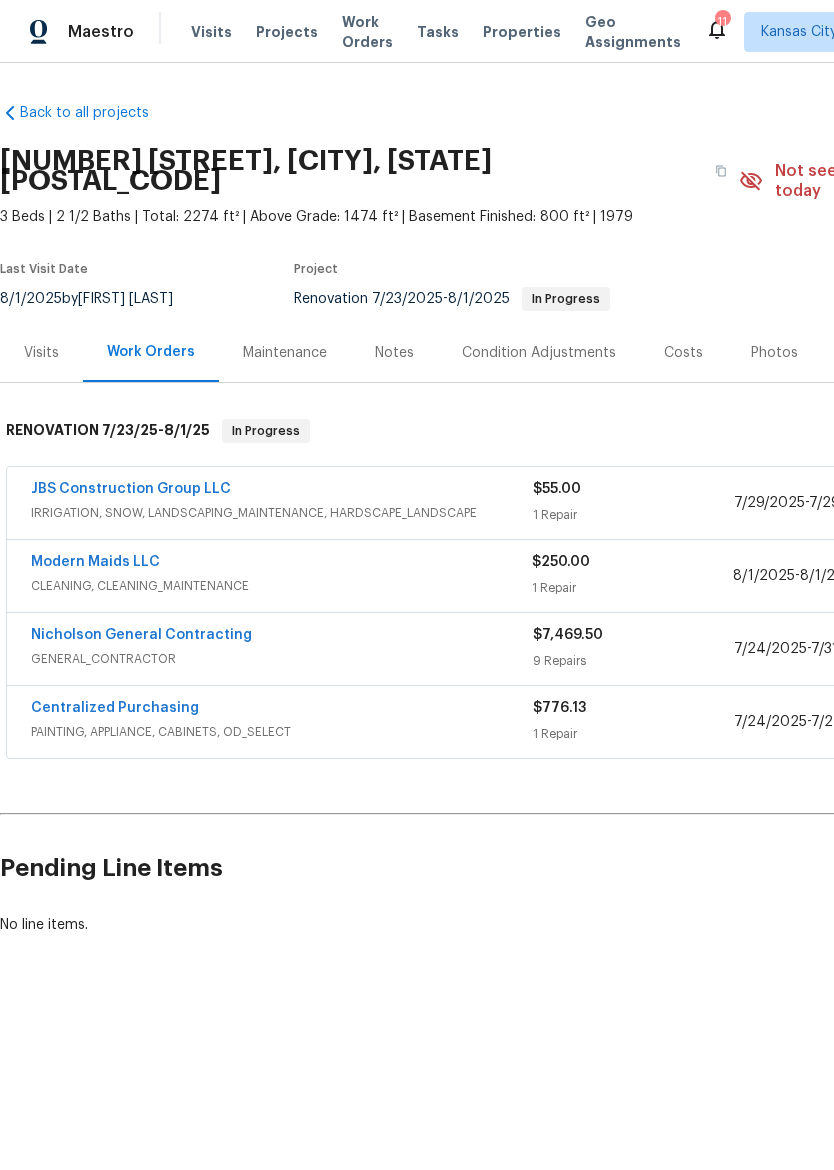 scroll, scrollTop: 0, scrollLeft: 0, axis: both 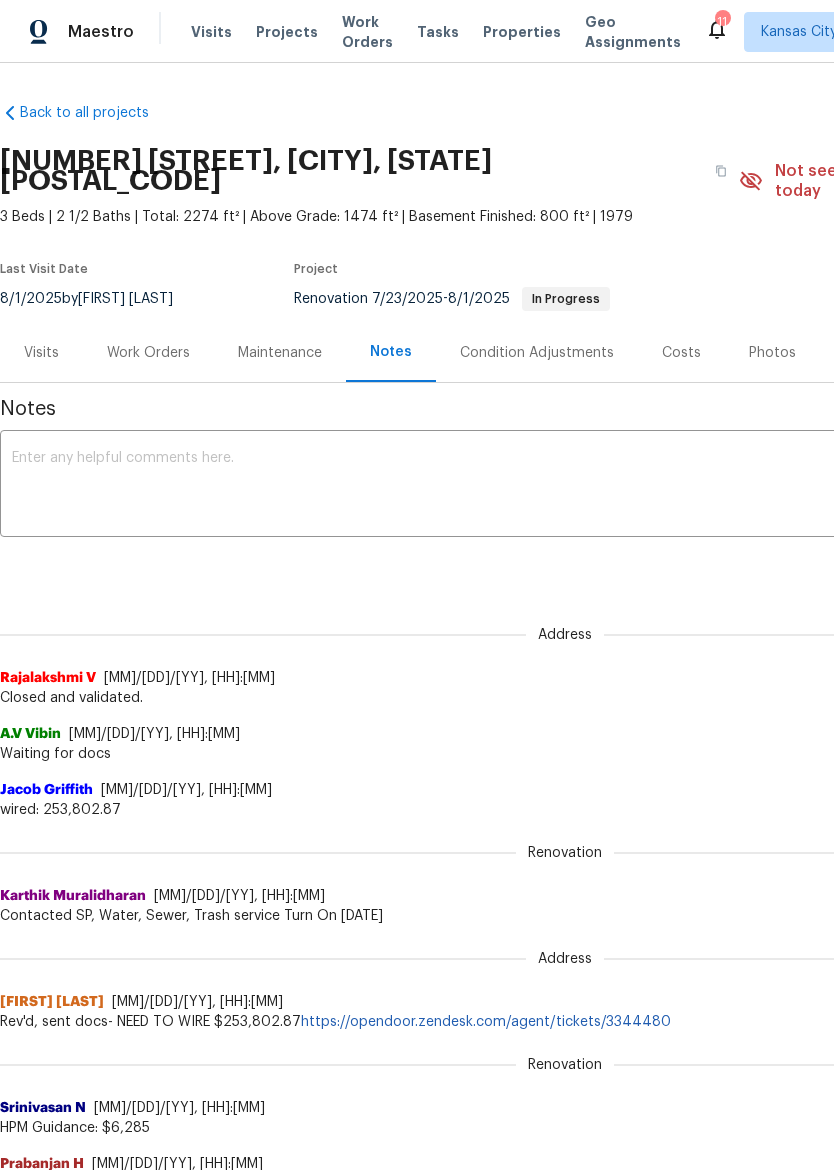 click at bounding box center (565, 486) 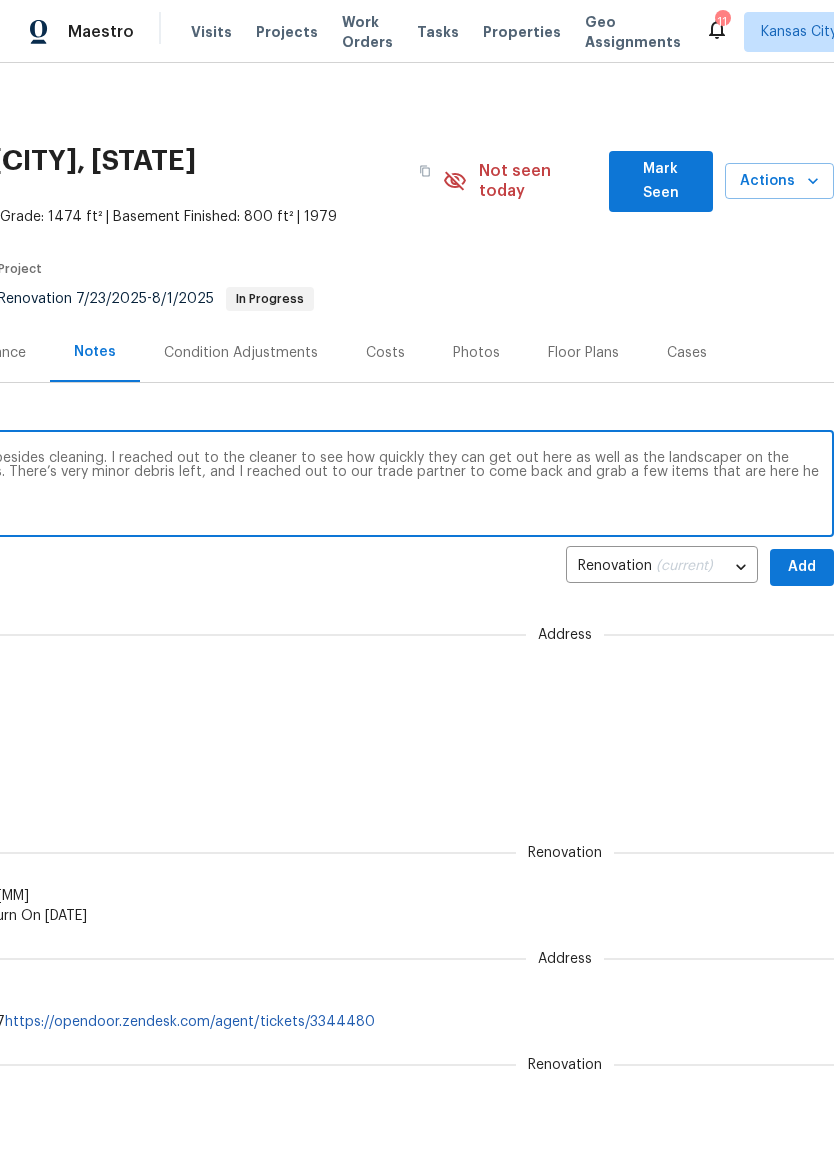 scroll, scrollTop: 0, scrollLeft: 296, axis: horizontal 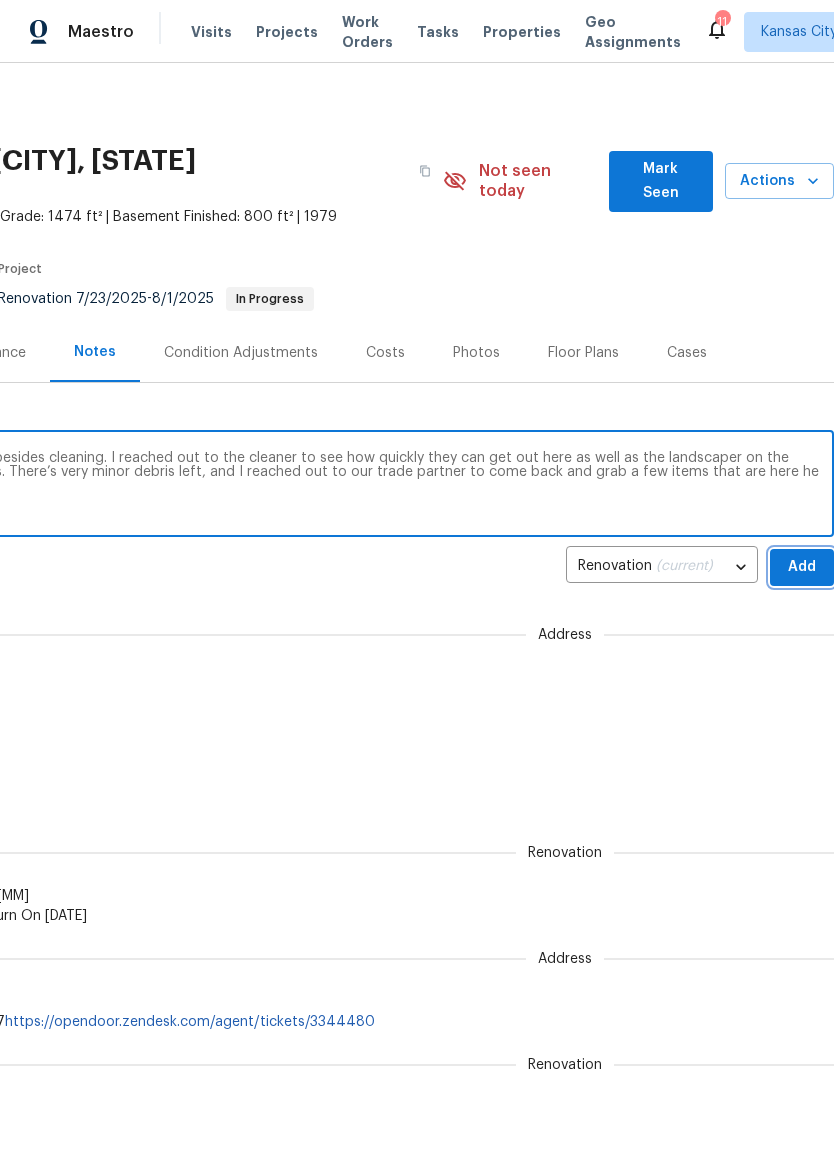 click on "Add" at bounding box center (802, 567) 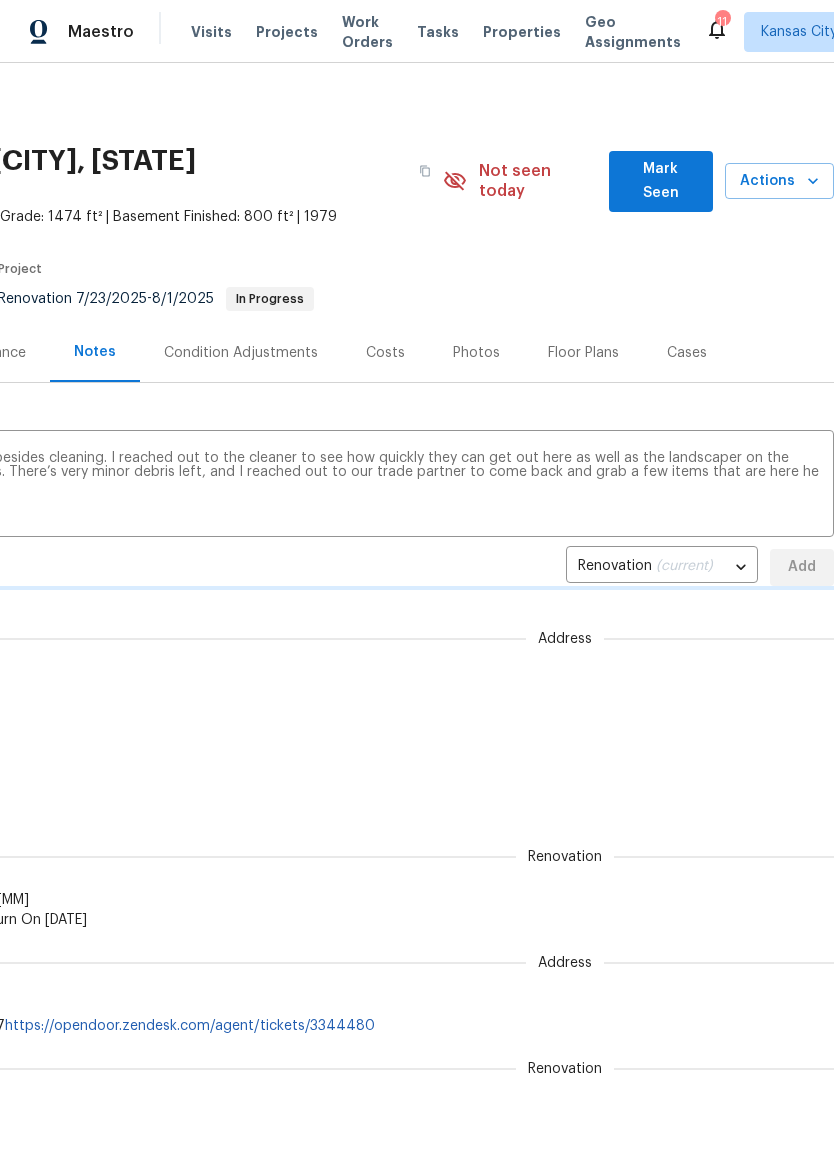 type 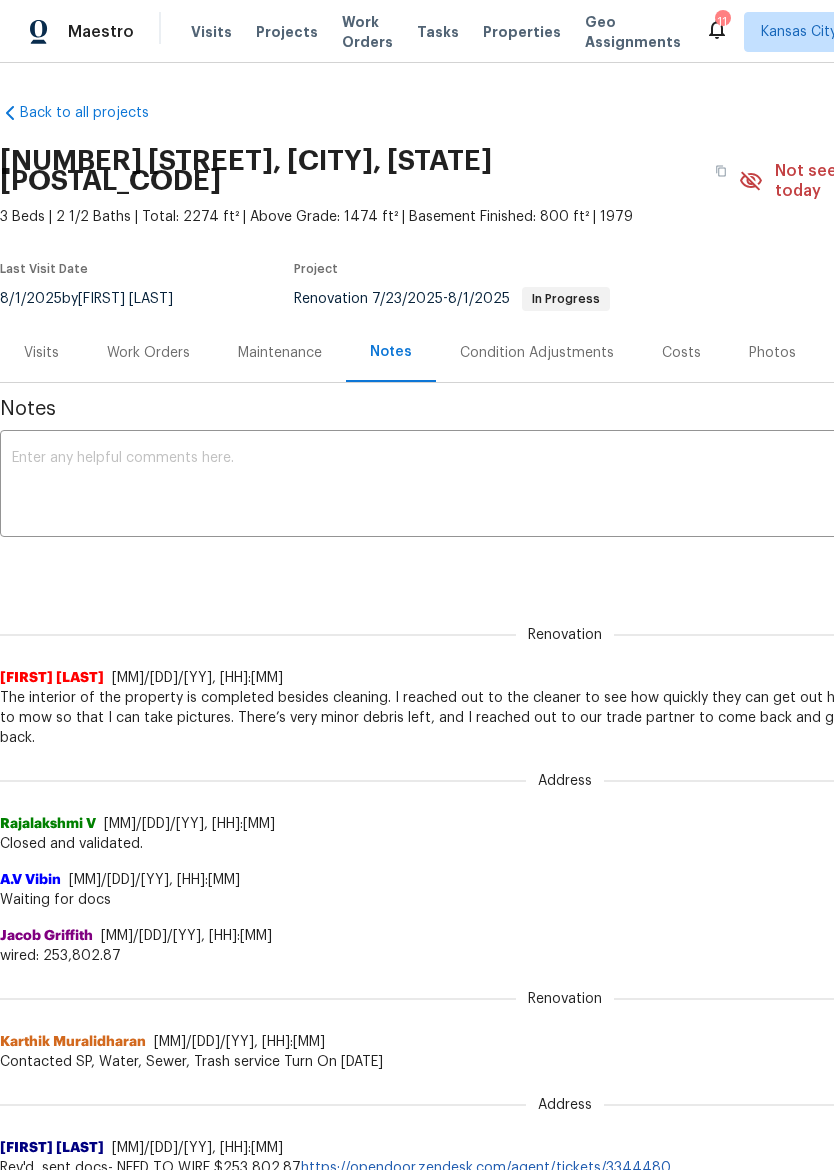 scroll, scrollTop: 0, scrollLeft: 0, axis: both 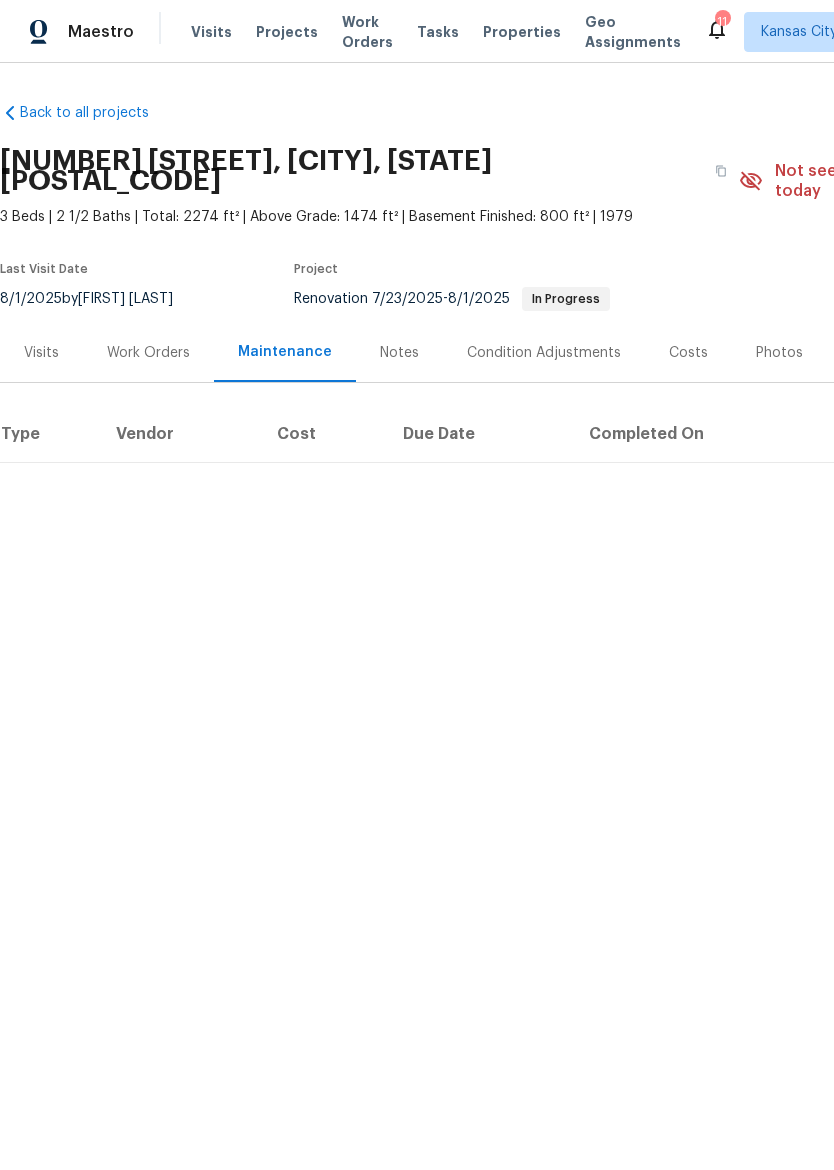 click on "Work Orders" at bounding box center (148, 353) 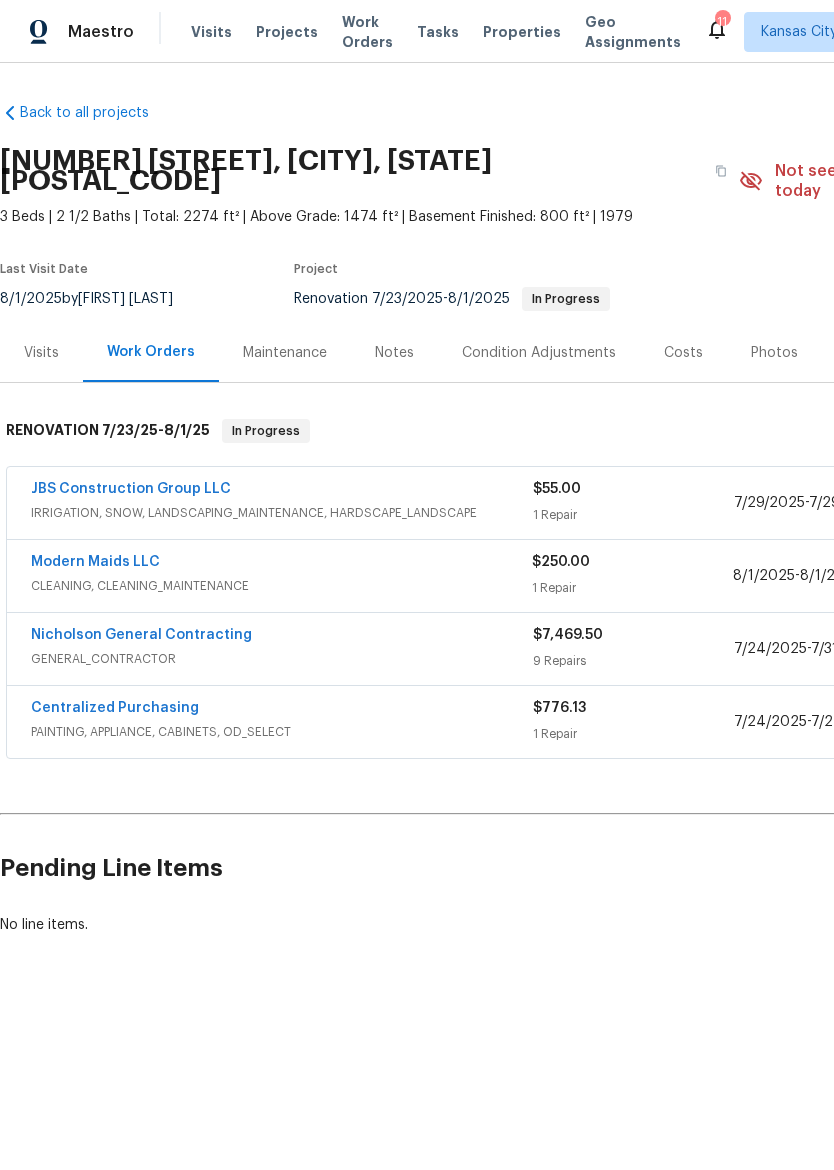 scroll, scrollTop: 0, scrollLeft: 0, axis: both 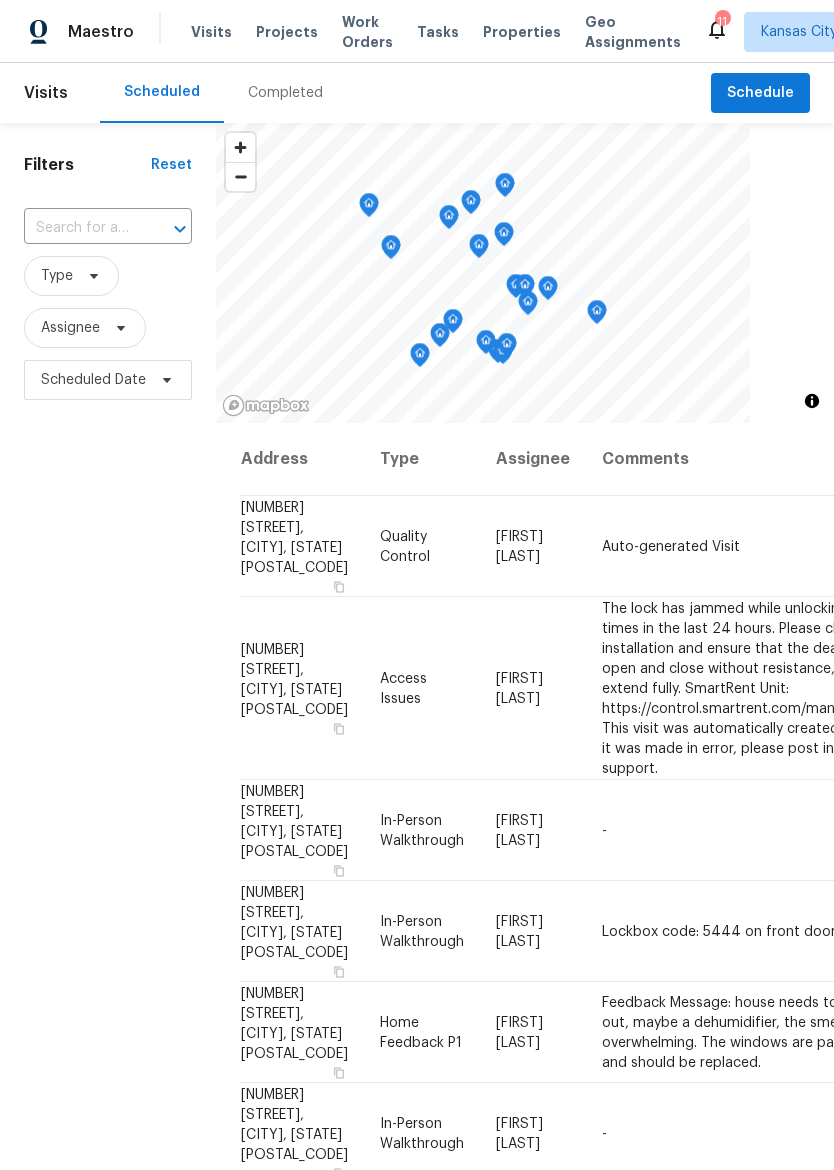 click on "Properties" at bounding box center (522, 32) 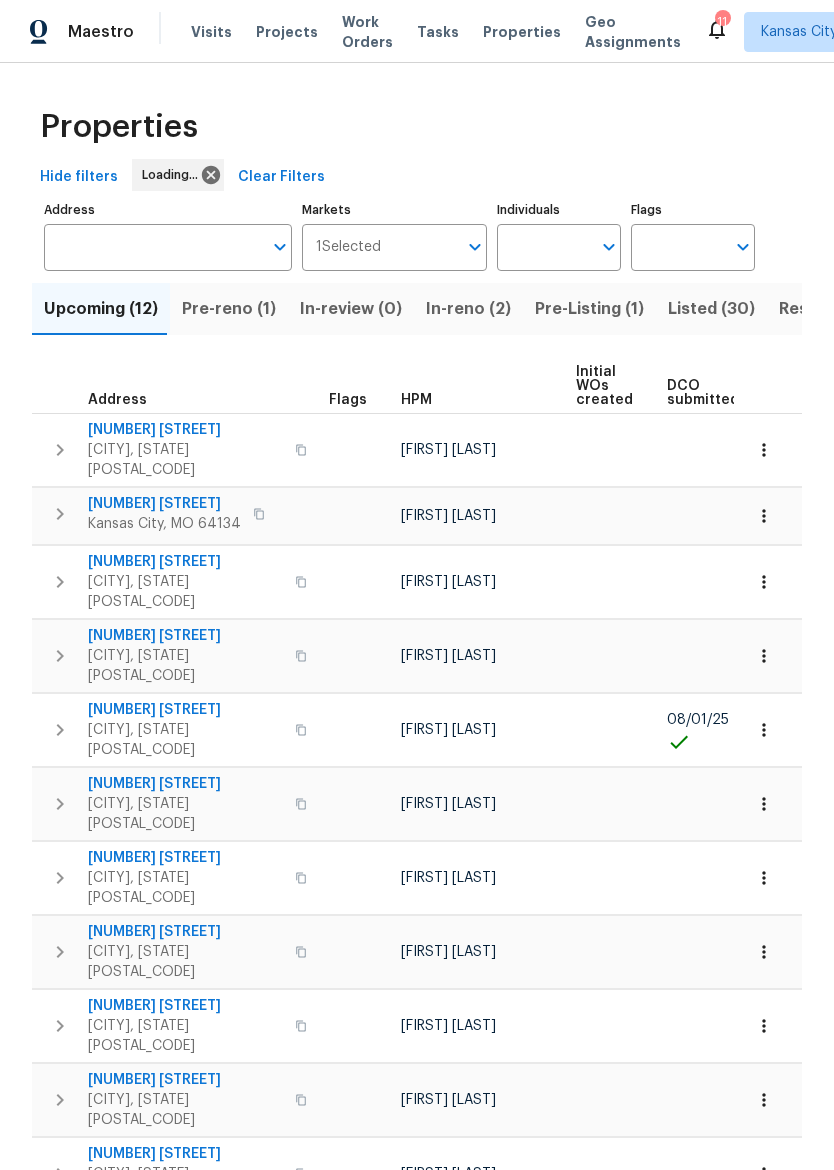 click on "In-reno (2)" at bounding box center [468, 309] 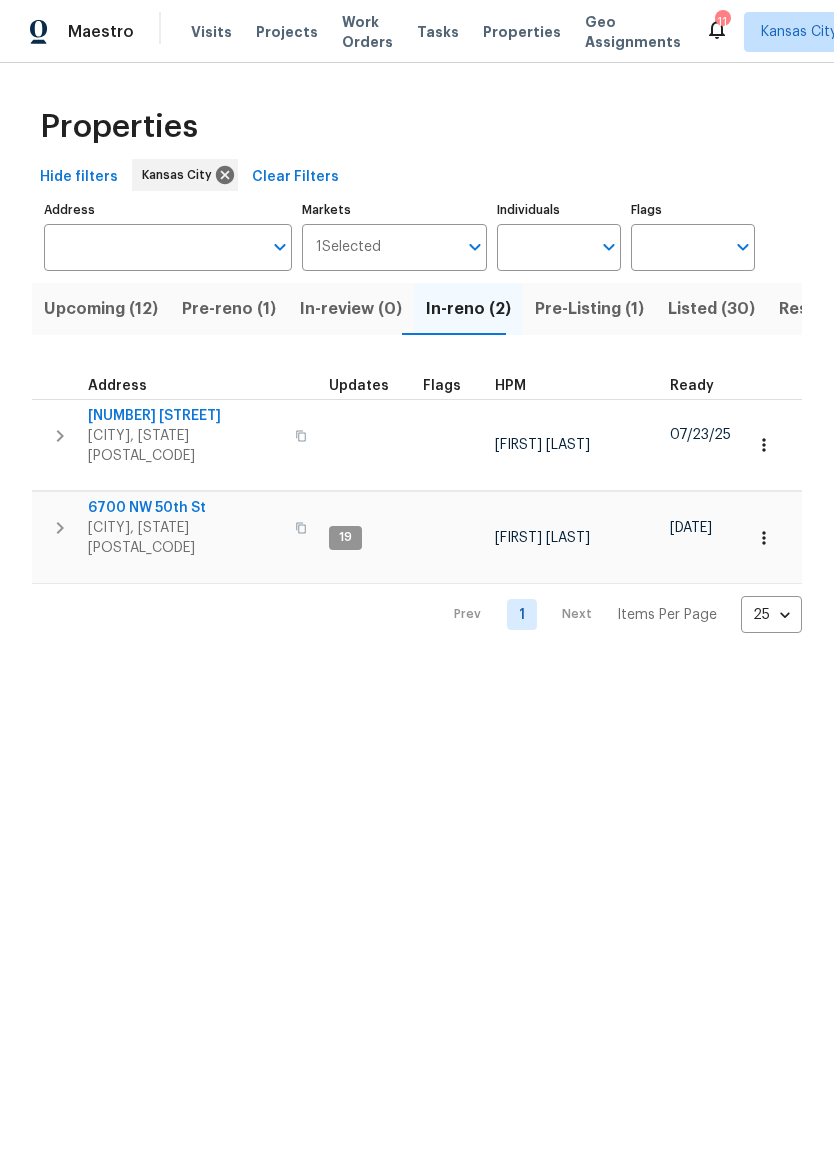 click on "[NUMBER] [STREET]" at bounding box center [185, 416] 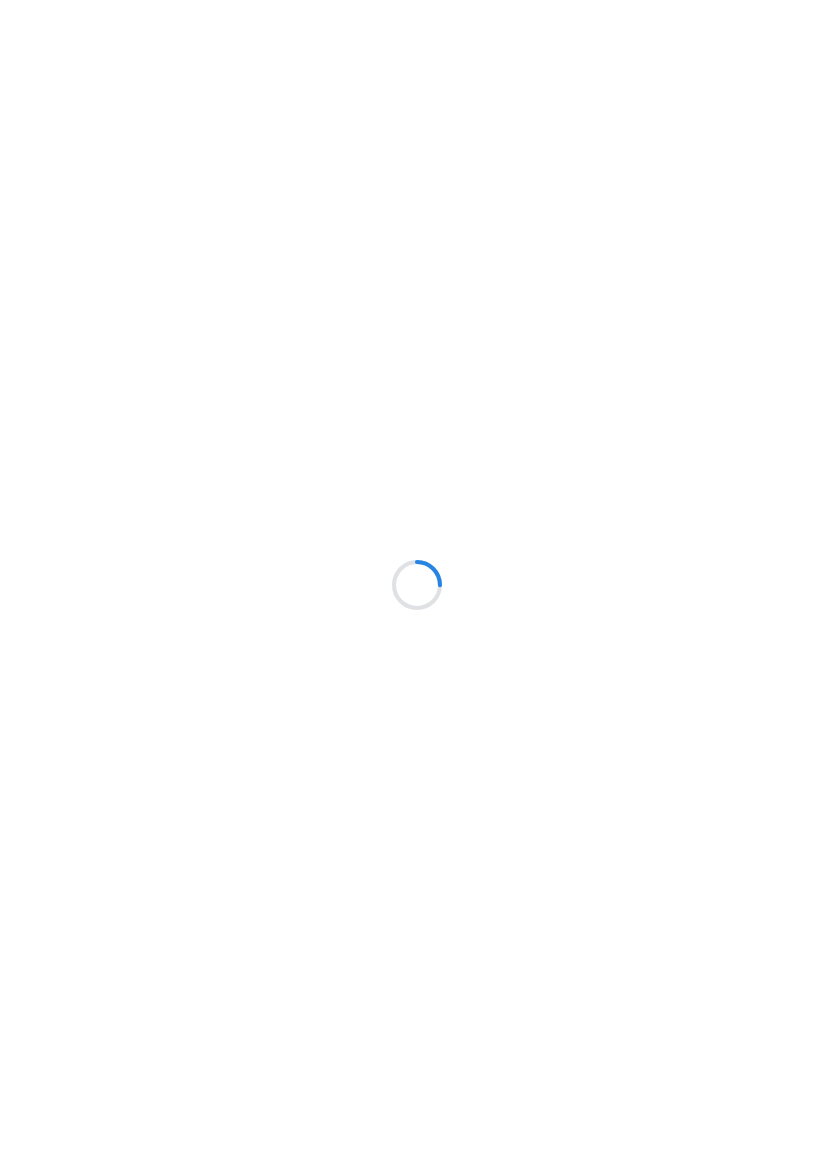 scroll, scrollTop: 0, scrollLeft: 0, axis: both 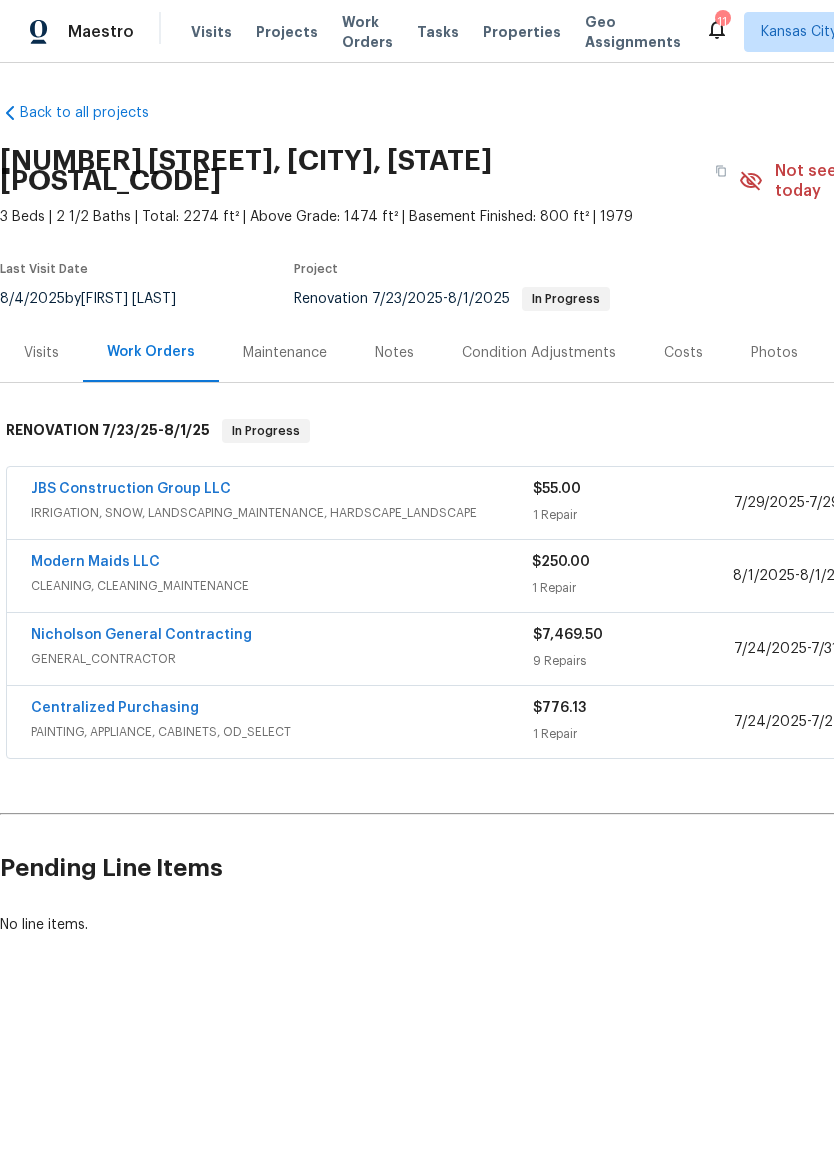 click on "Back to all projects [NUMBER] [STREET], [CITY], [STATE] [POSTAL_CODE] [NUMBER] Beds | [NUMBER] [BATHS] | Total: [NUMBER] ft² | Above Grade: [NUMBER] ft² | Basement Finished: [NUMBER] ft² | [YEAR] Not seen today Mark Seen Actions Last Visit Date [DATE] by [FIRST] [LAST] Project Renovation [DATE] - [DATE] In Progress Visits Work Orders Maintenance Notes Condition Adjustments Costs Photos Floor Plans Cases RENOVATION [DATE] - [DATE] In Progress JBS Construction Group LLC IRRIGATION, SNOW, LANDSCAPING_MAINTENANCE, HARDSCAPE_LANDSCAPE $[PRICE] [NUMBER] Repair [DATE] - [DATE] In Progress Modern Maids LLC CLEANING, CLEANING_MAINTENANCE $[PRICE] [NUMBER] Repair [DATE] - [DATE] Vendor Accepted Nicholson General Contracting GENERAL_CONTRACTOR $[PRICE] [NUMBER] Repairs [DATE] - [DATE] Complete Centralized Purchasing PAINTING, APPLIANCE, CABINETS, OD_SELECT $[PRICE] [NUMBER] Repair [DATE] - [DATE] Complete Pending Line Items Create Line Item No line items." at bounding box center (565, 519) 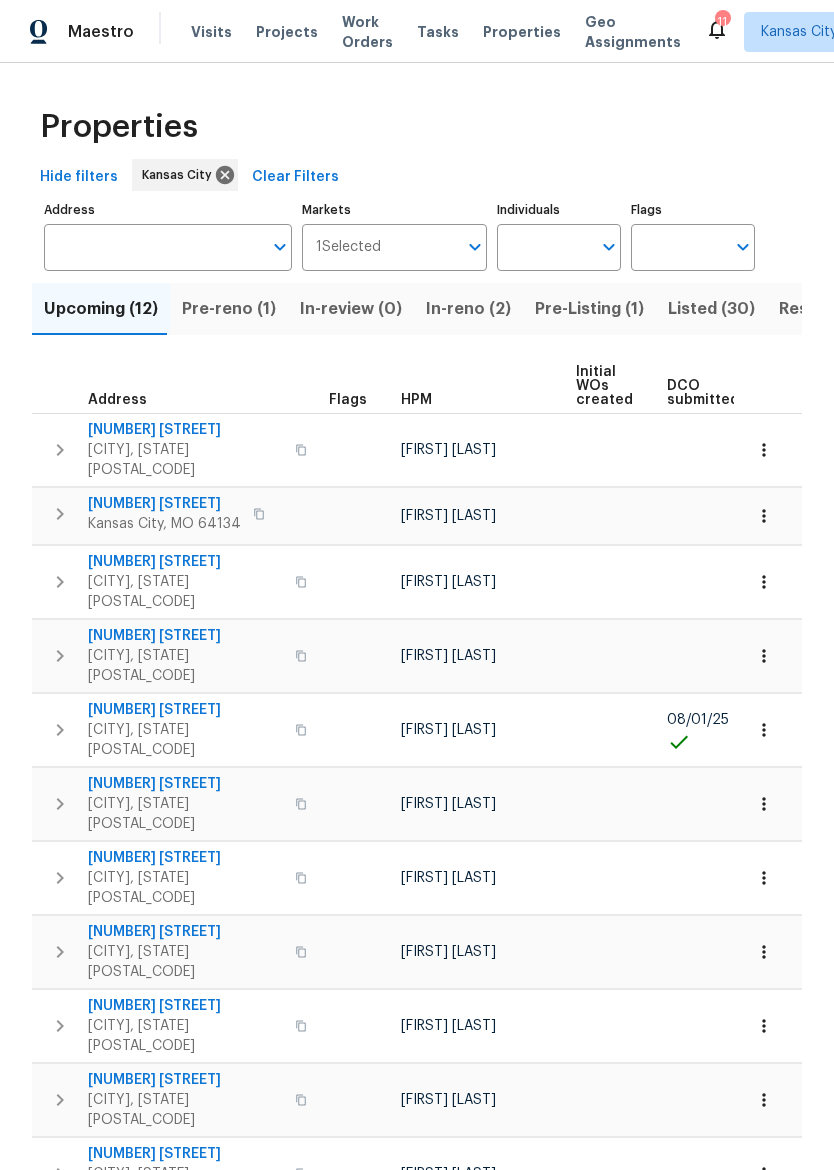 click on "In-reno (2)" at bounding box center [468, 309] 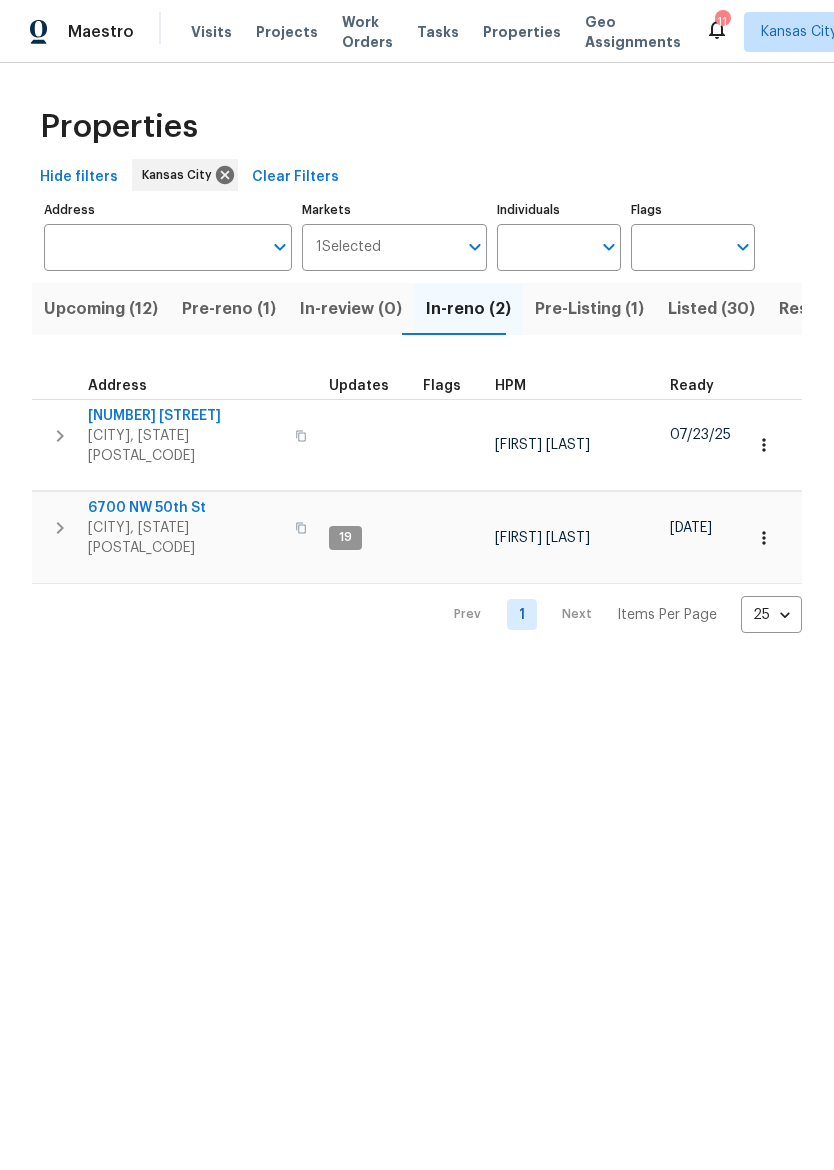 click on "6700 NW 50th St" at bounding box center [185, 508] 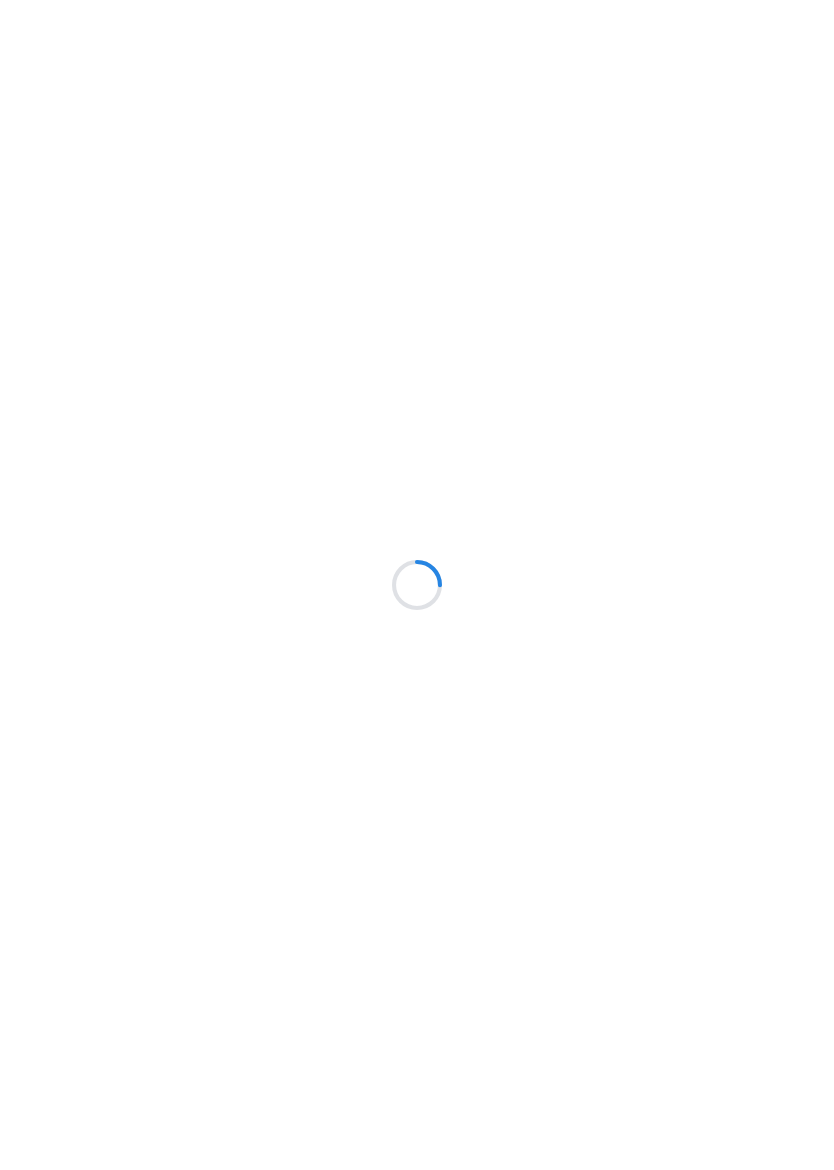 scroll, scrollTop: 0, scrollLeft: 0, axis: both 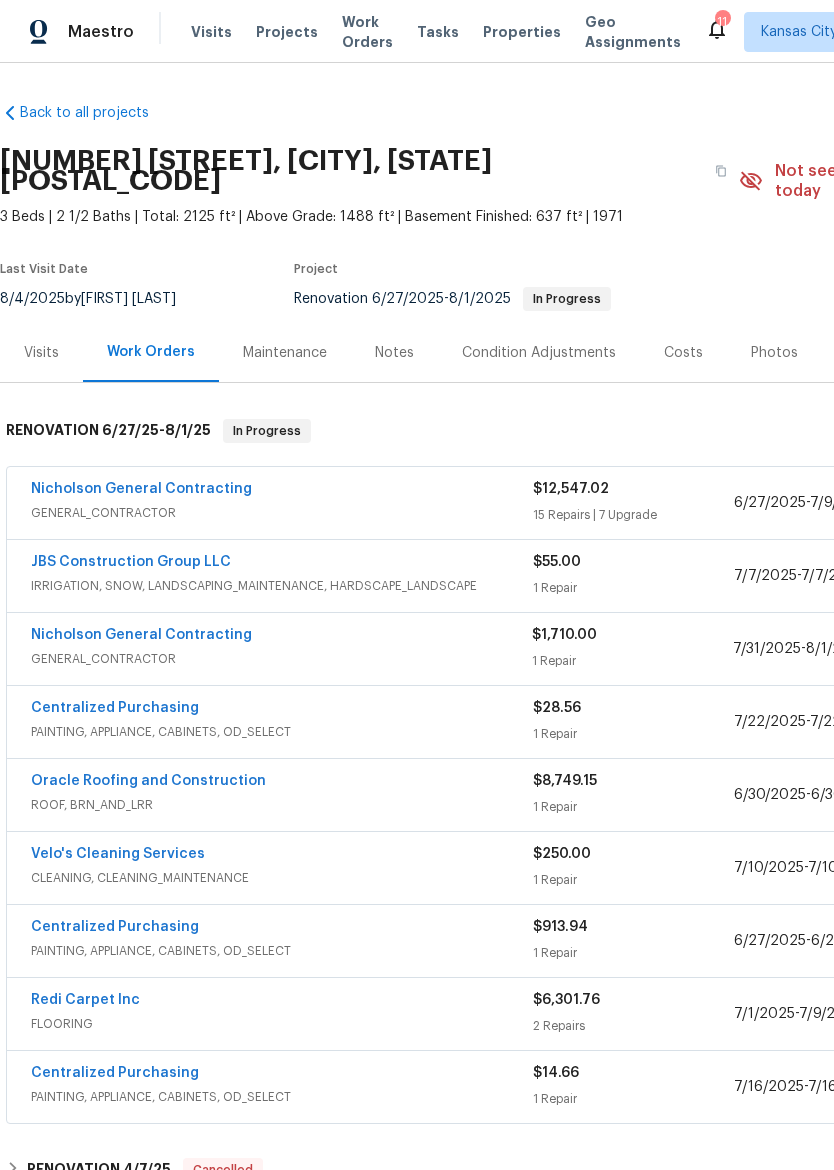 click on "CLEANING, CLEANING_MAINTENANCE" at bounding box center (282, 878) 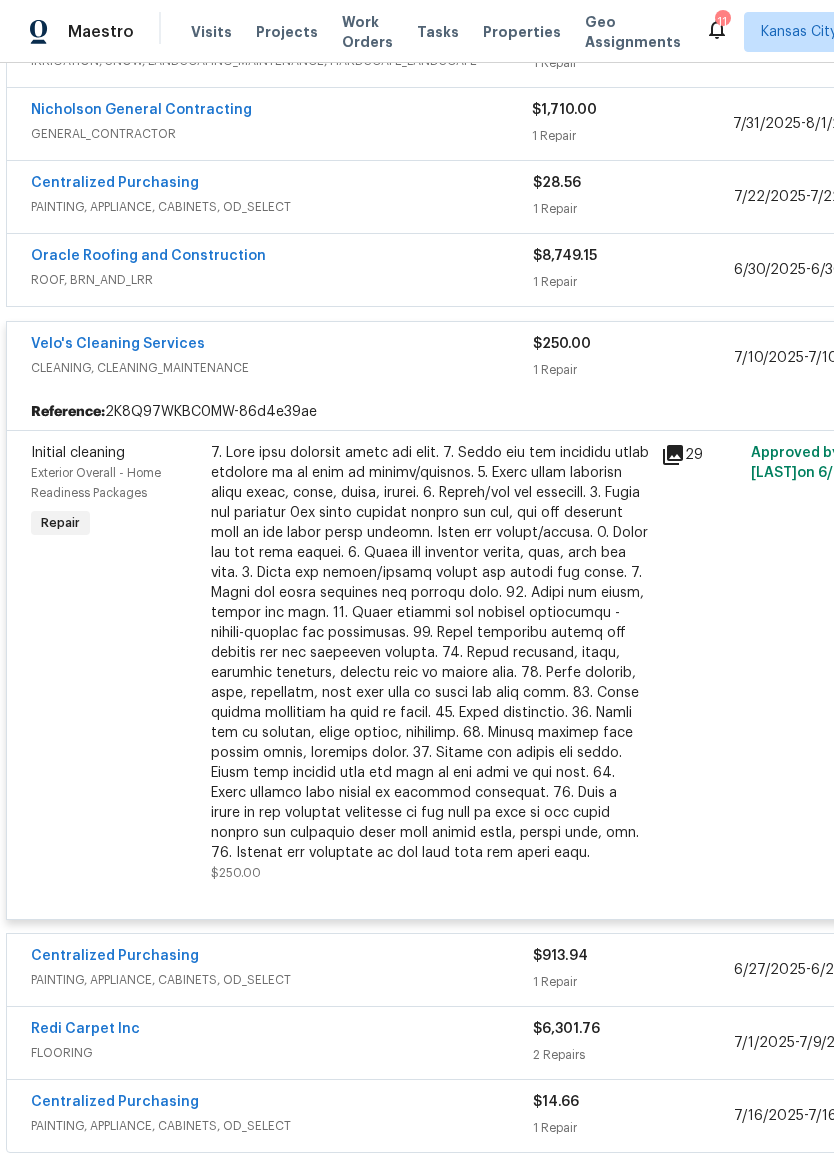 scroll, scrollTop: 525, scrollLeft: 0, axis: vertical 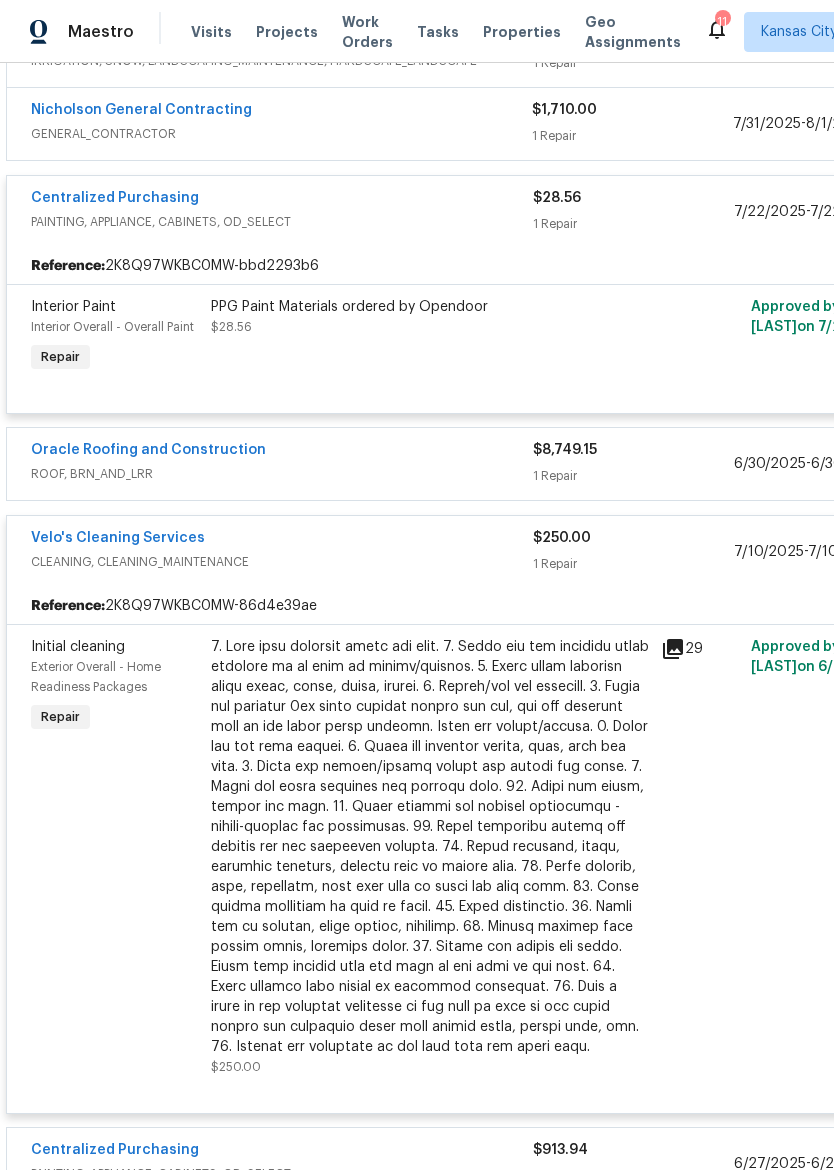 click at bounding box center (39, 32) 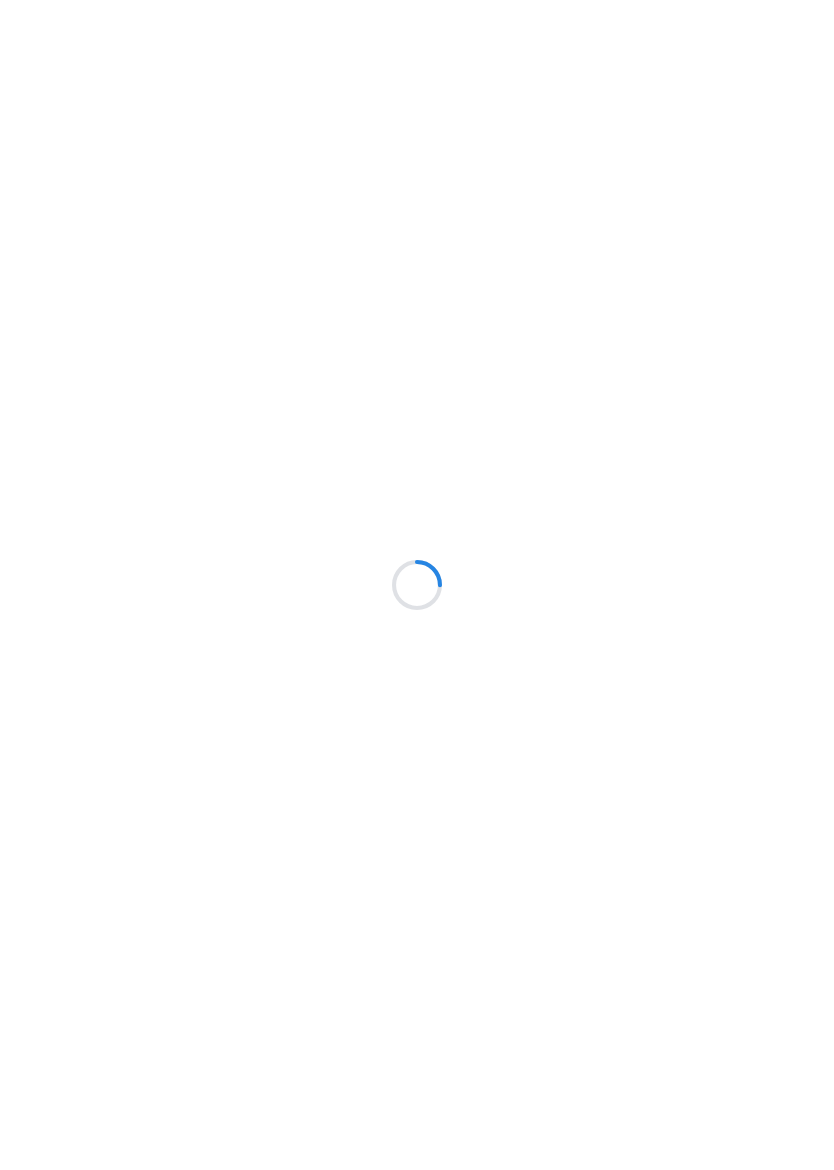 scroll, scrollTop: 0, scrollLeft: 0, axis: both 